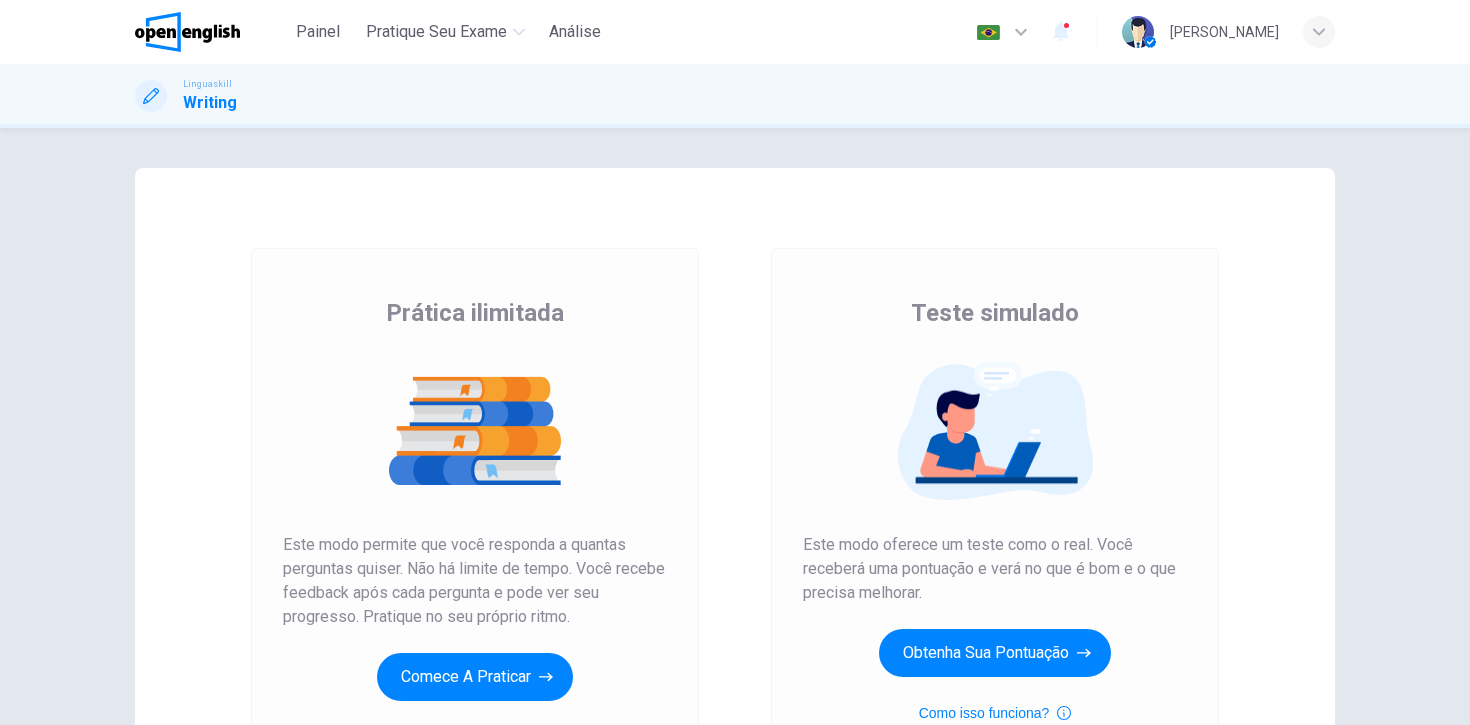 scroll, scrollTop: 0, scrollLeft: 0, axis: both 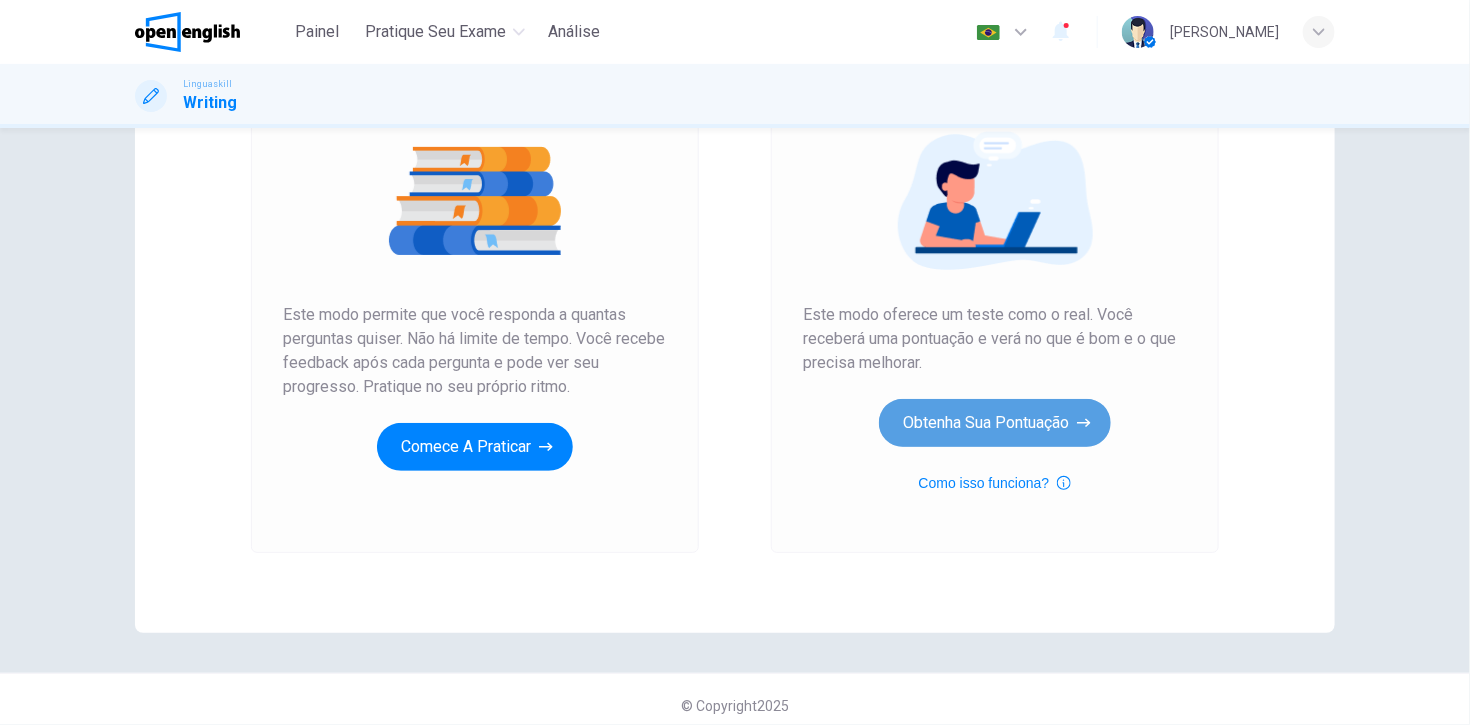 click on "Obtenha sua pontuação" at bounding box center [995, 423] 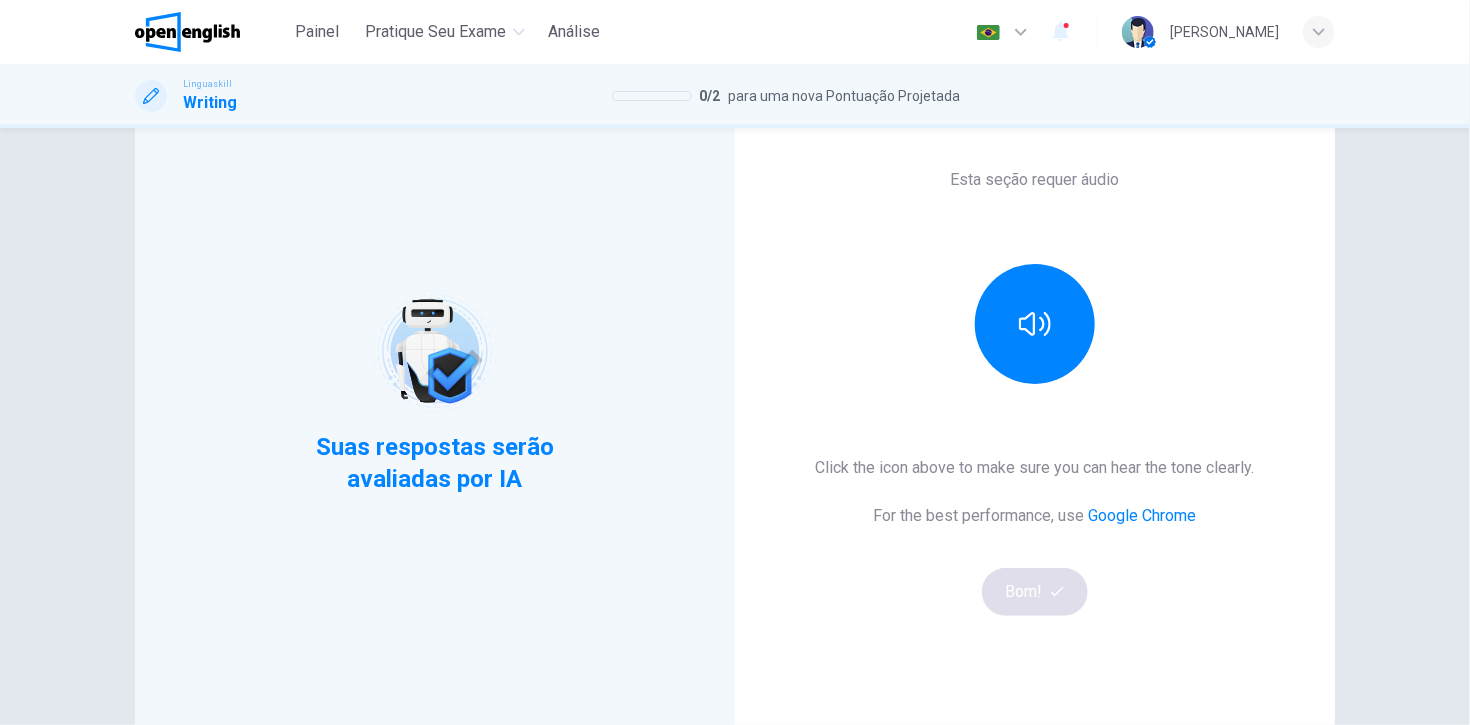 scroll, scrollTop: 115, scrollLeft: 0, axis: vertical 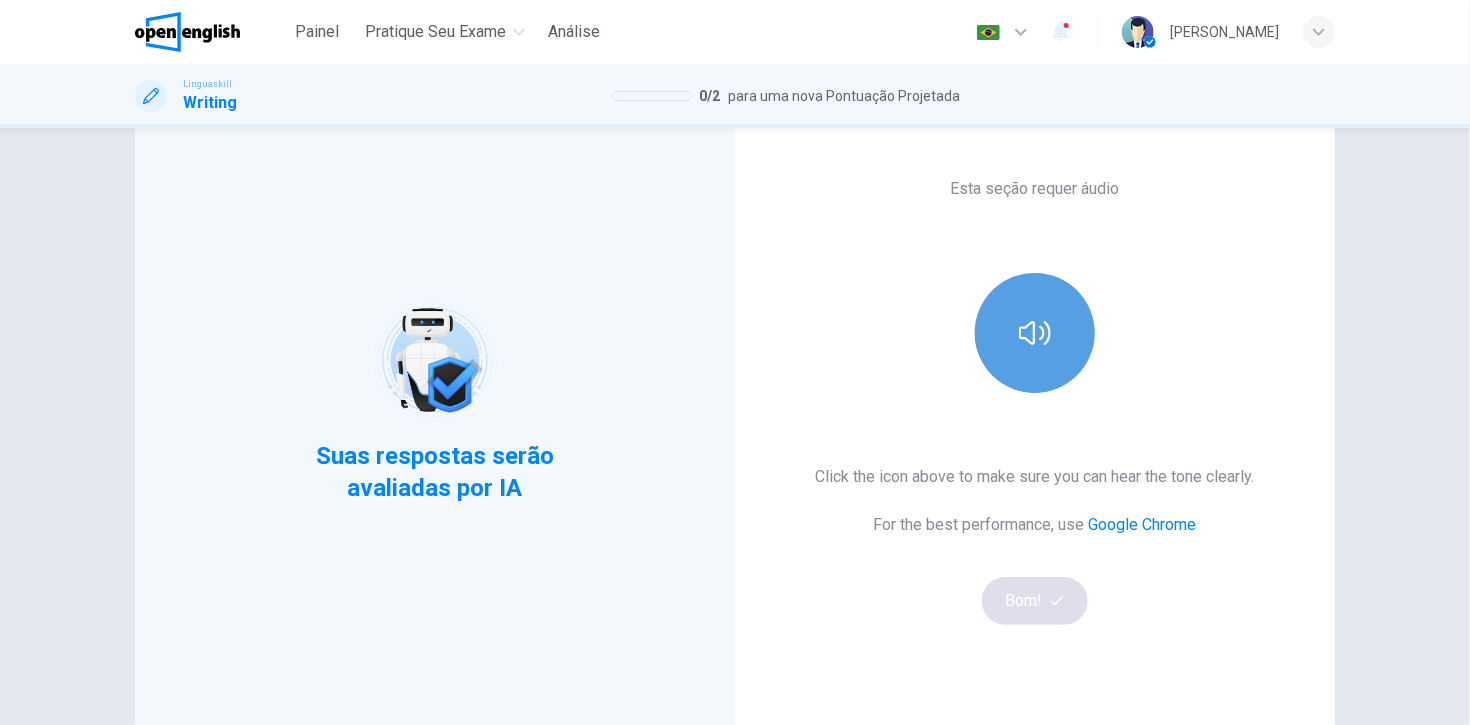 click at bounding box center [1035, 333] 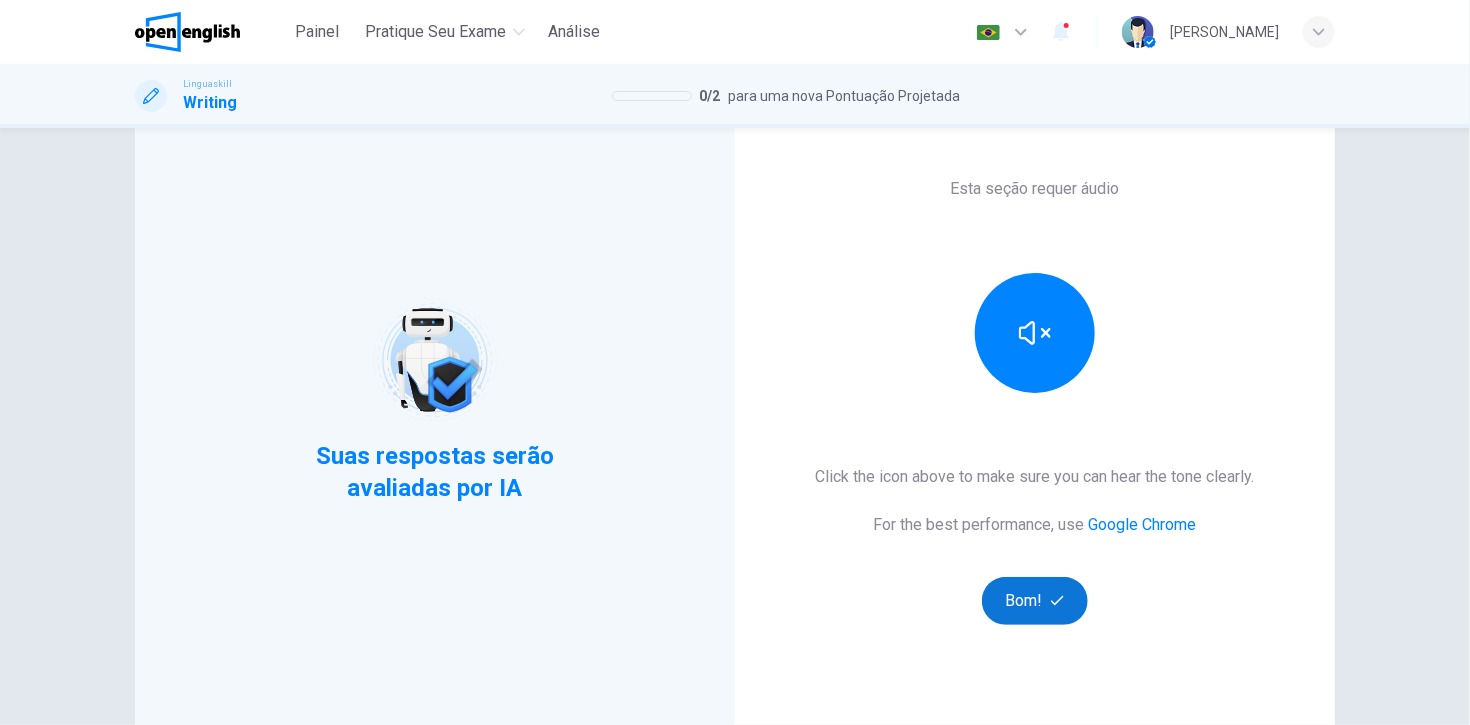 click on "Bom!" at bounding box center (1035, 601) 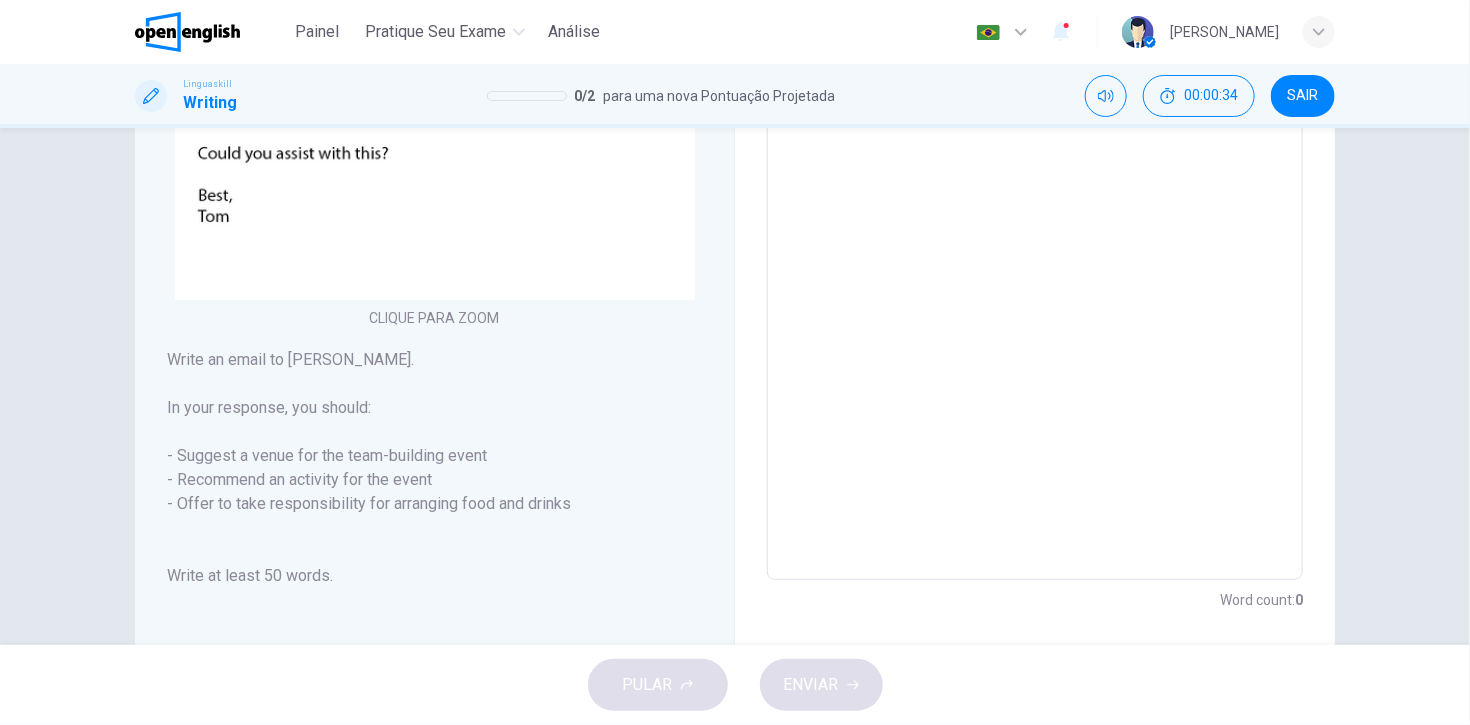 scroll, scrollTop: 474, scrollLeft: 0, axis: vertical 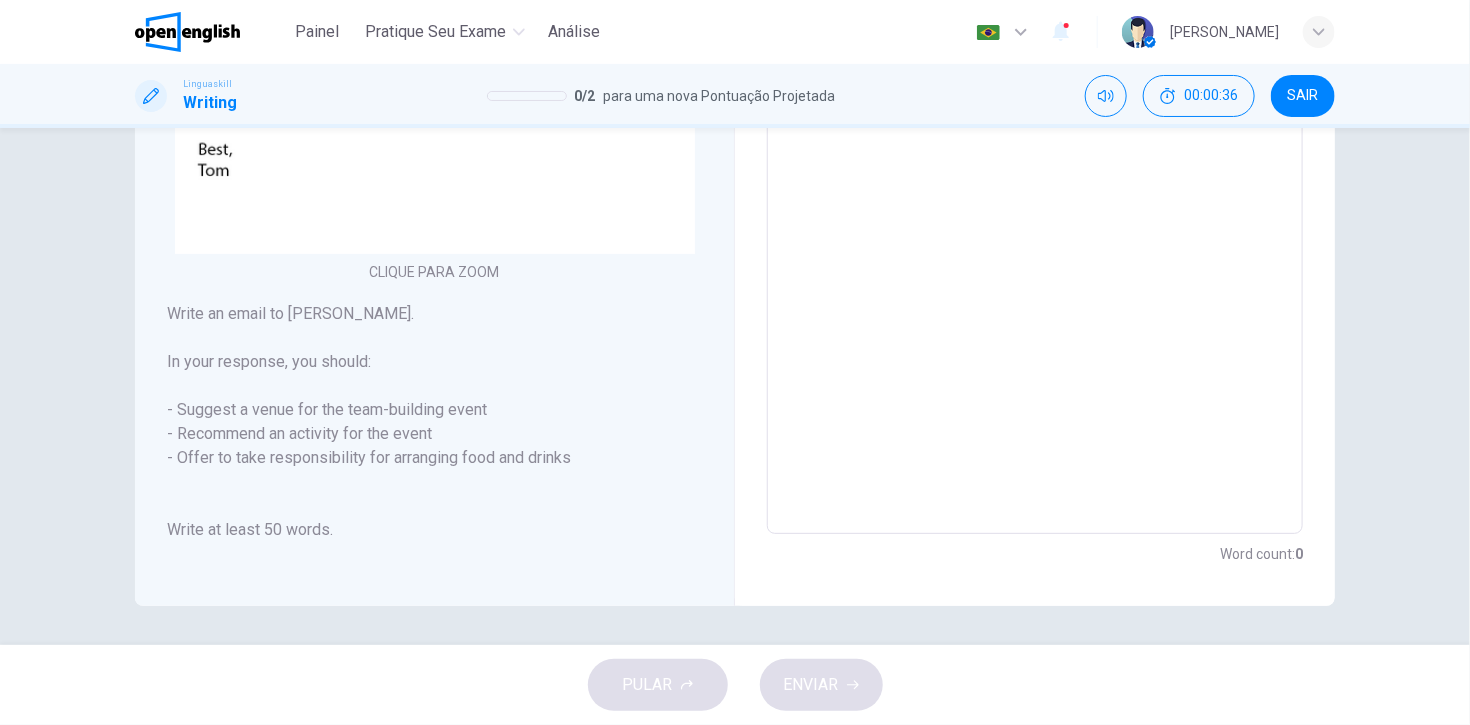 drag, startPoint x: 380, startPoint y: 517, endPoint x: 204, endPoint y: 303, distance: 277.0776 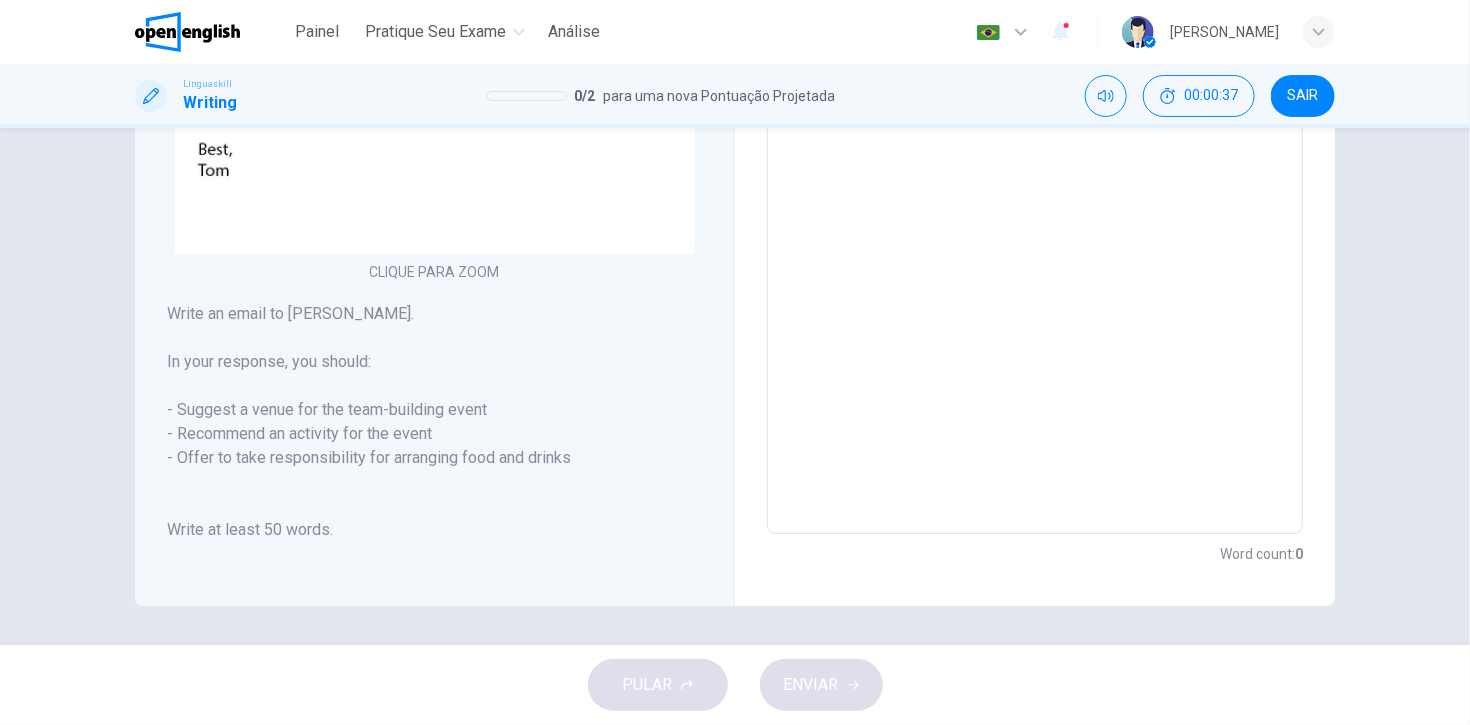 drag, startPoint x: 168, startPoint y: 310, endPoint x: 218, endPoint y: 372, distance: 79.64923 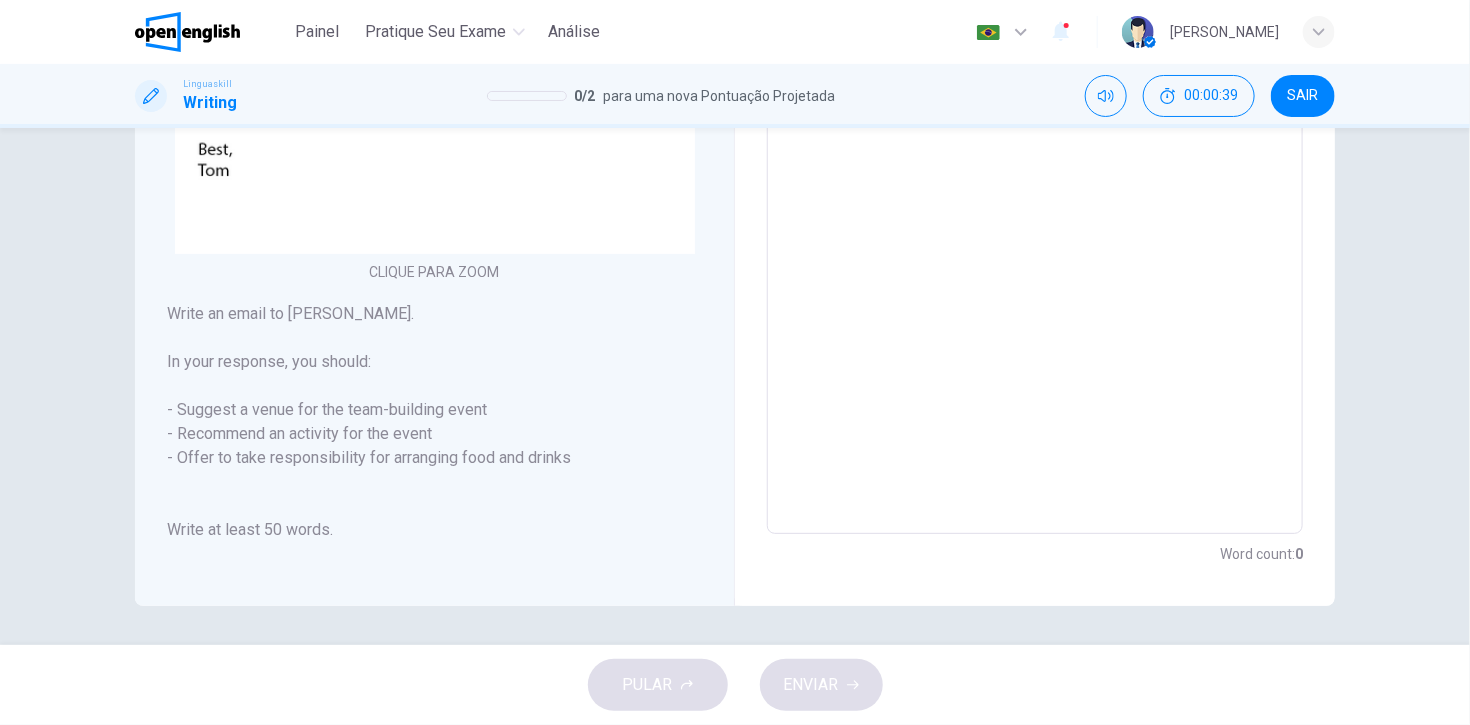drag, startPoint x: 169, startPoint y: 308, endPoint x: 343, endPoint y: 562, distance: 307.8831 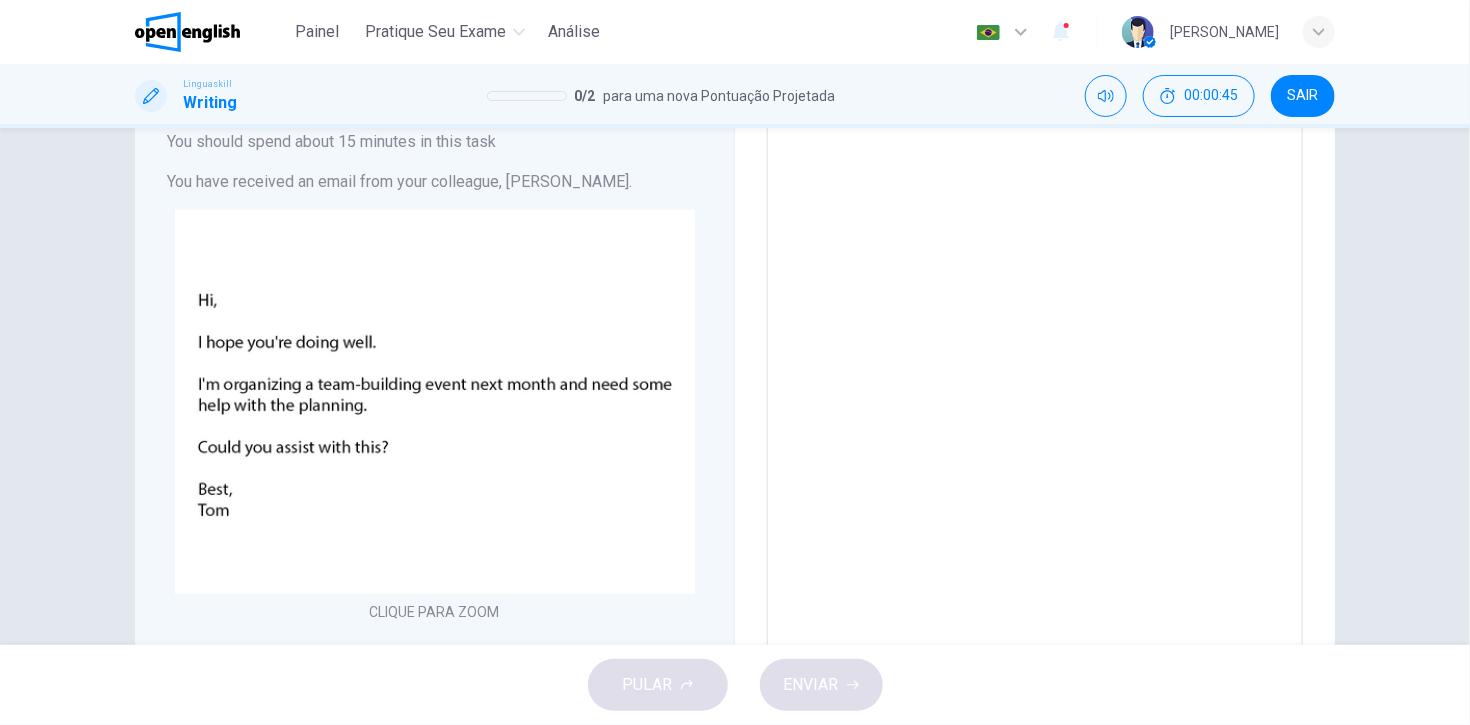 scroll, scrollTop: 129, scrollLeft: 0, axis: vertical 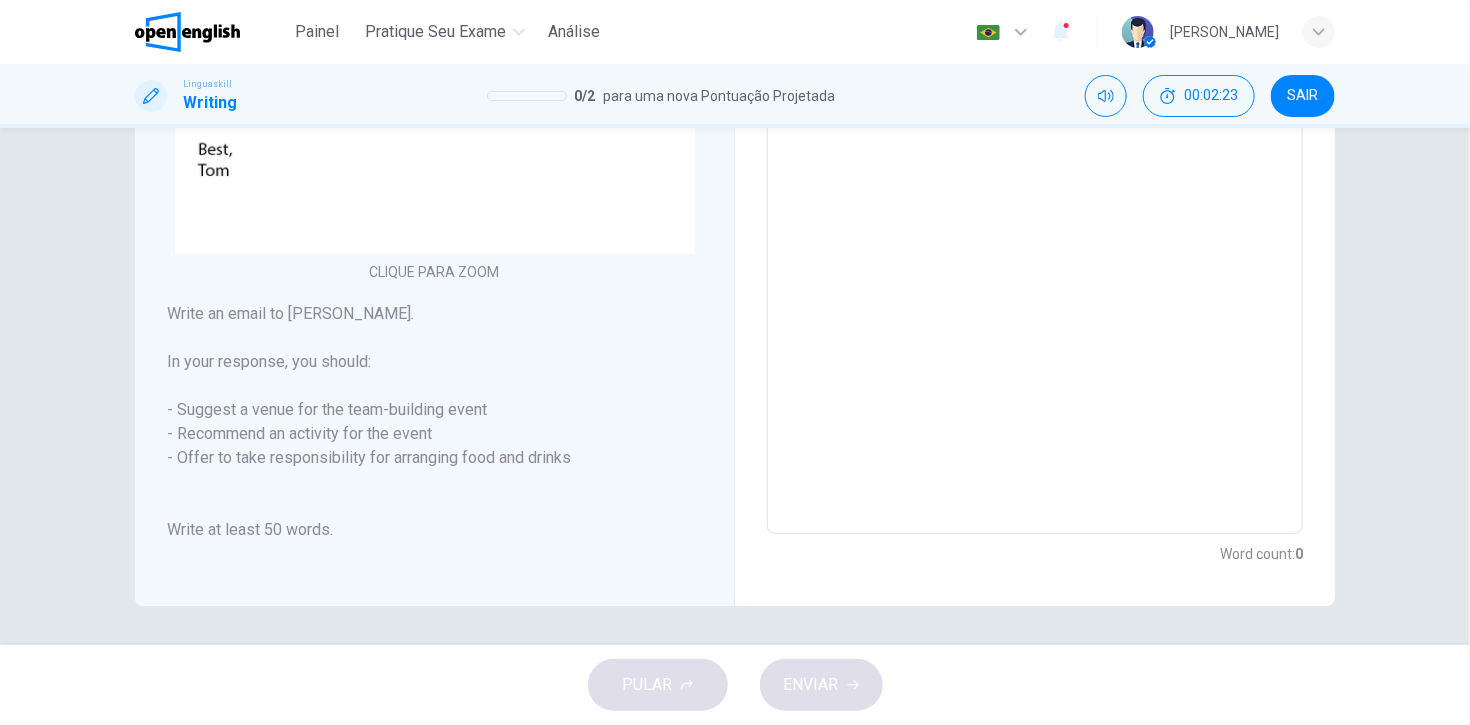 click at bounding box center [1035, 149] 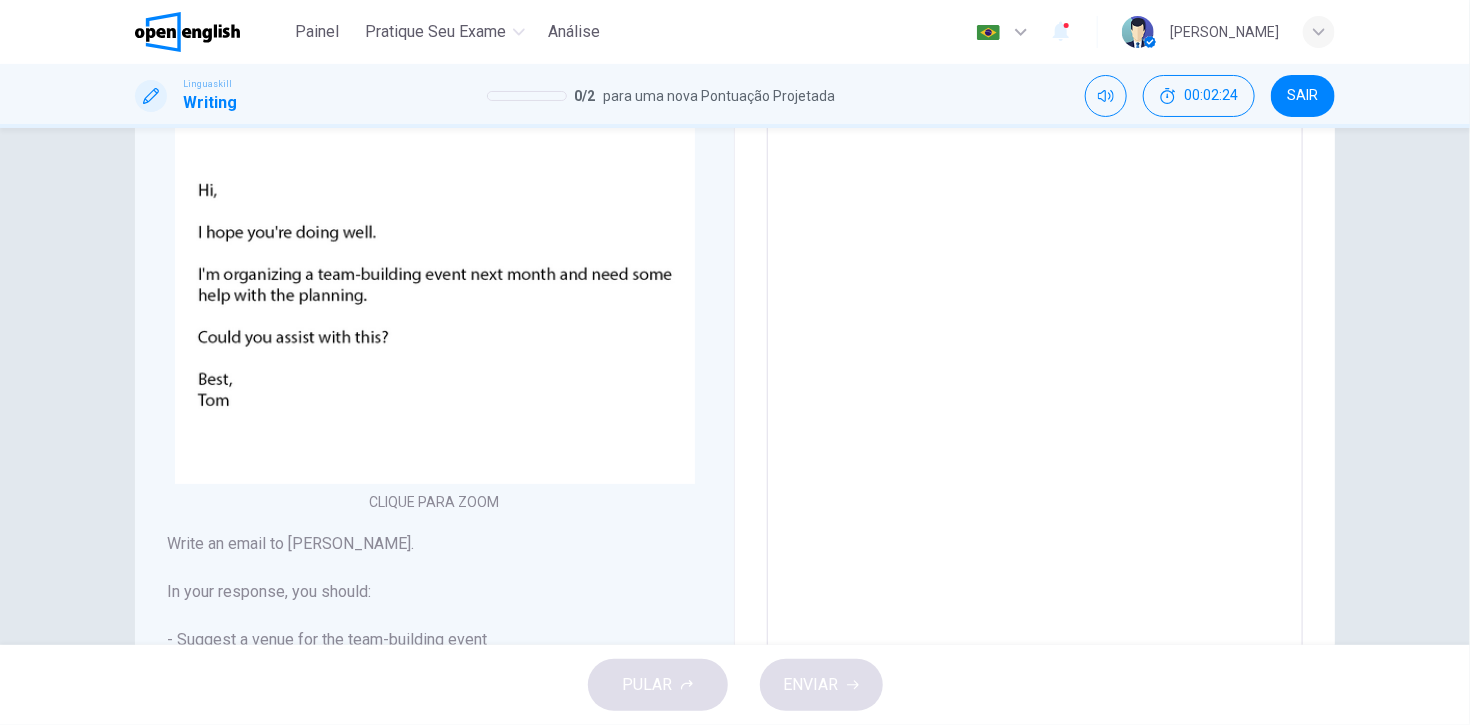 scroll, scrollTop: 14, scrollLeft: 0, axis: vertical 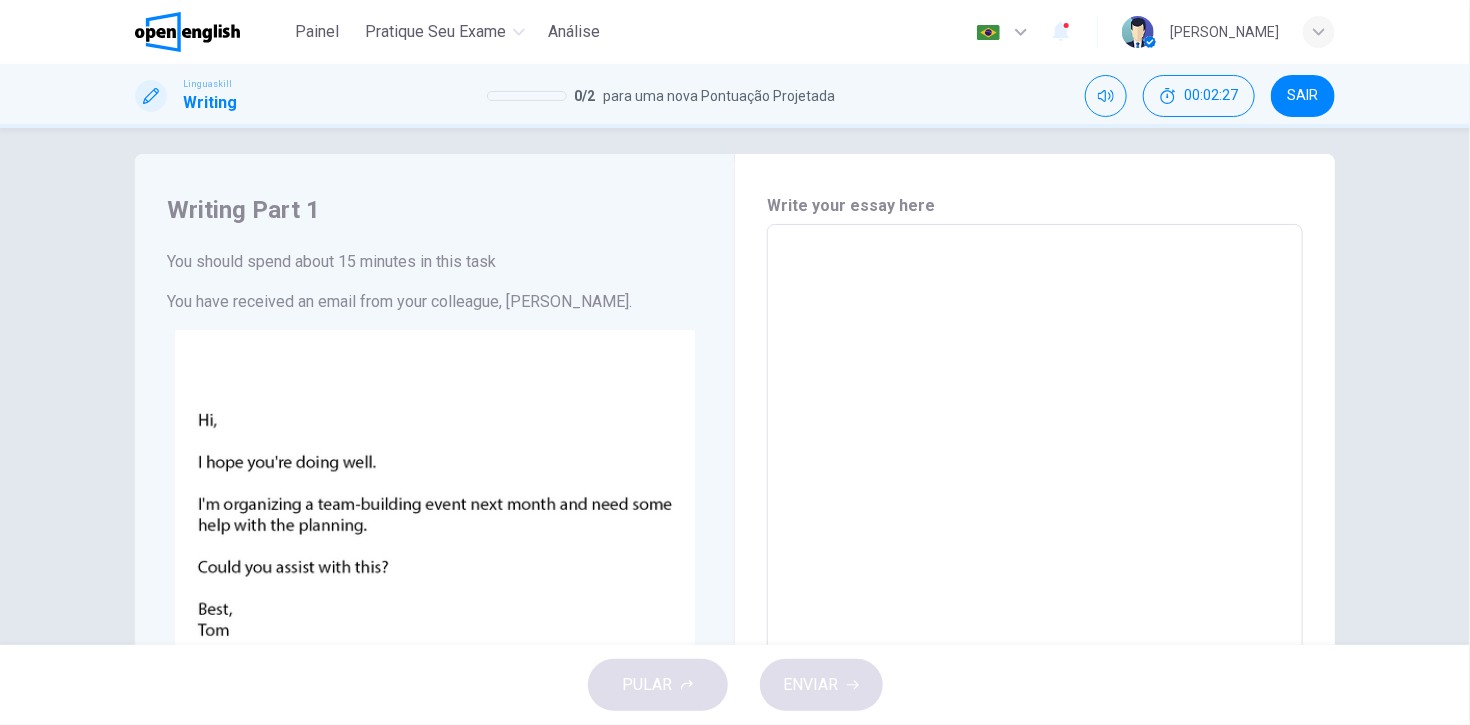 click at bounding box center [1035, 609] 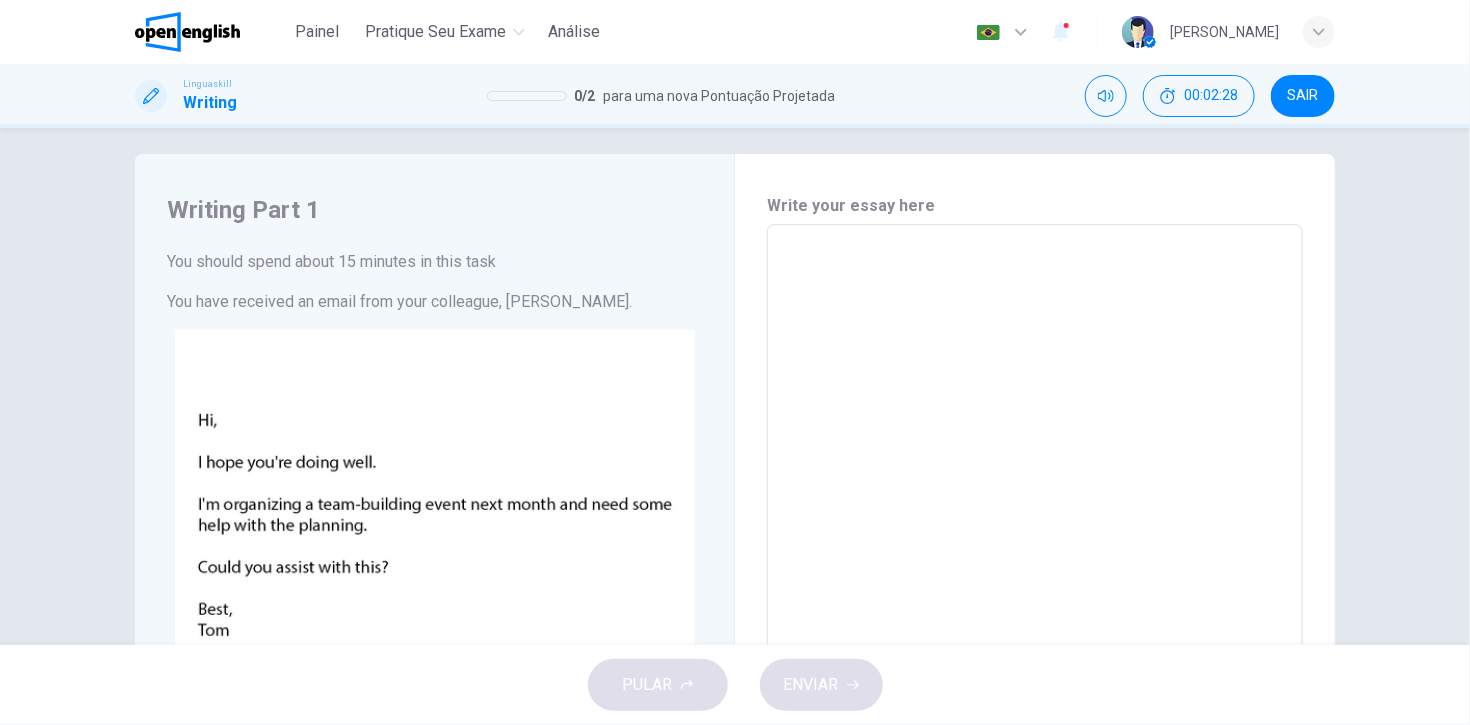 click at bounding box center [1035, 609] 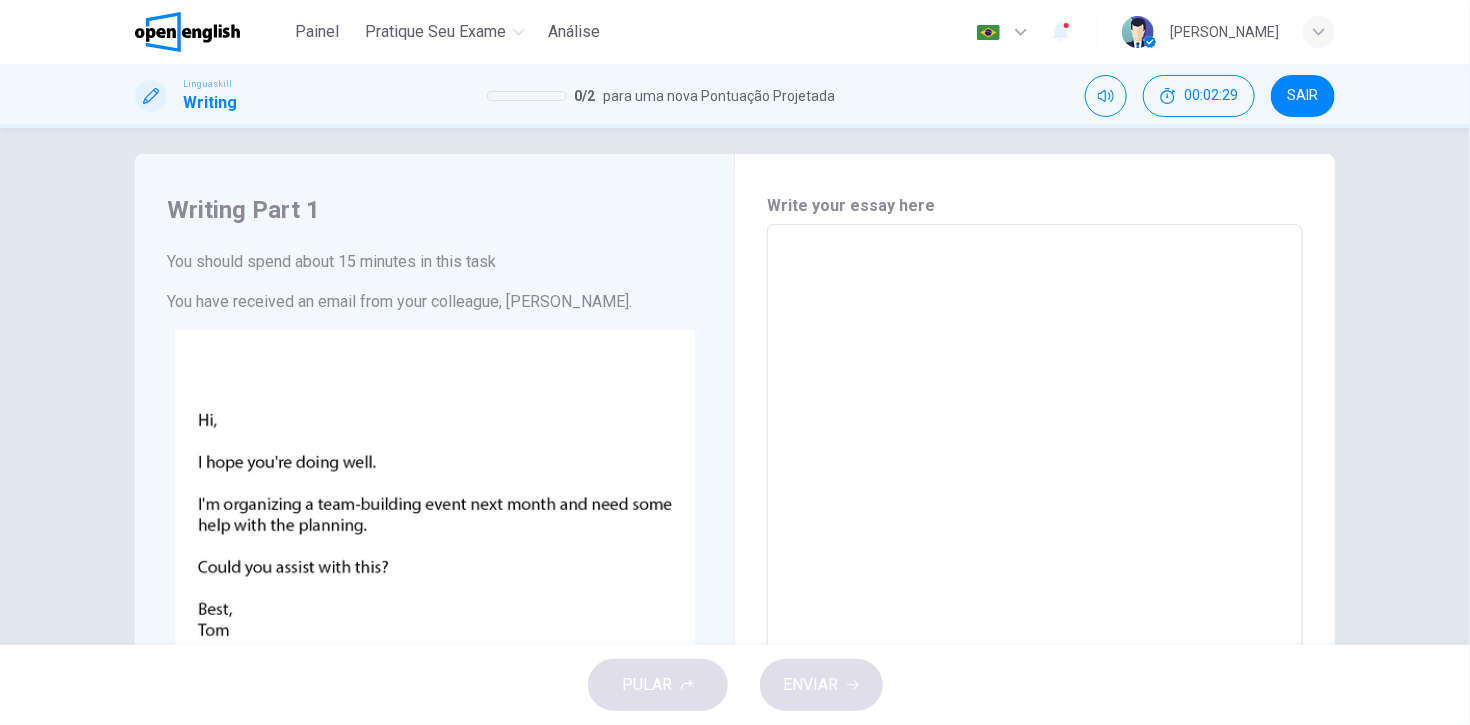 paste on "*" 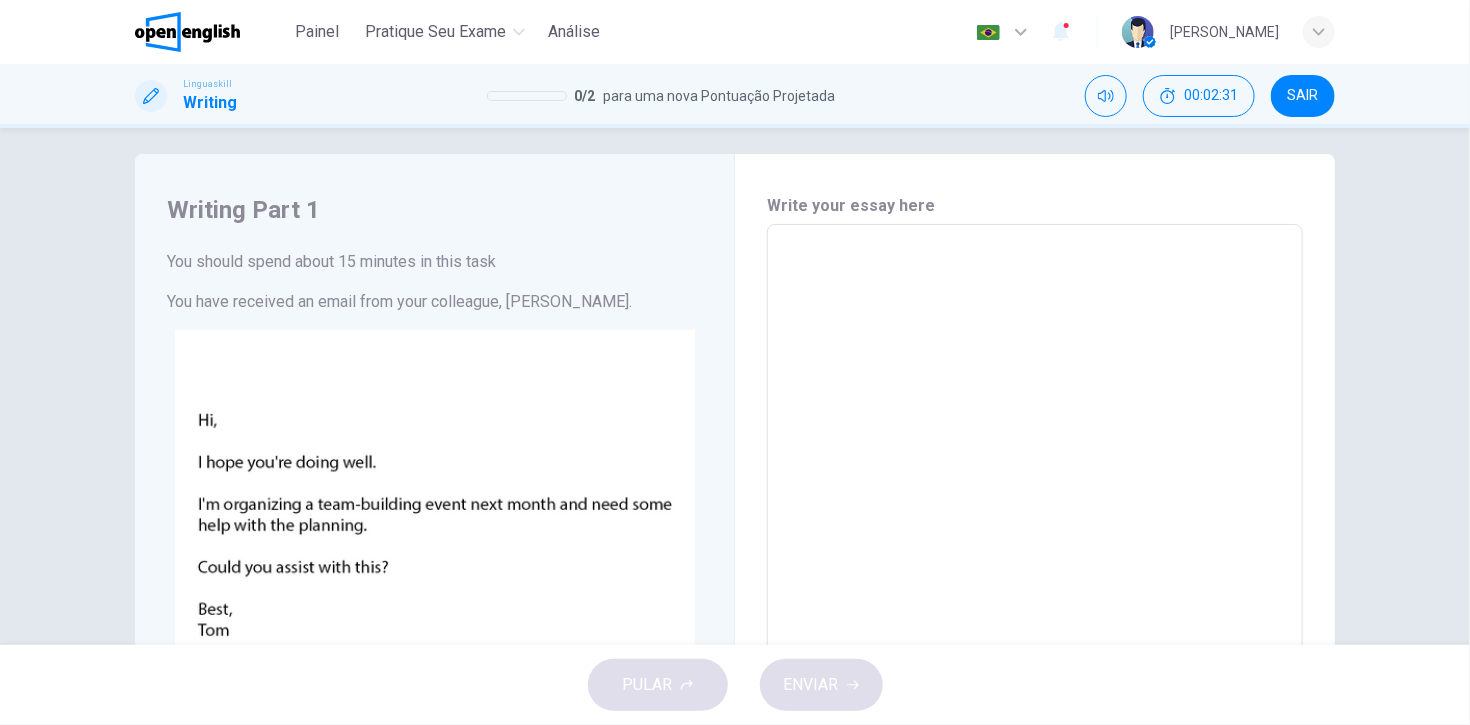 type on "*" 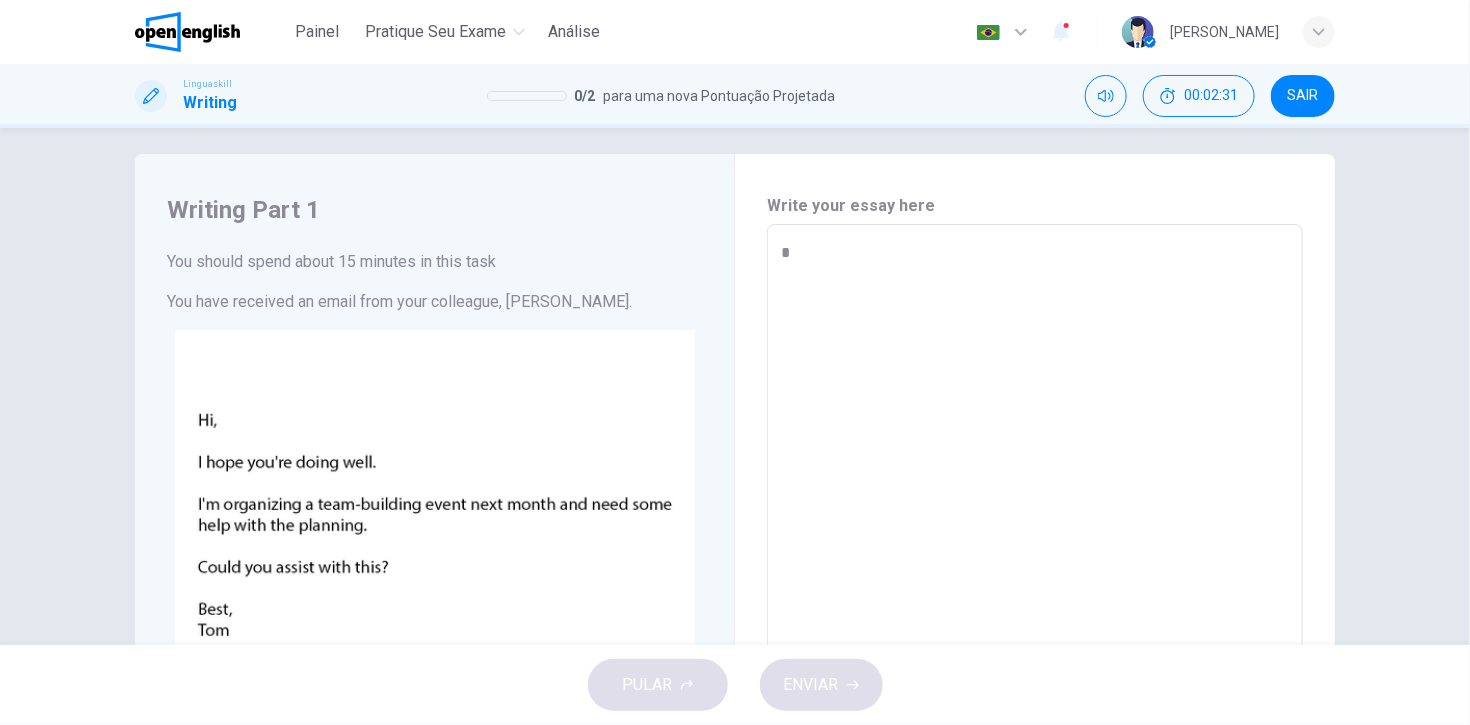 type on "*" 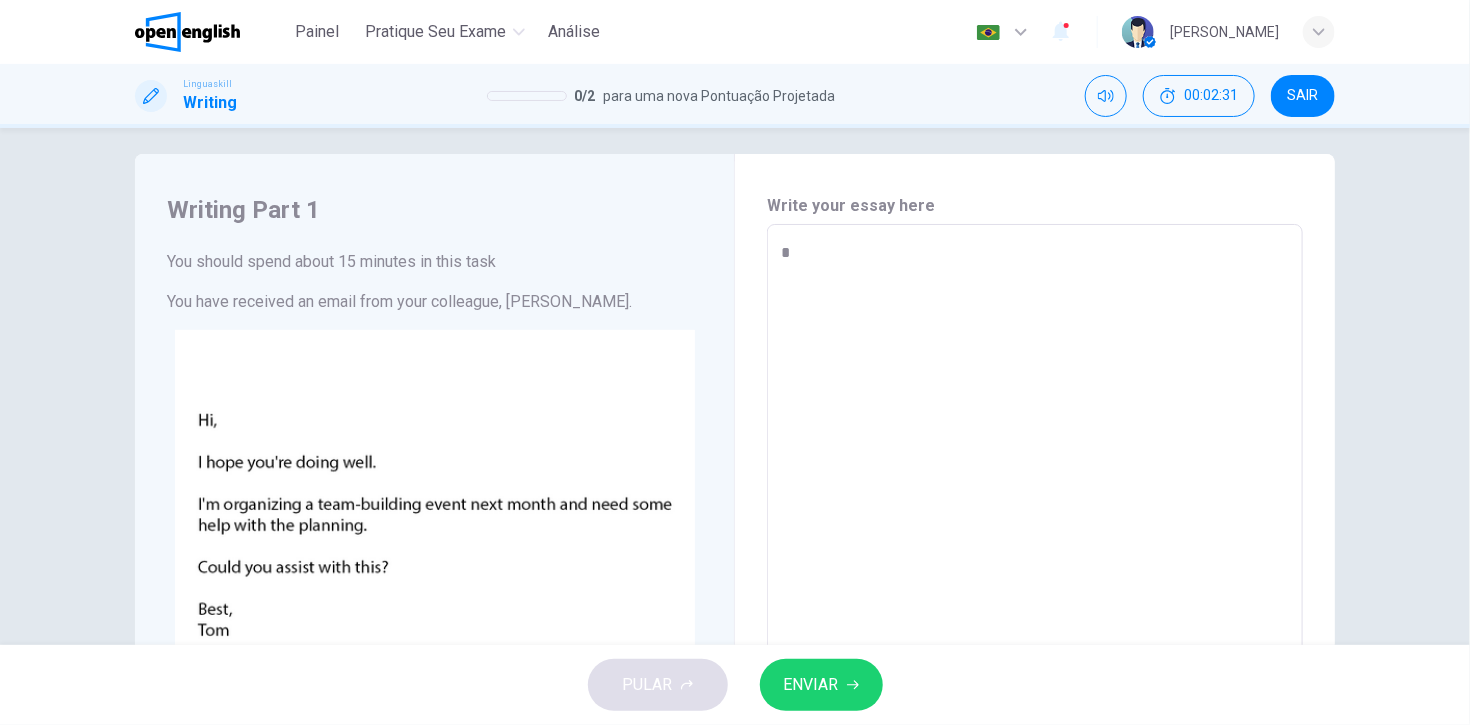 type on "**" 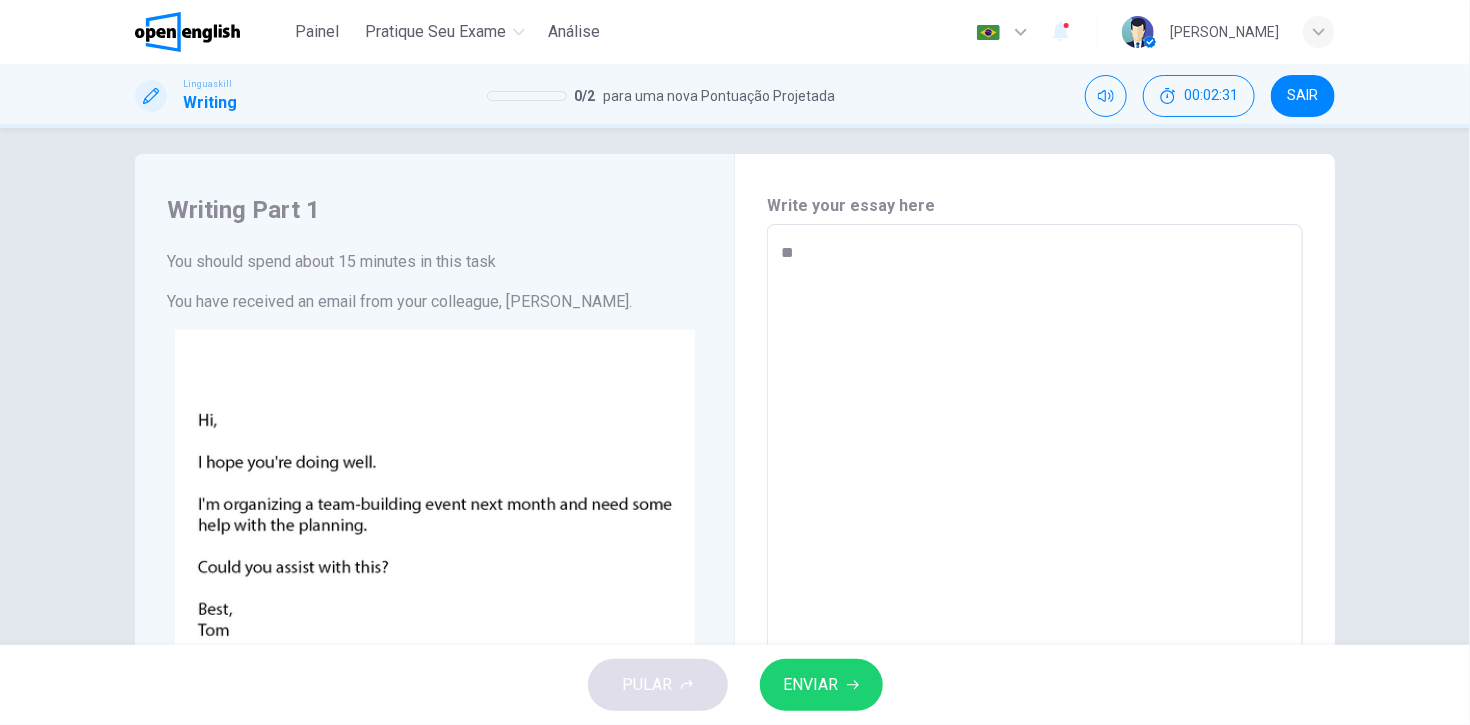 type on "*" 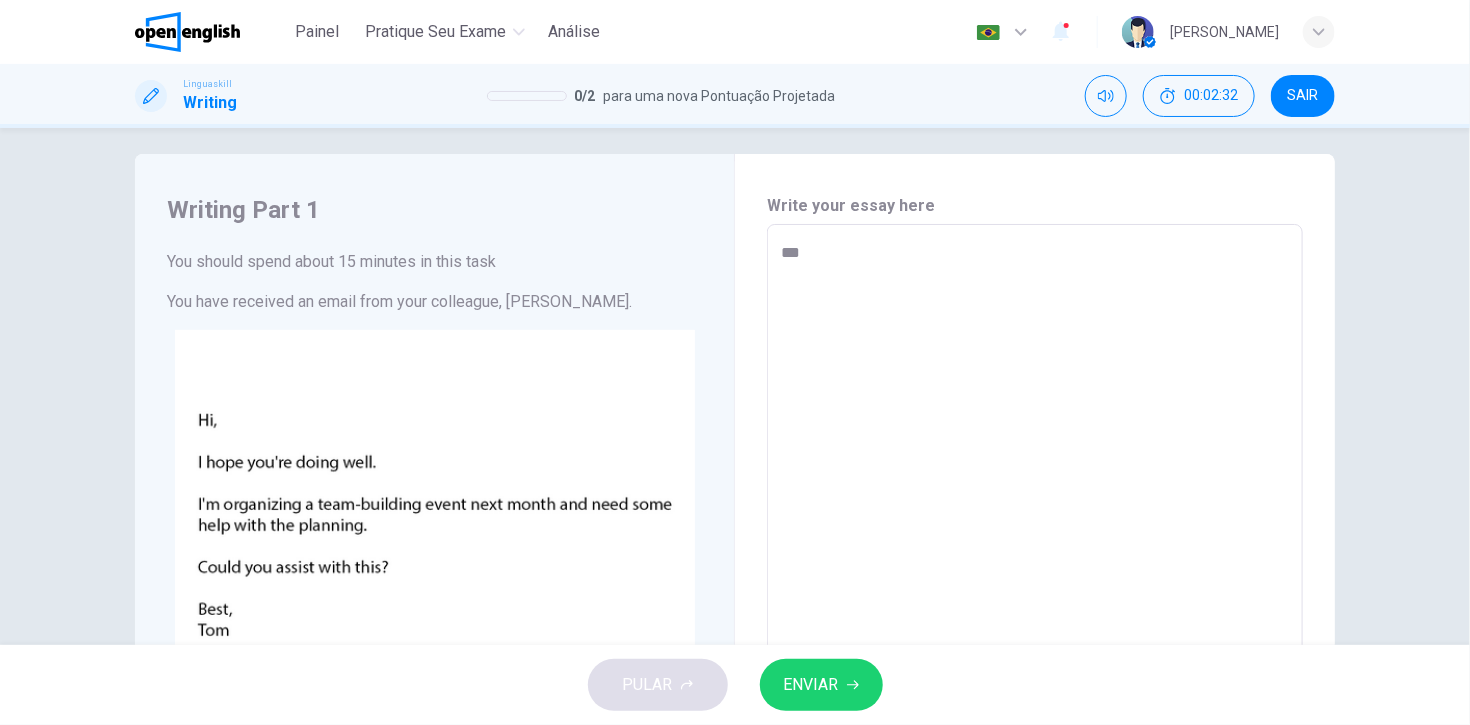 type on "*" 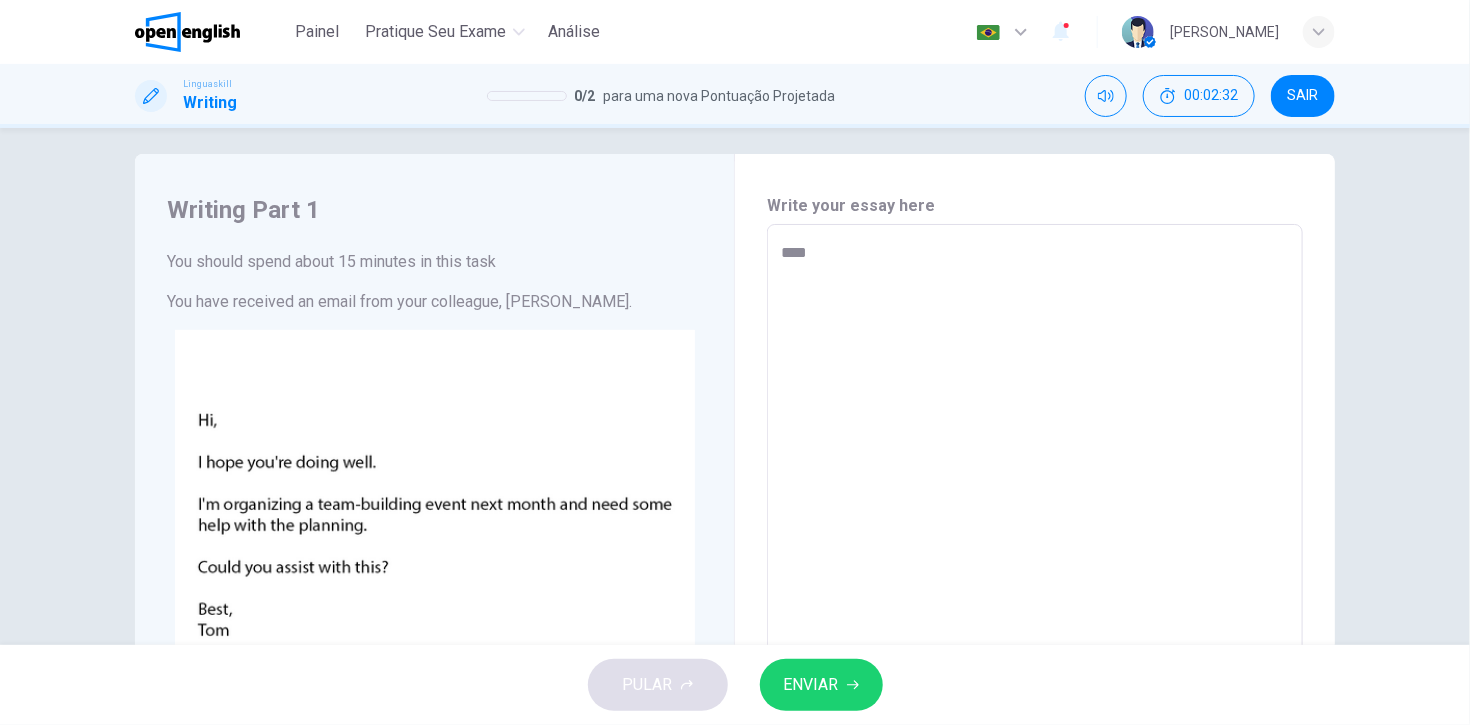 type on "*****" 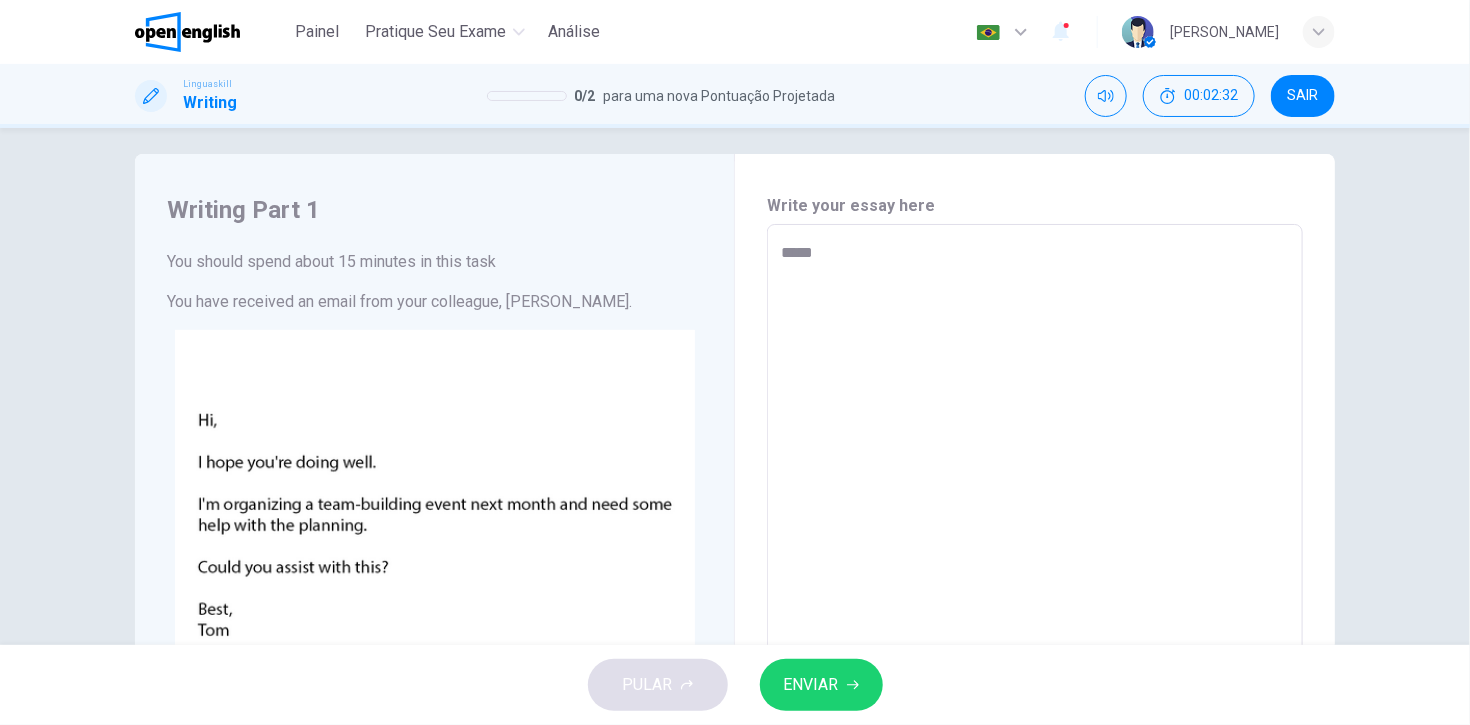 type on "*" 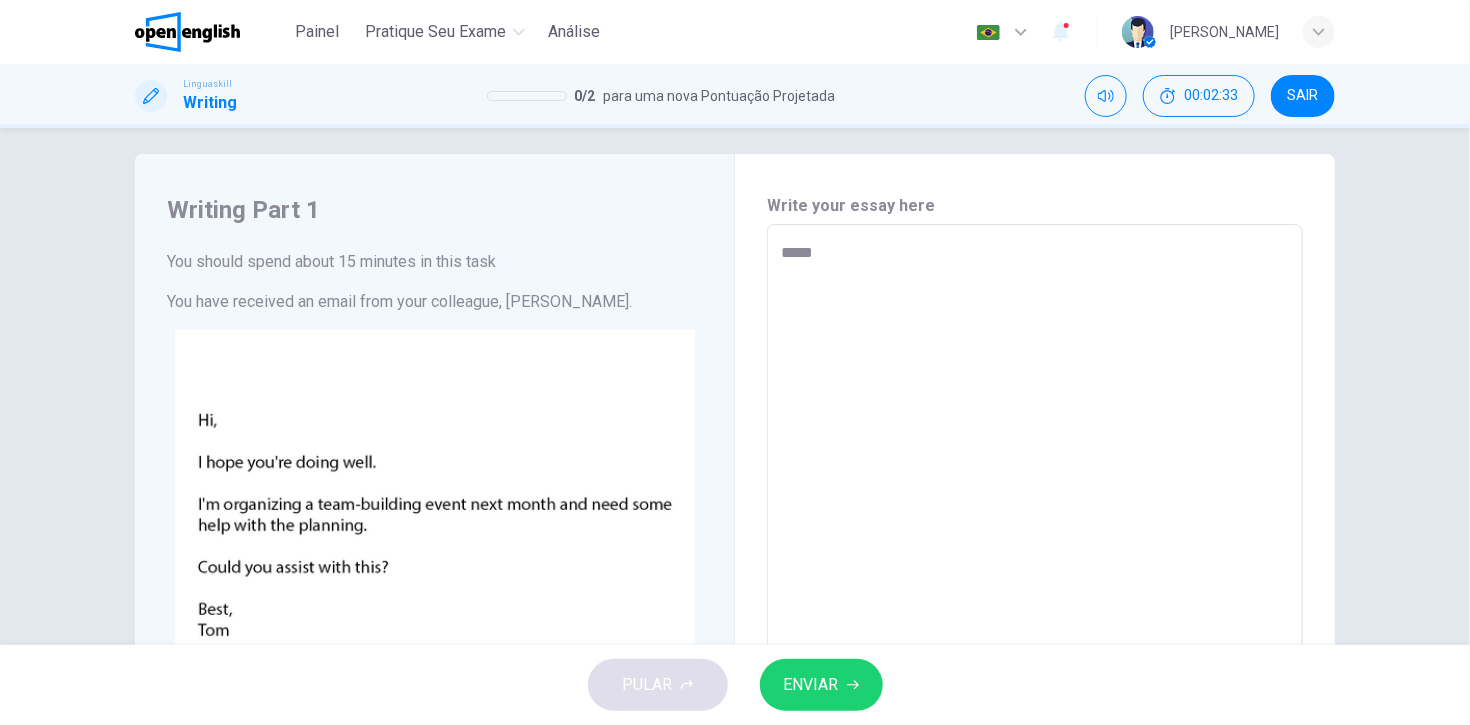 type on "******" 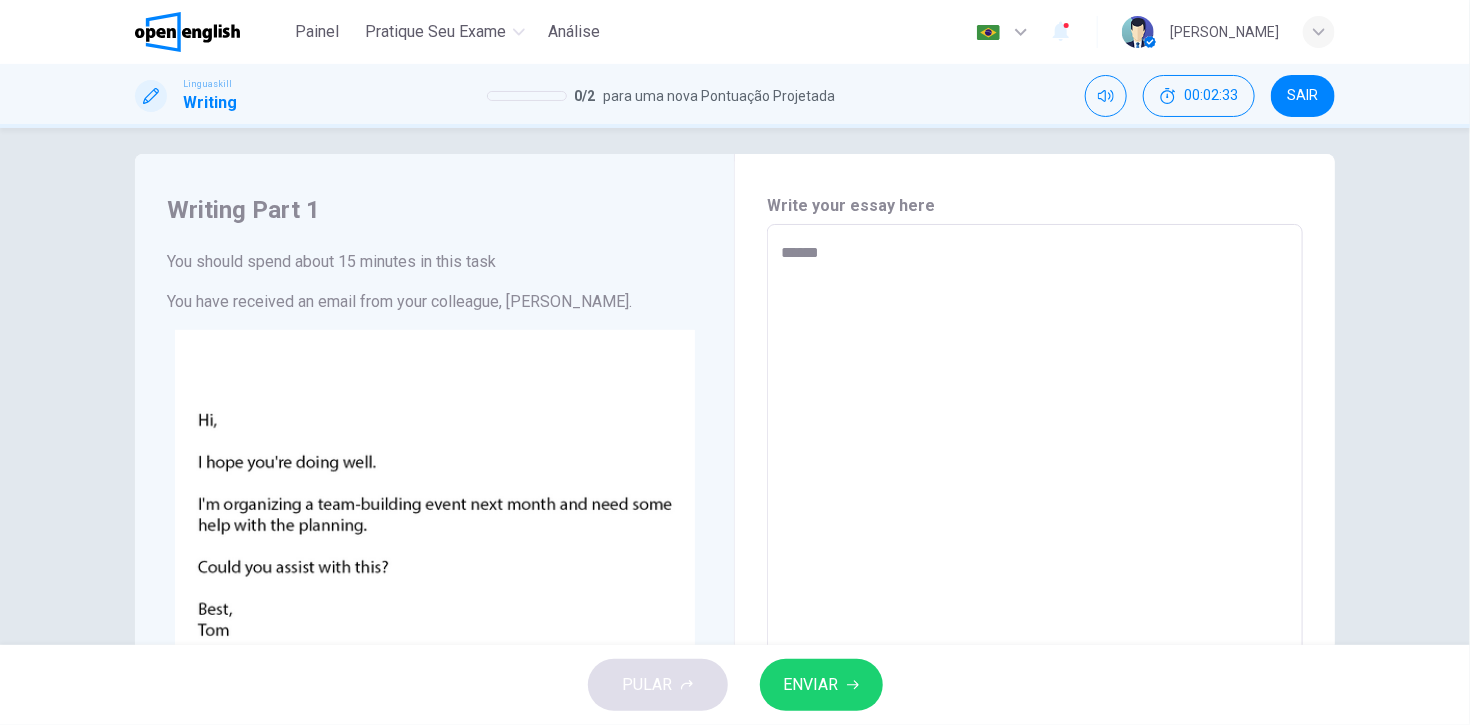 type on "*" 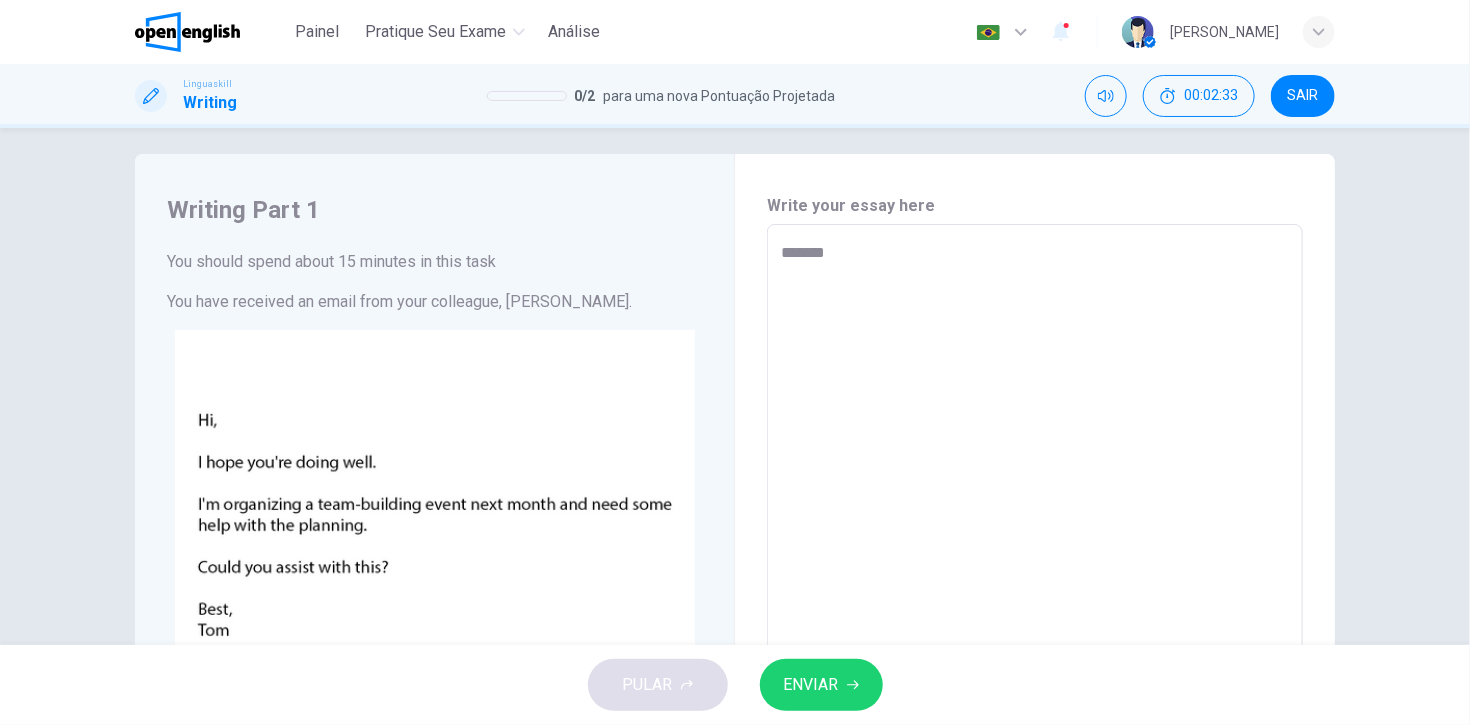 type on "*" 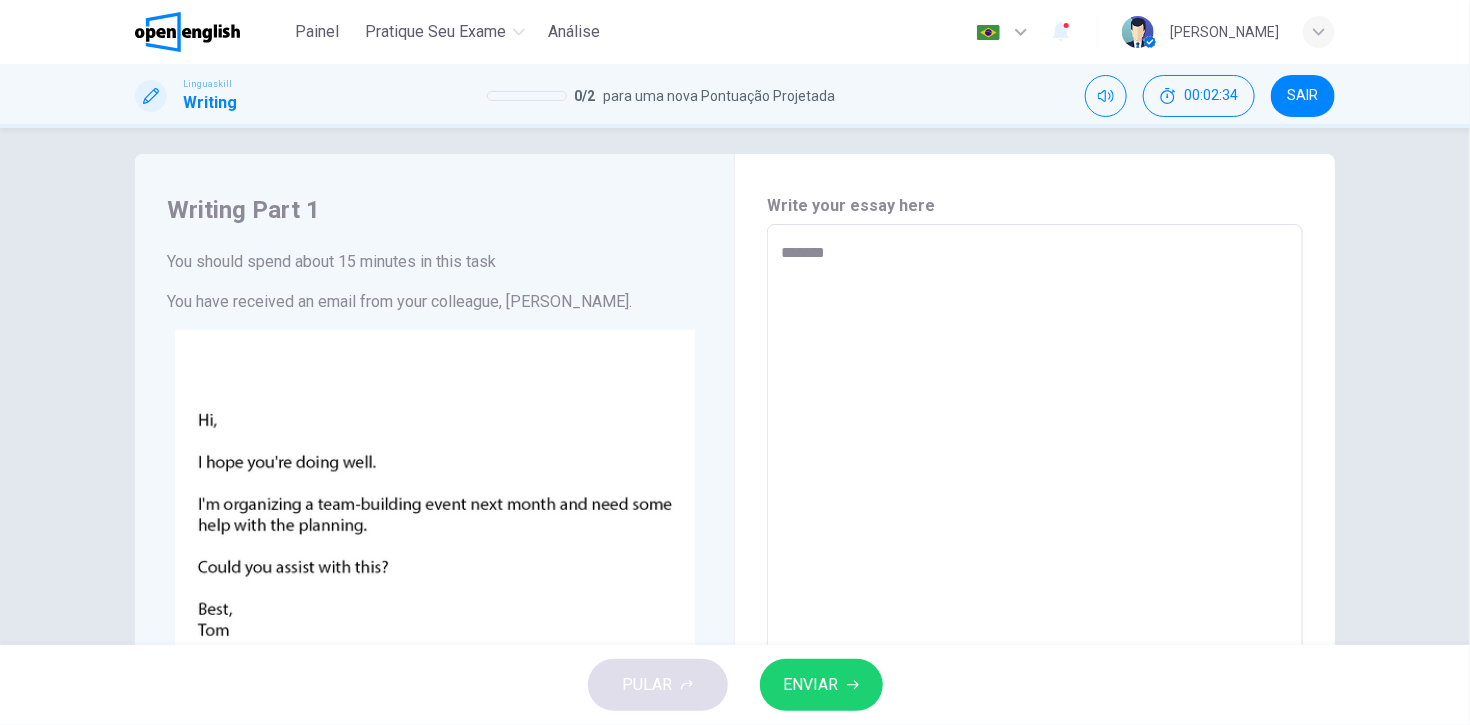 type on "*******" 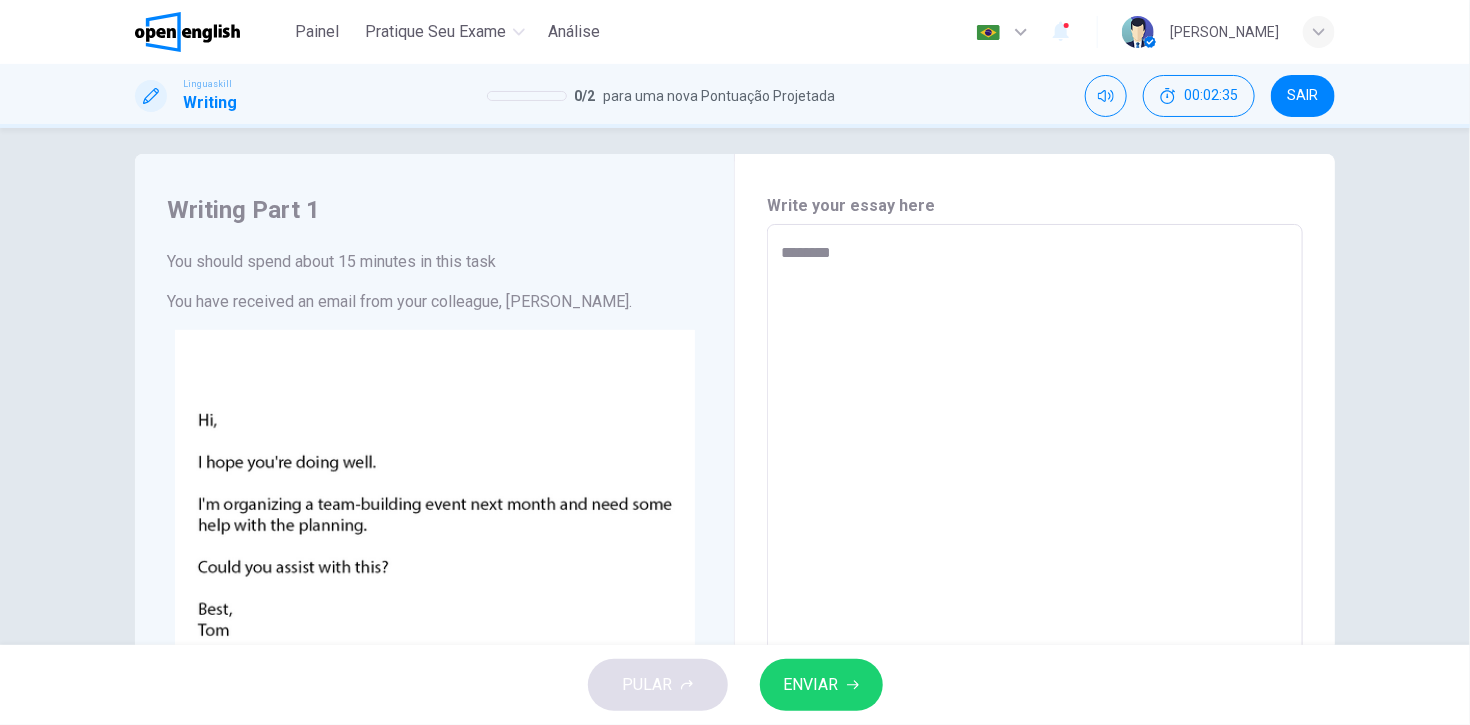 type on "*******" 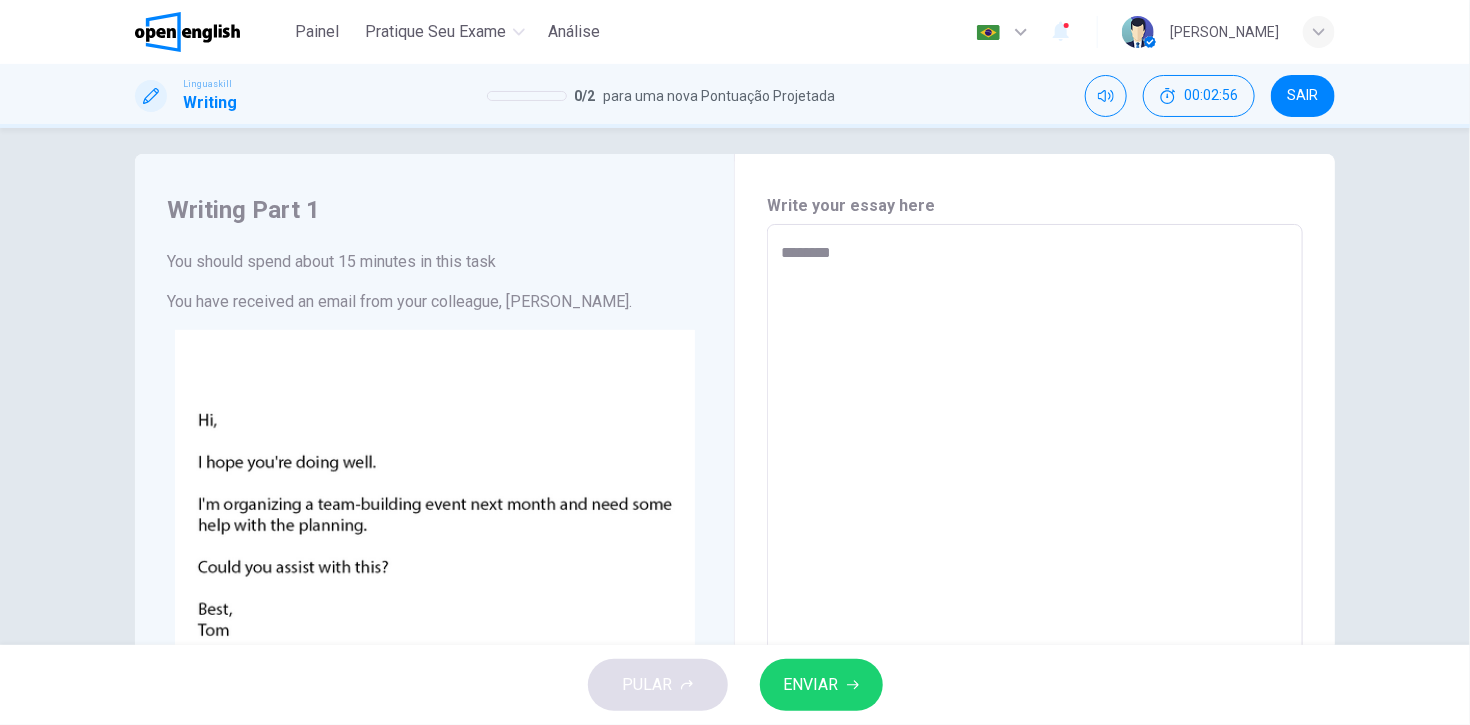 type on "*" 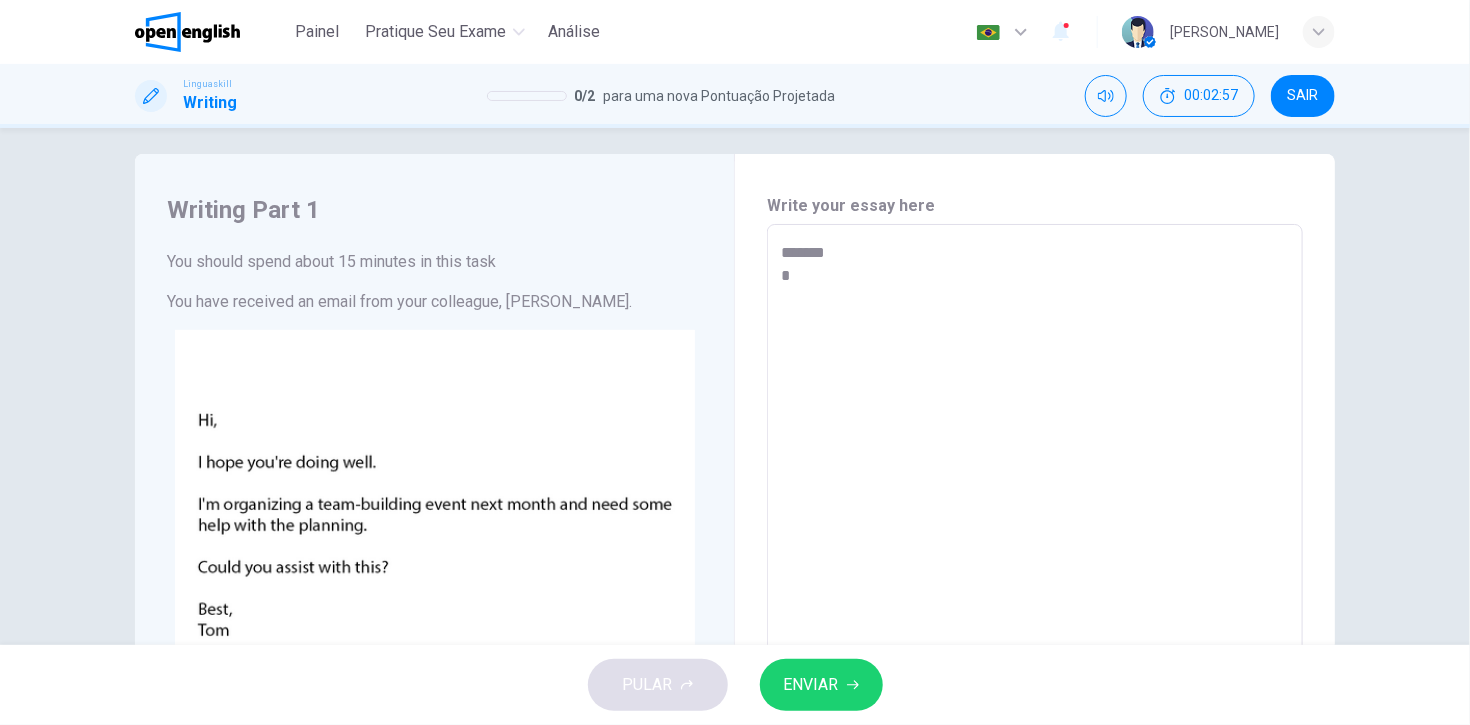 type on "*******
**" 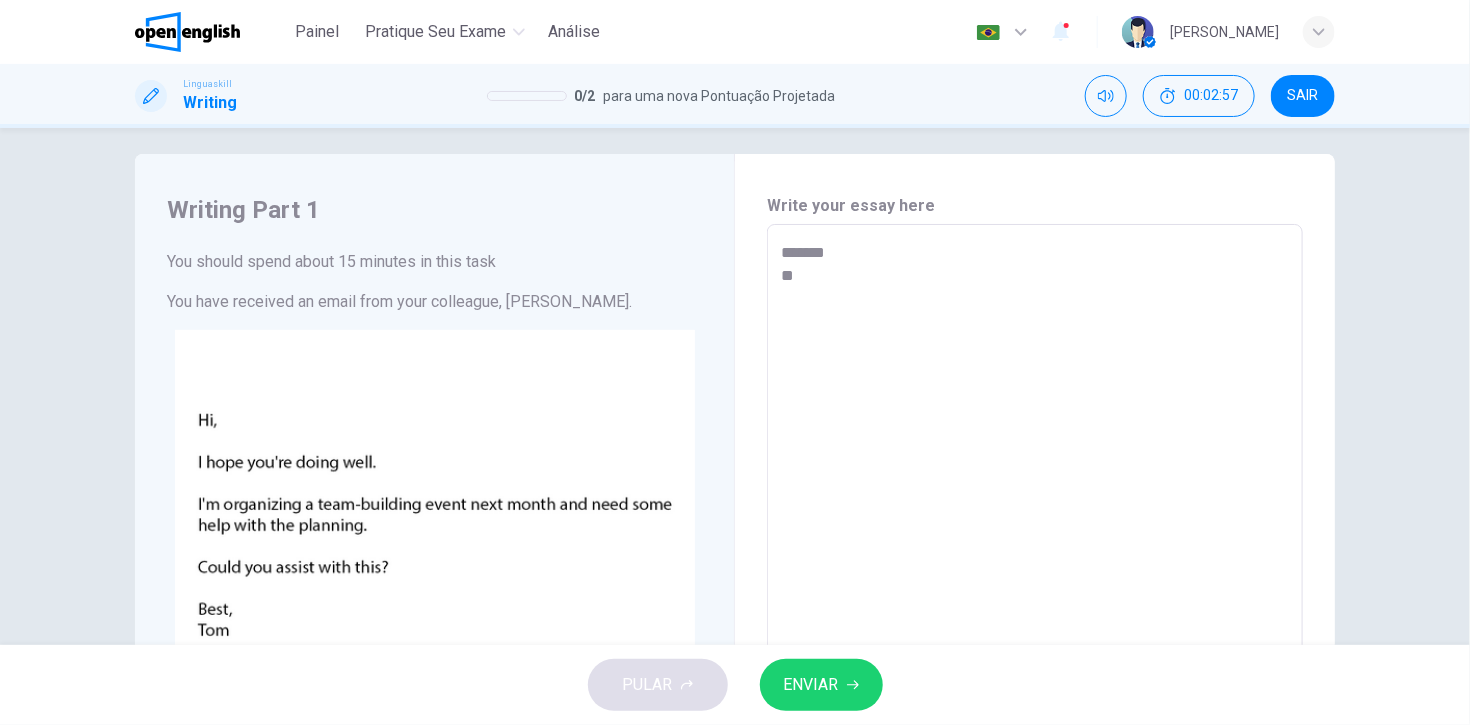 type on "*" 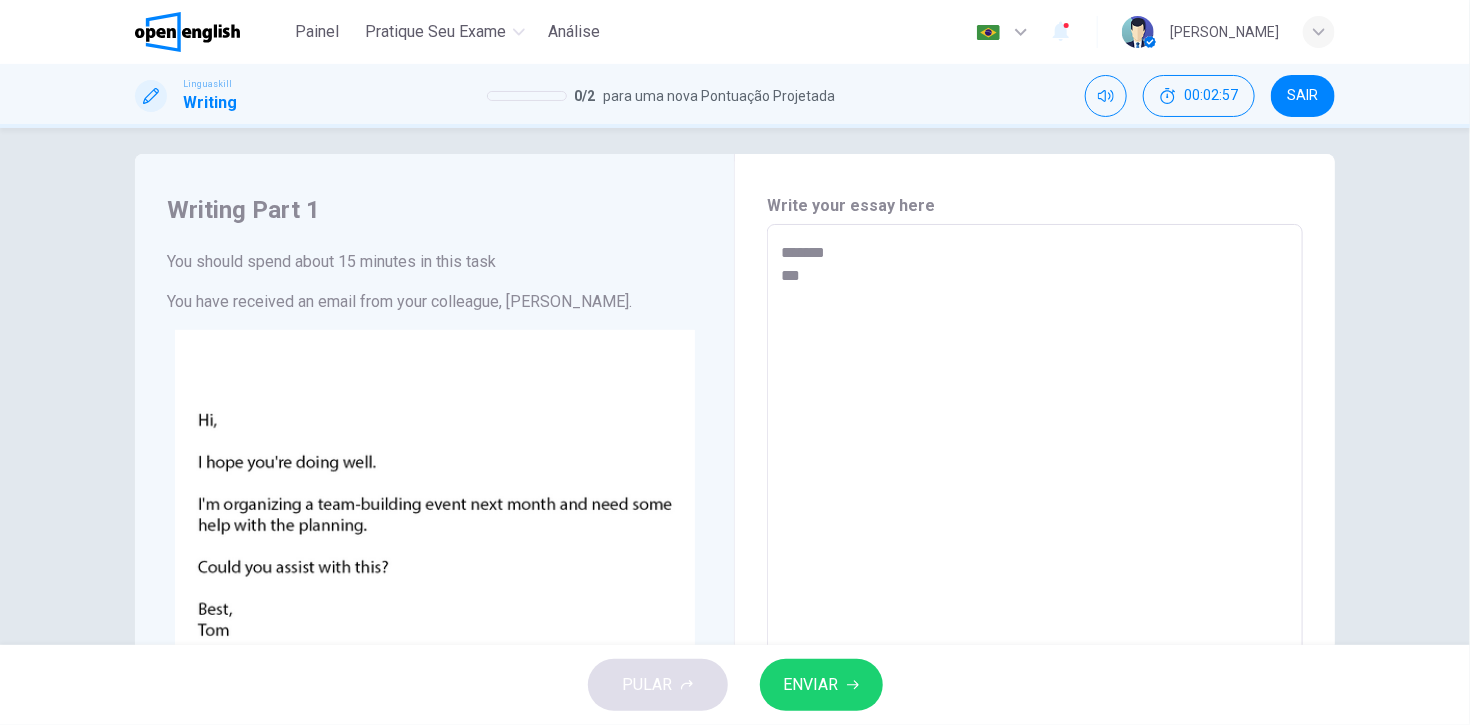 type on "*" 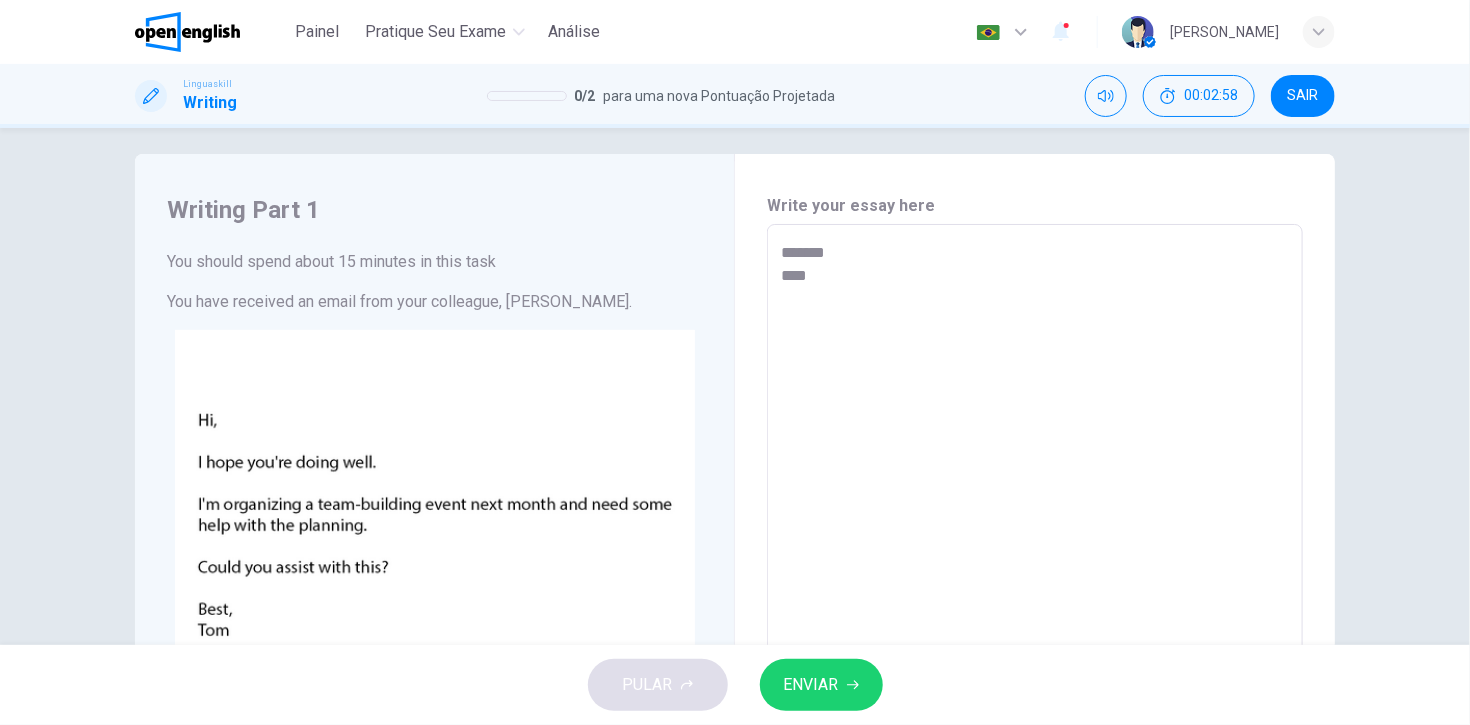 type on "*******
*****" 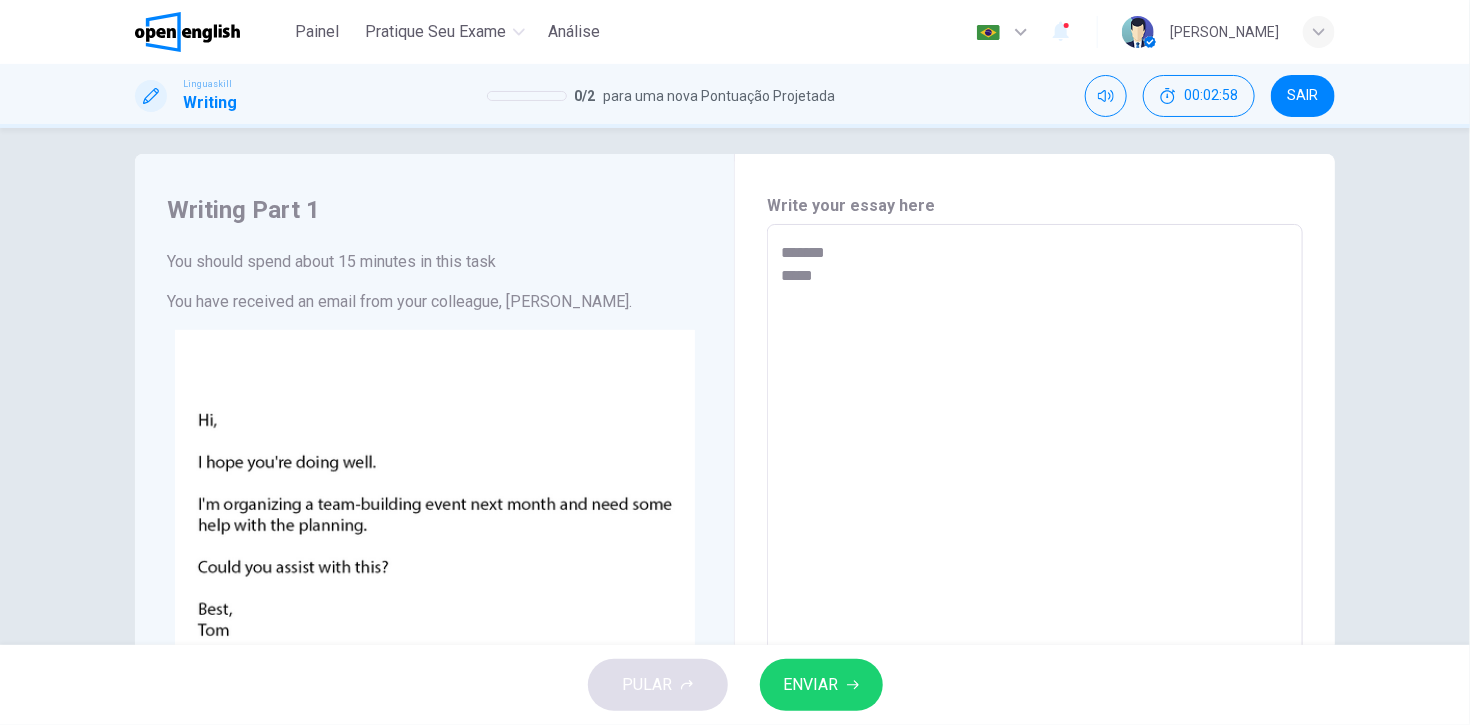 type on "*" 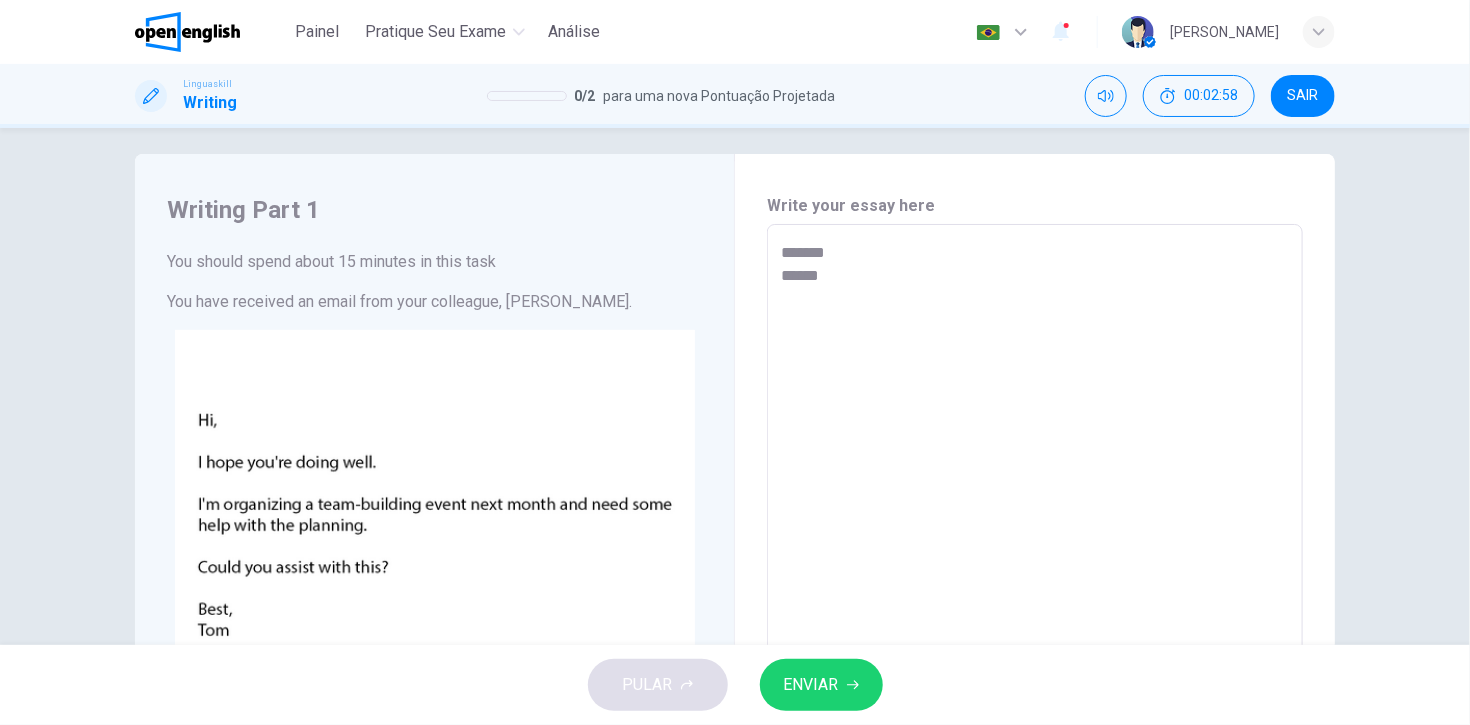 type on "*" 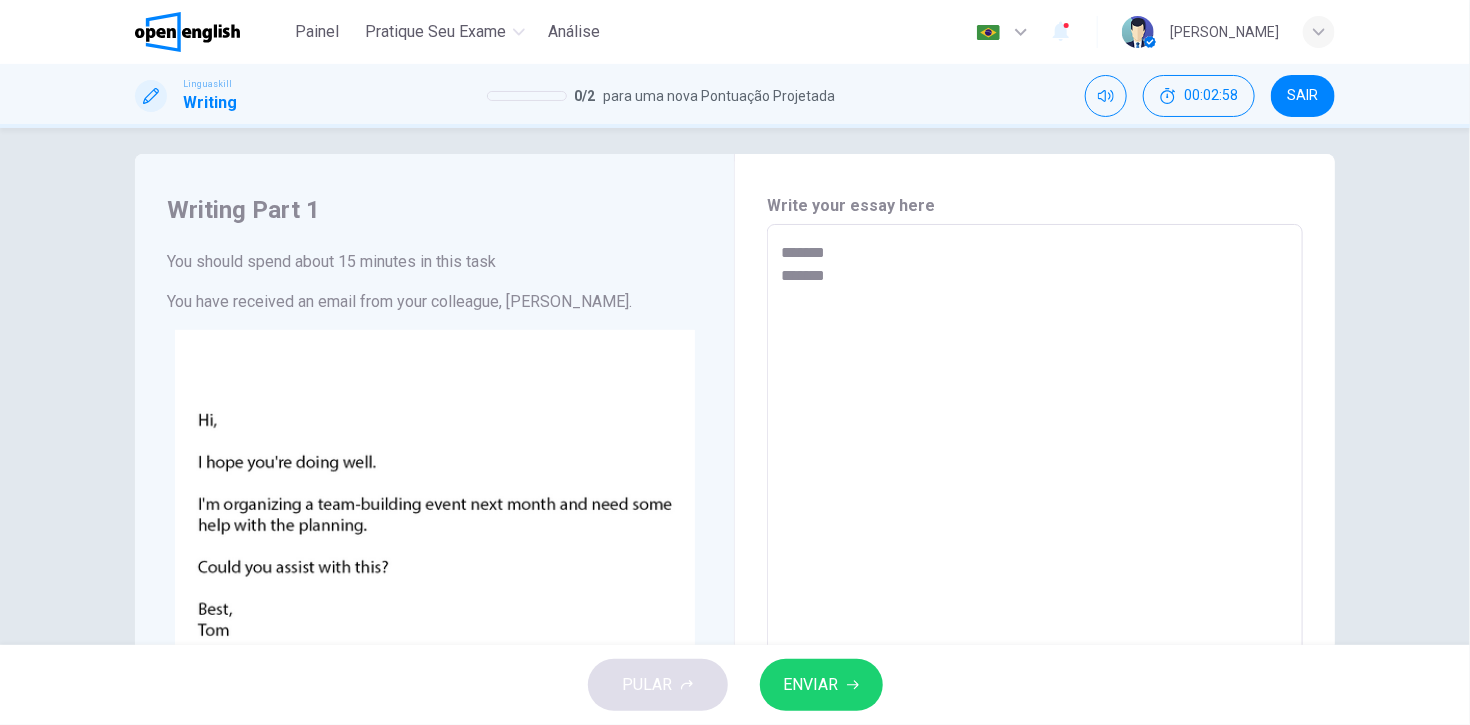 type on "*" 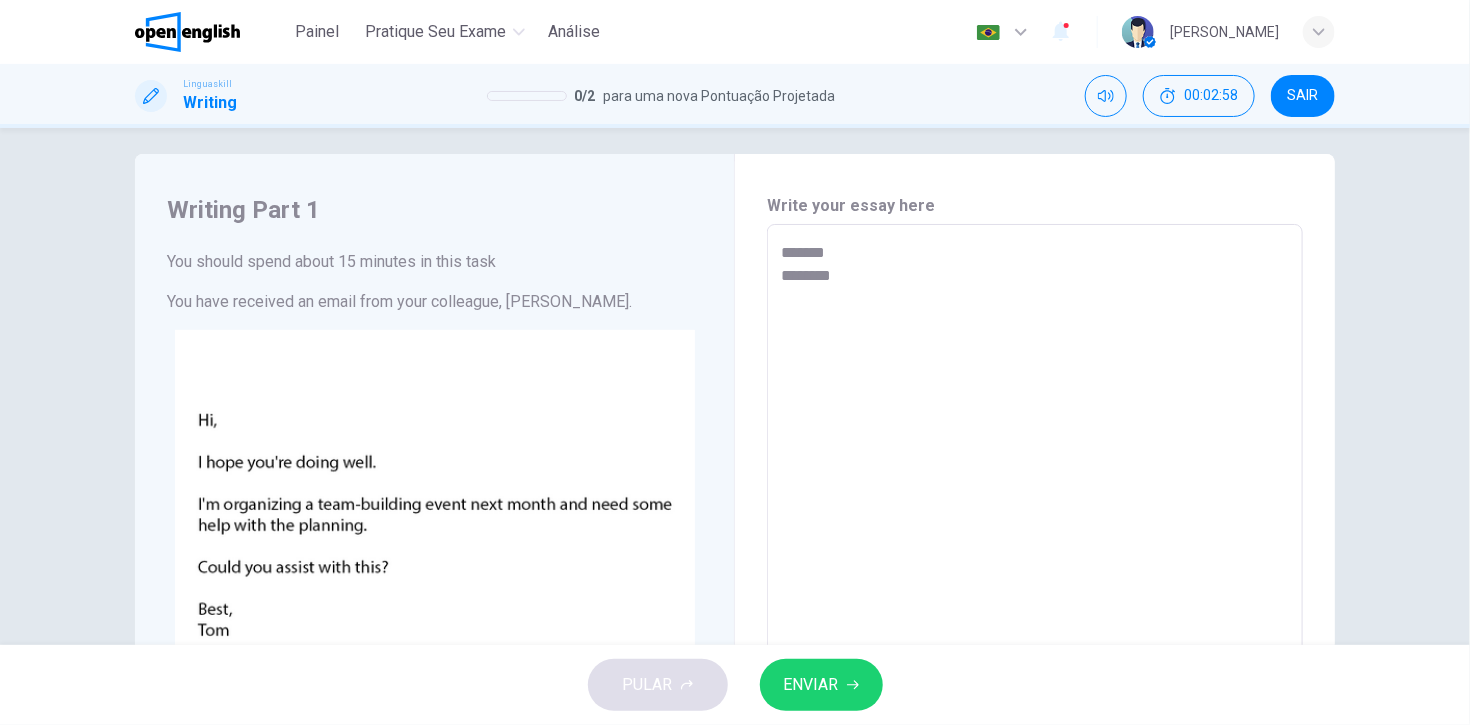 type on "*******
*********" 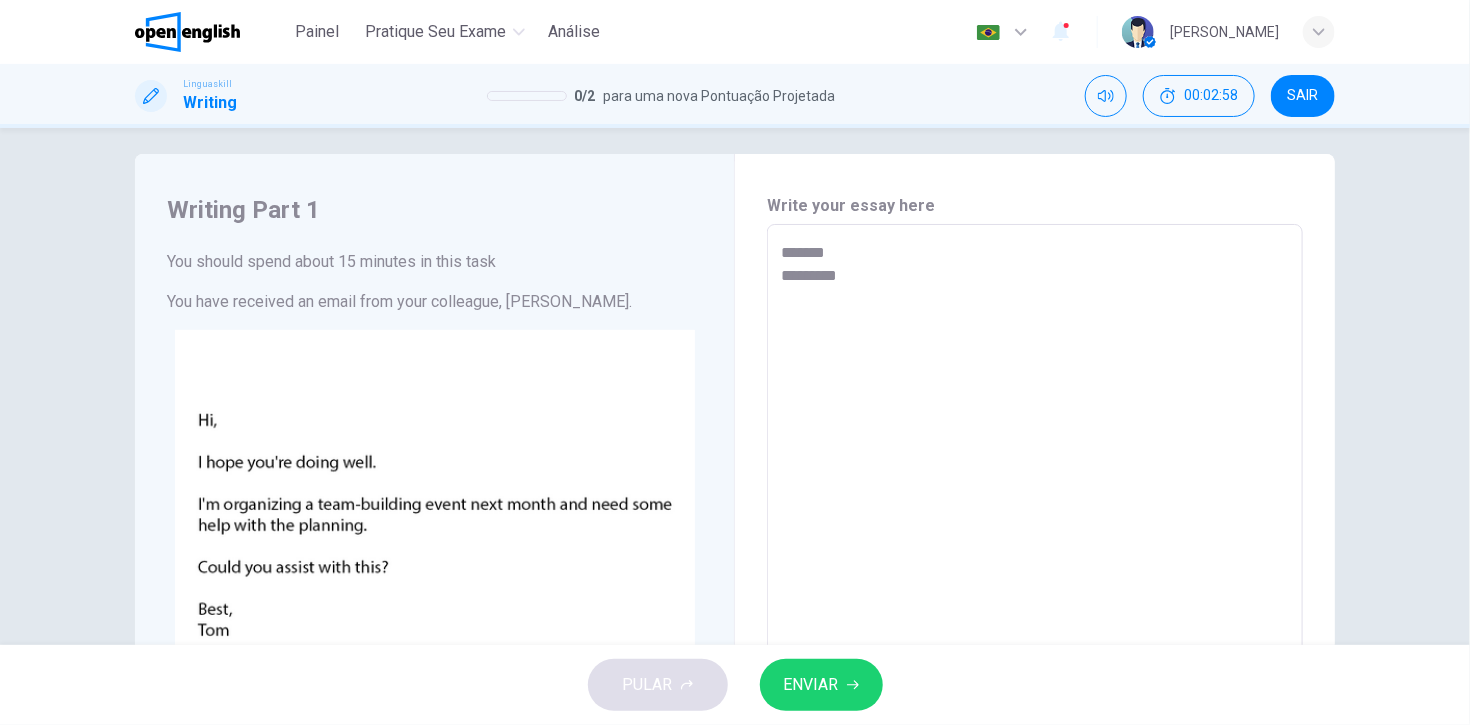 type on "*" 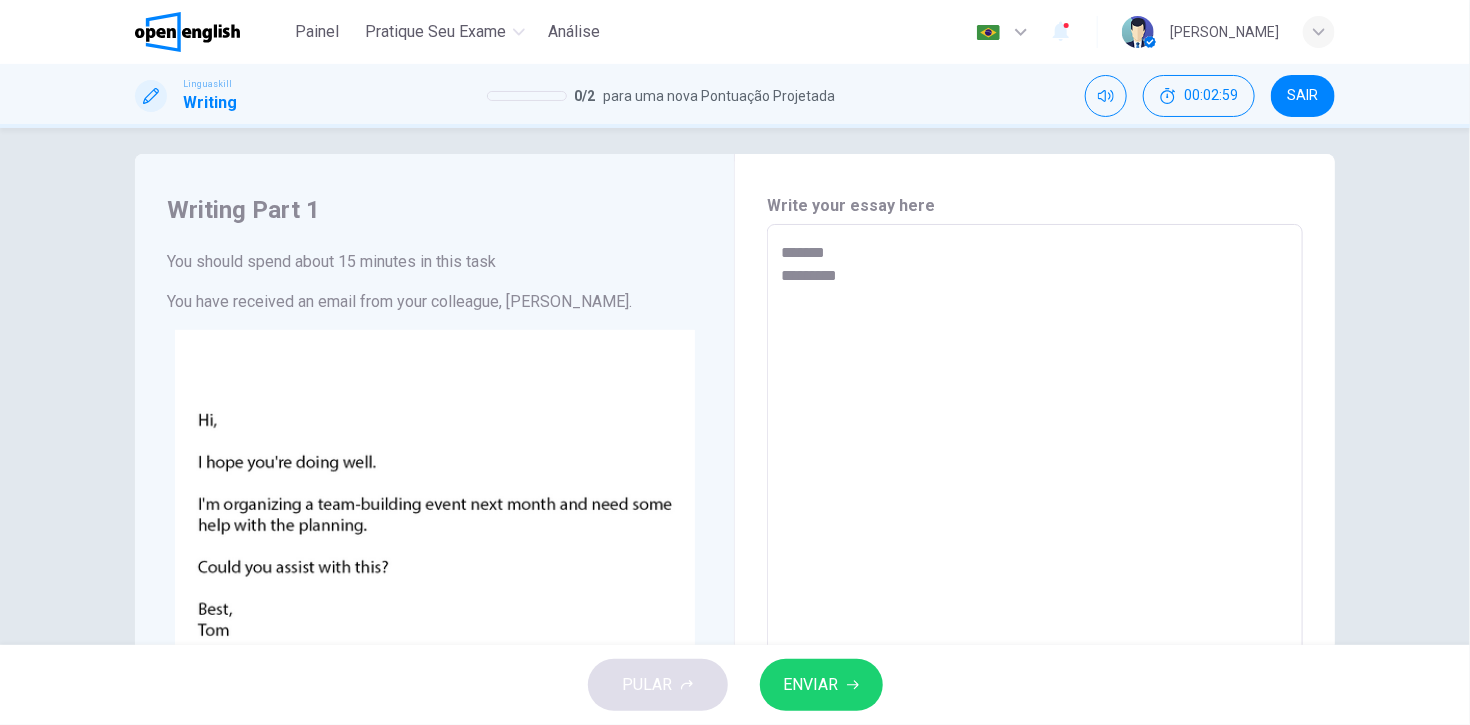 type on "**********" 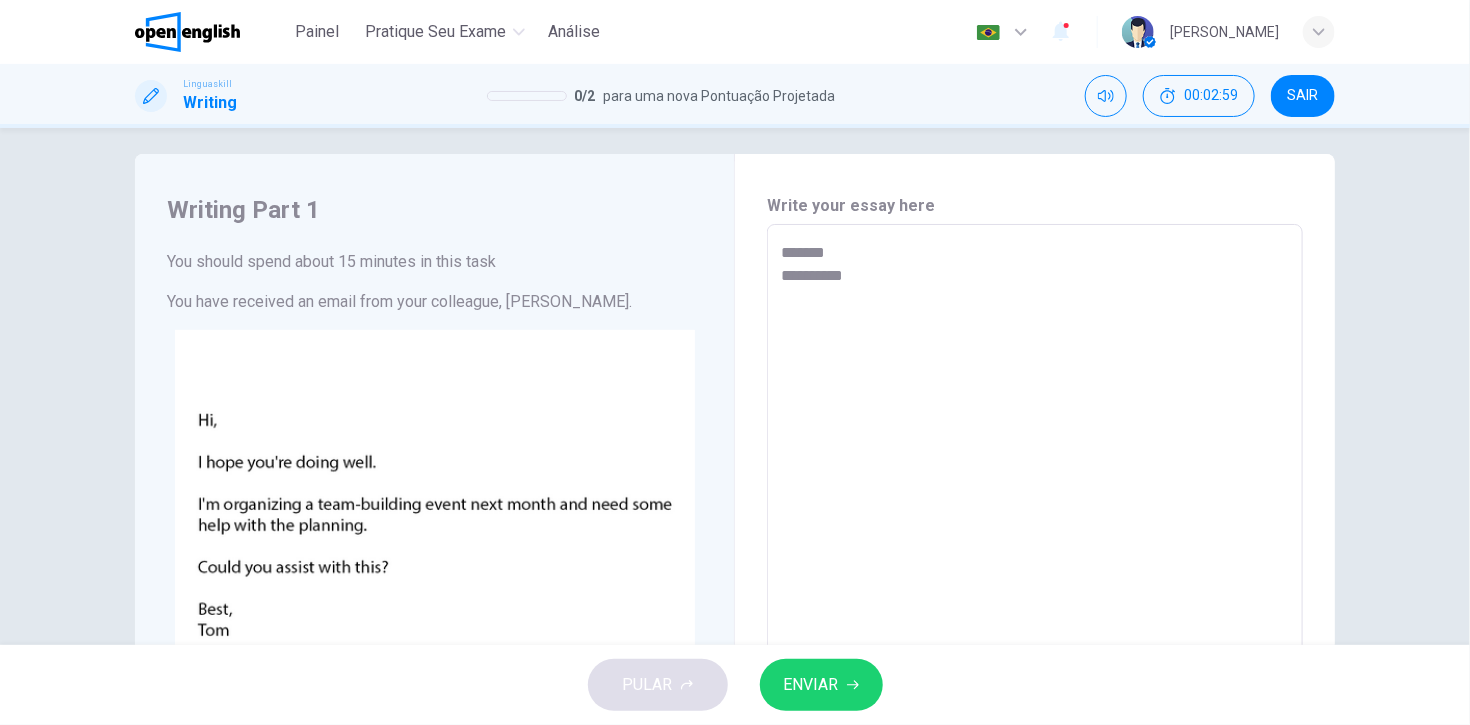 type on "*" 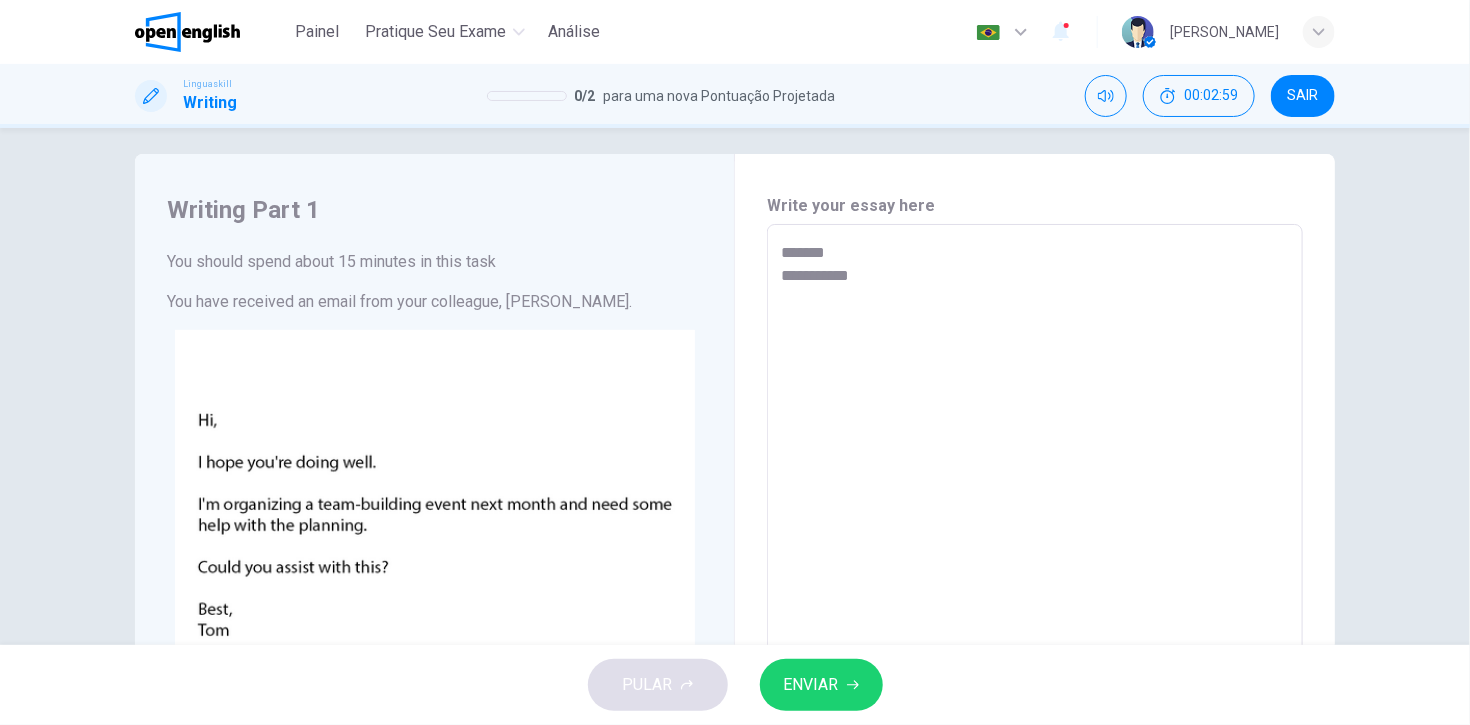 type on "*" 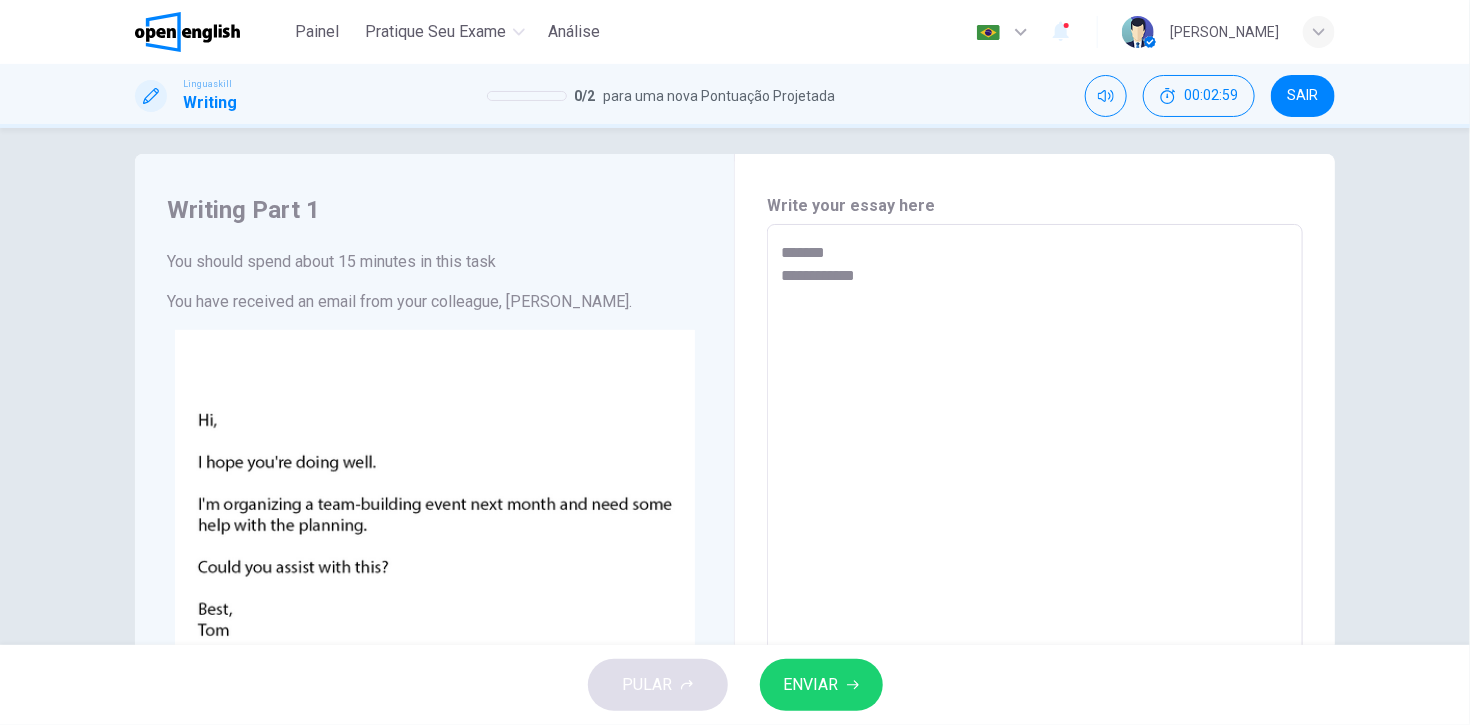 type on "*" 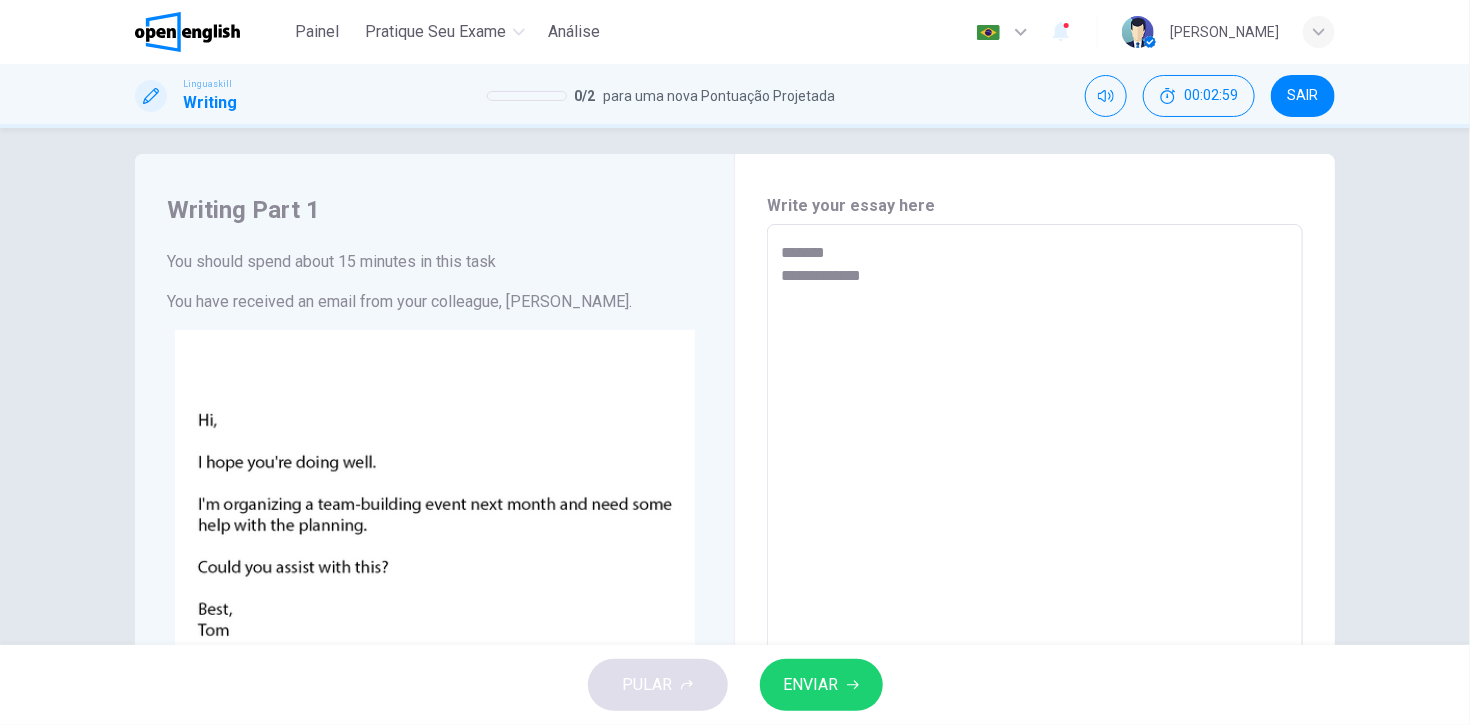type on "**********" 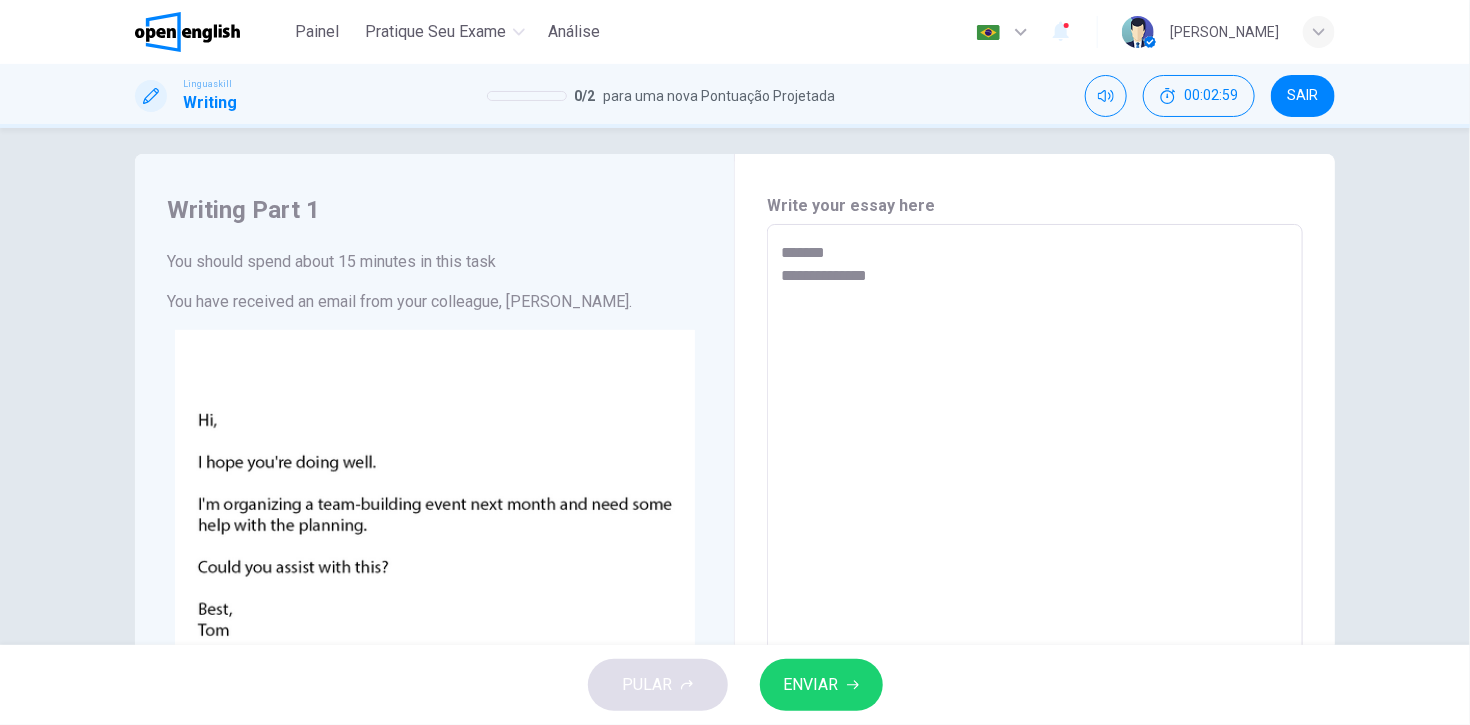 type on "*" 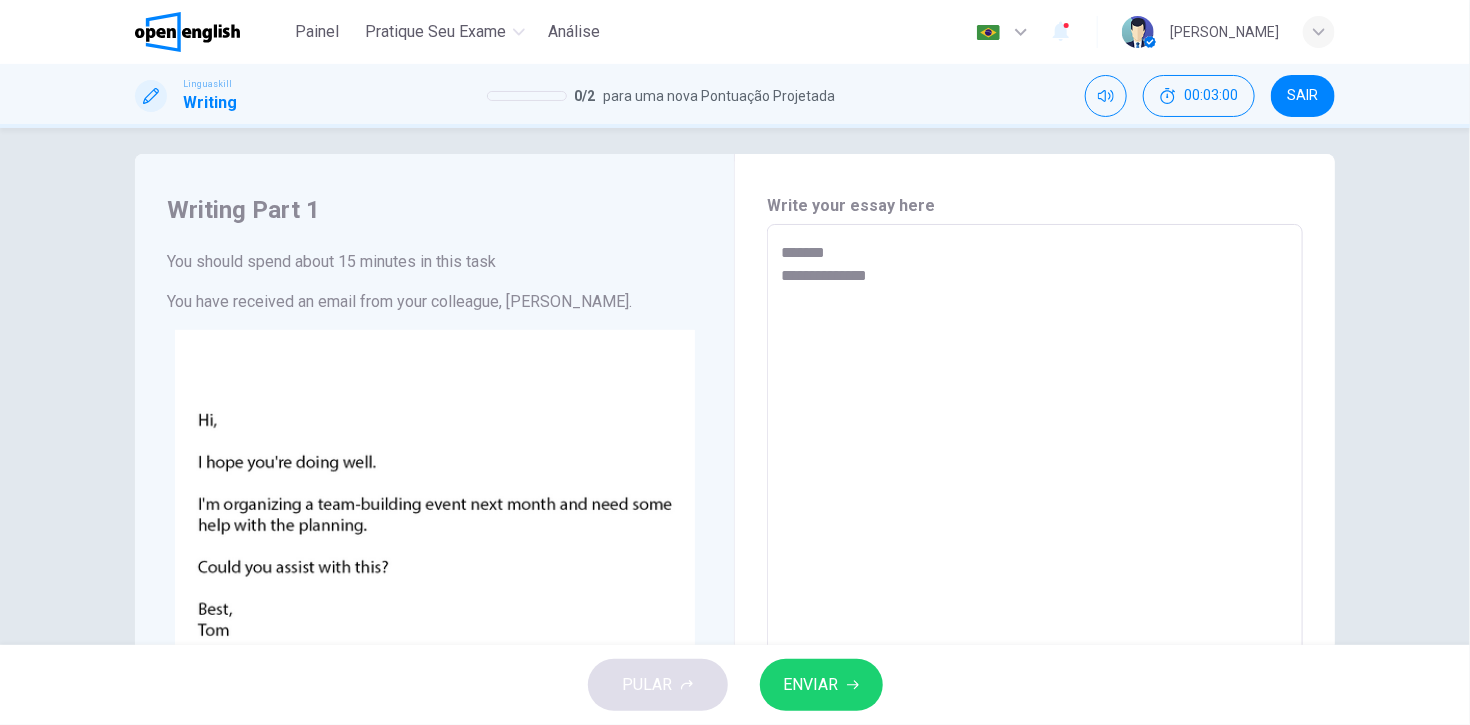 type on "**********" 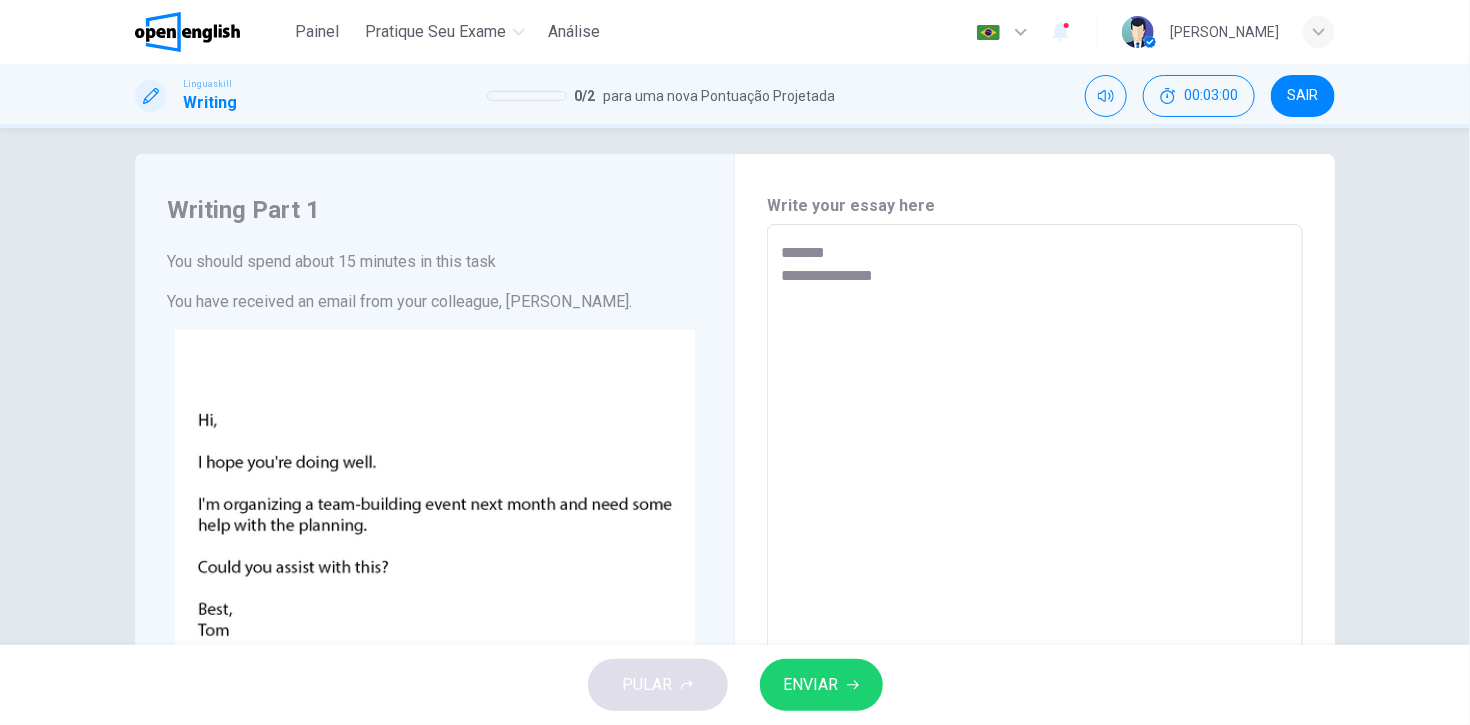 type on "*" 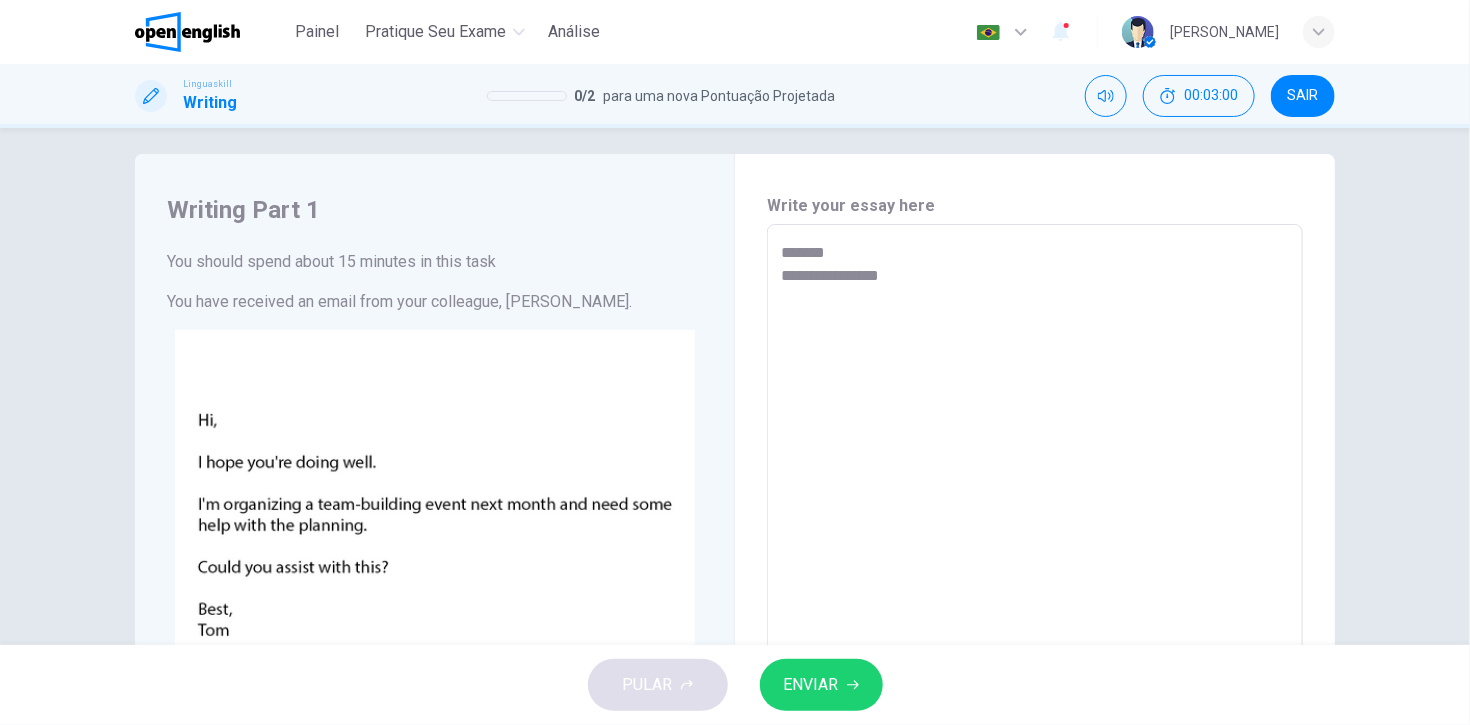 type on "*" 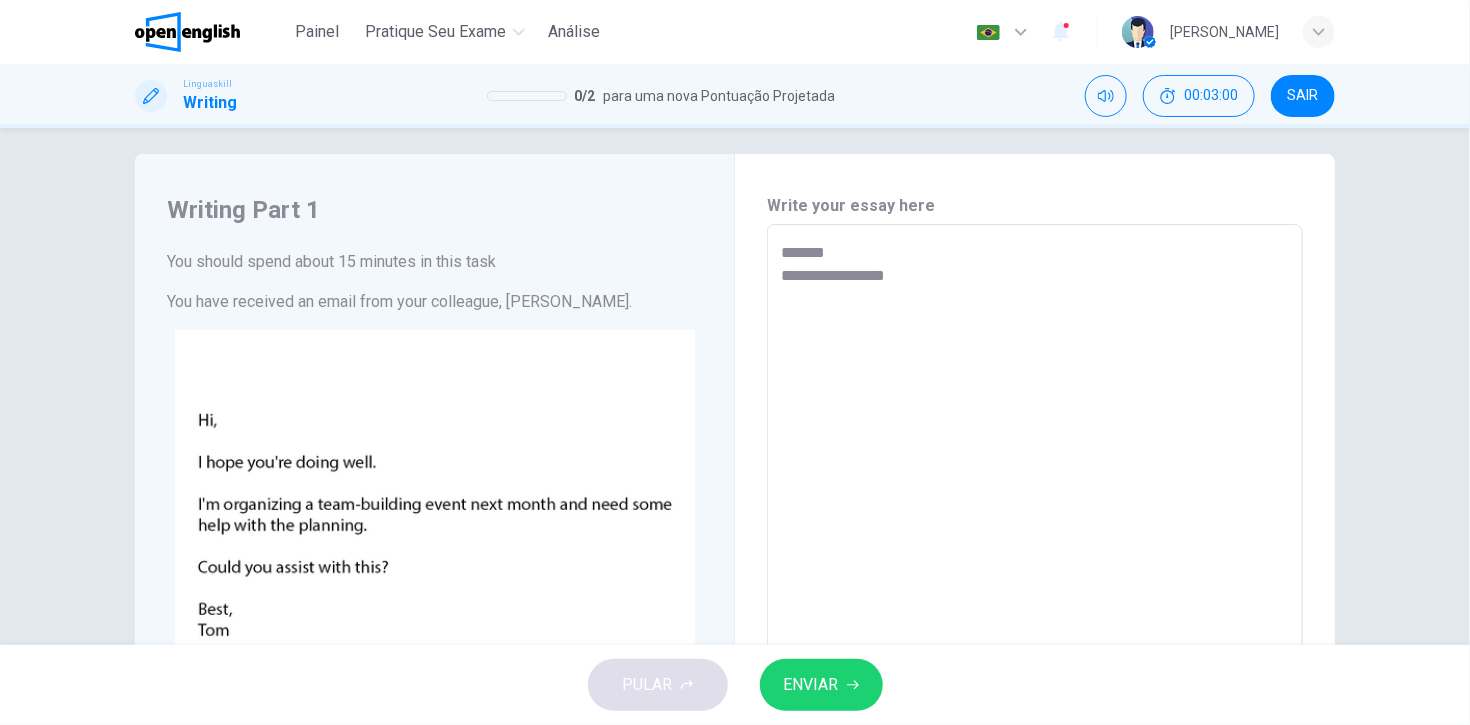 type on "*" 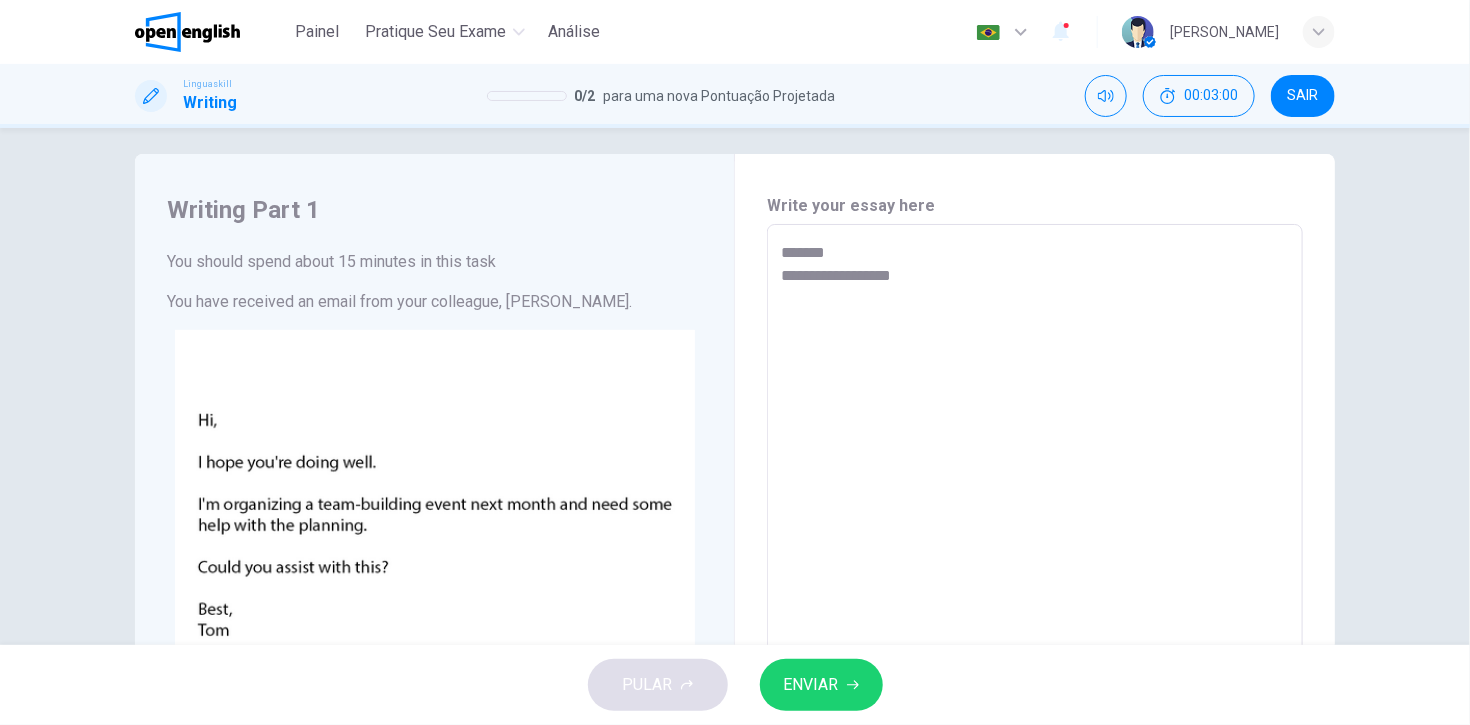 type on "*" 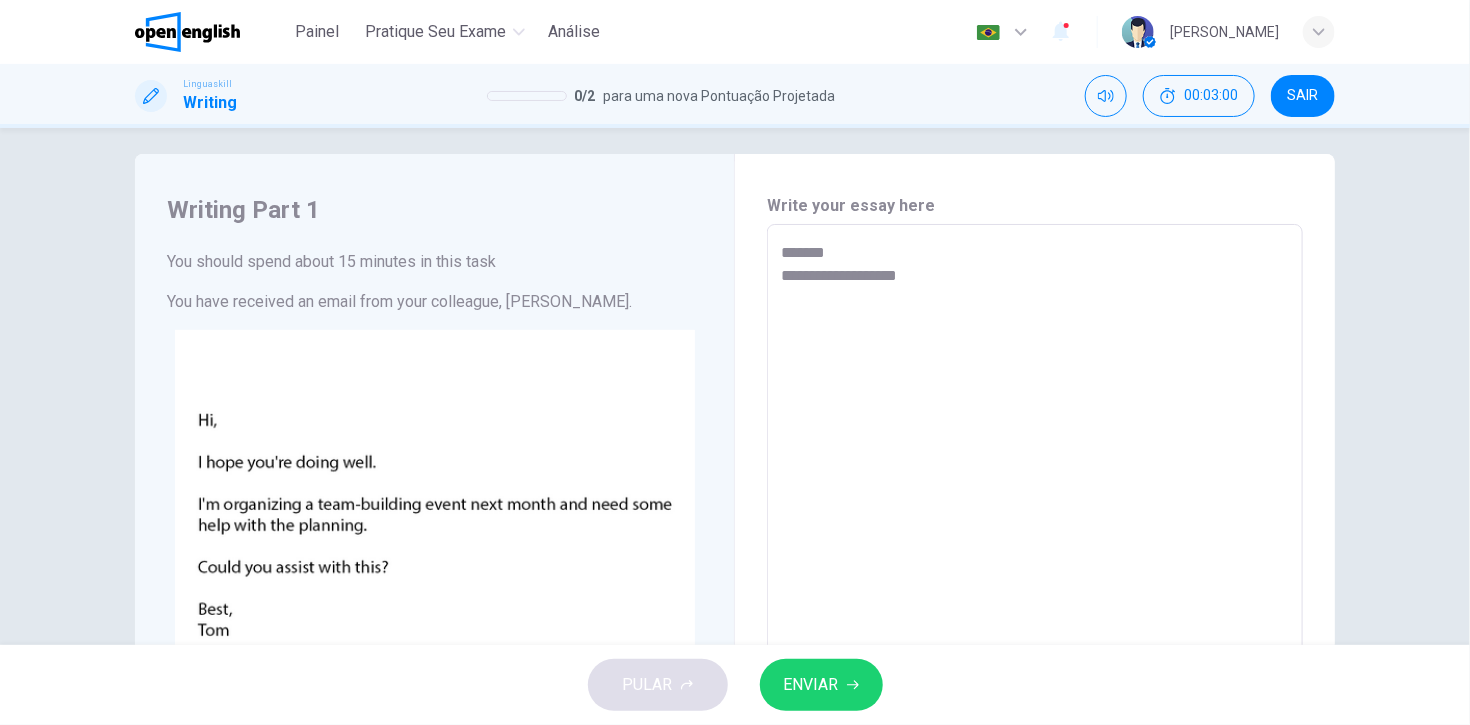 type on "*" 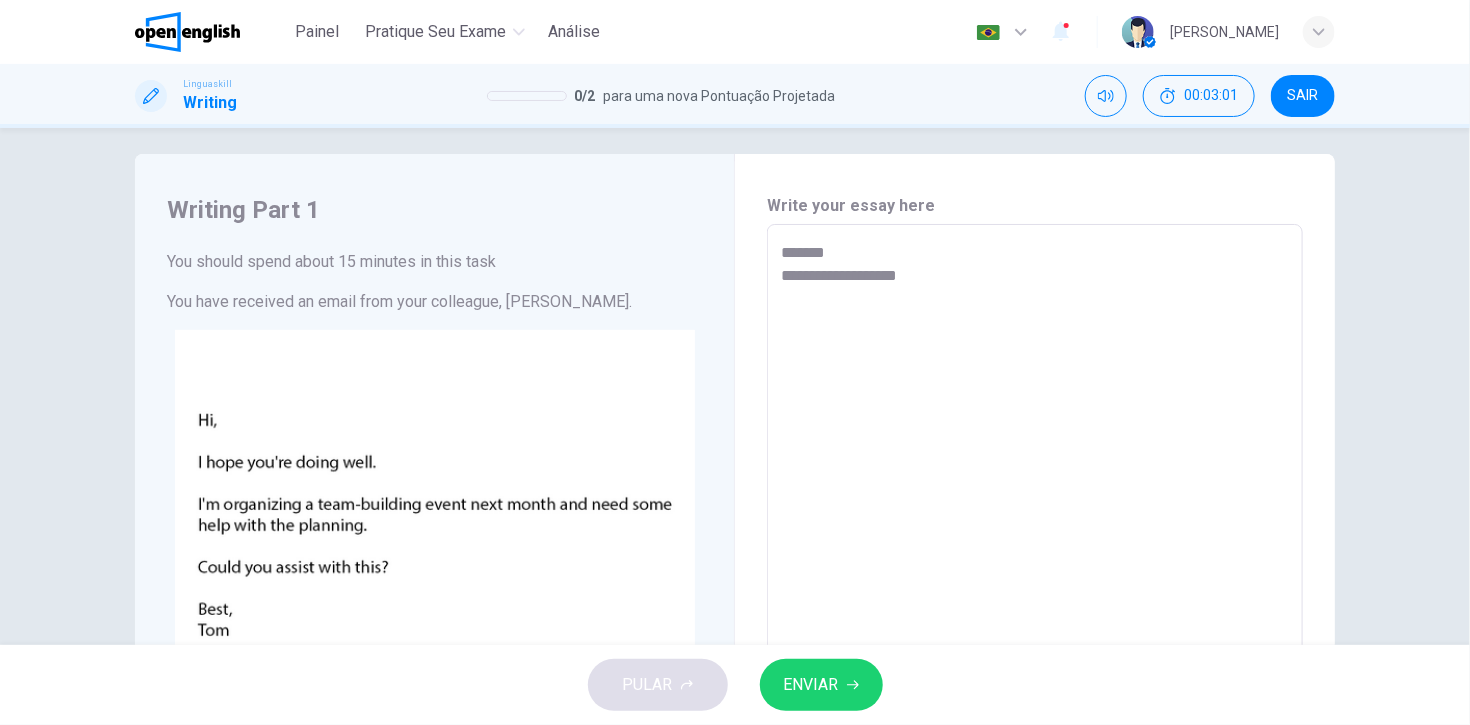 type on "**********" 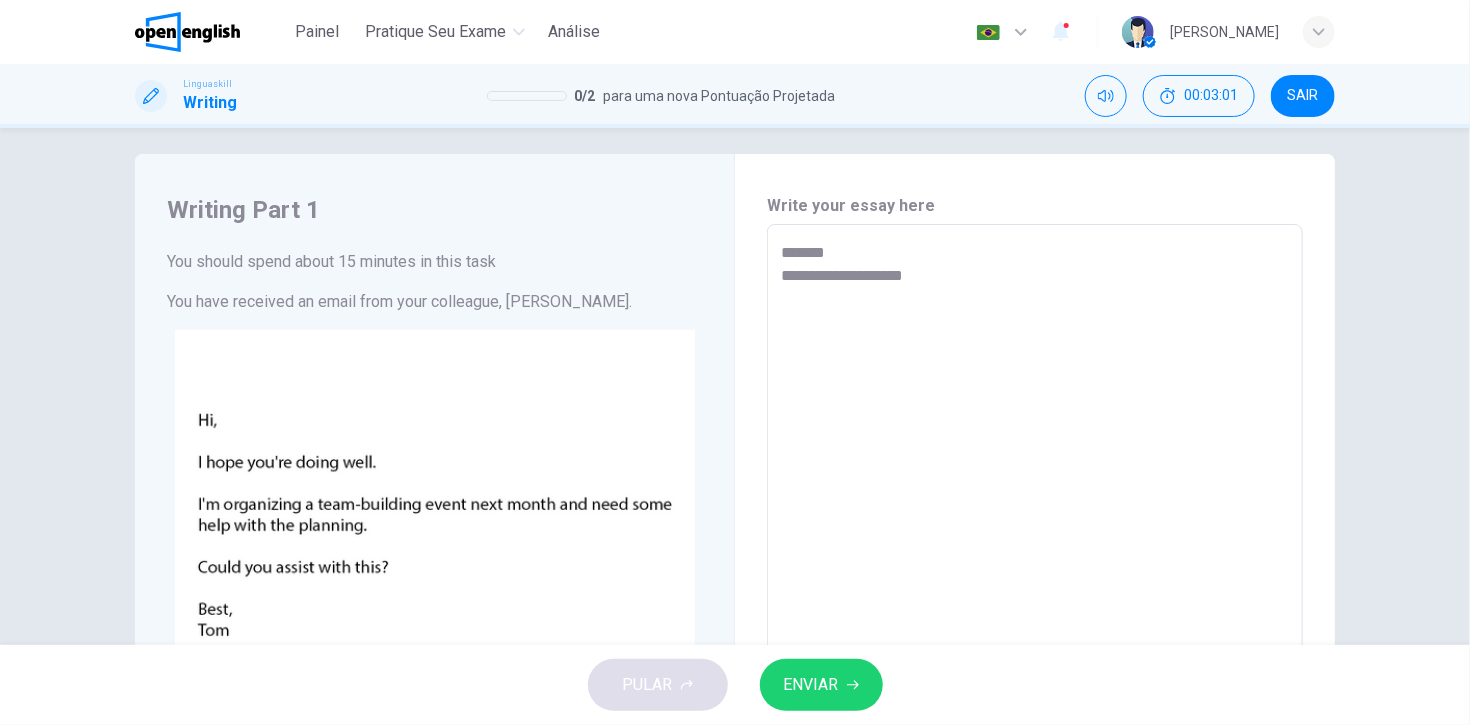 type on "*" 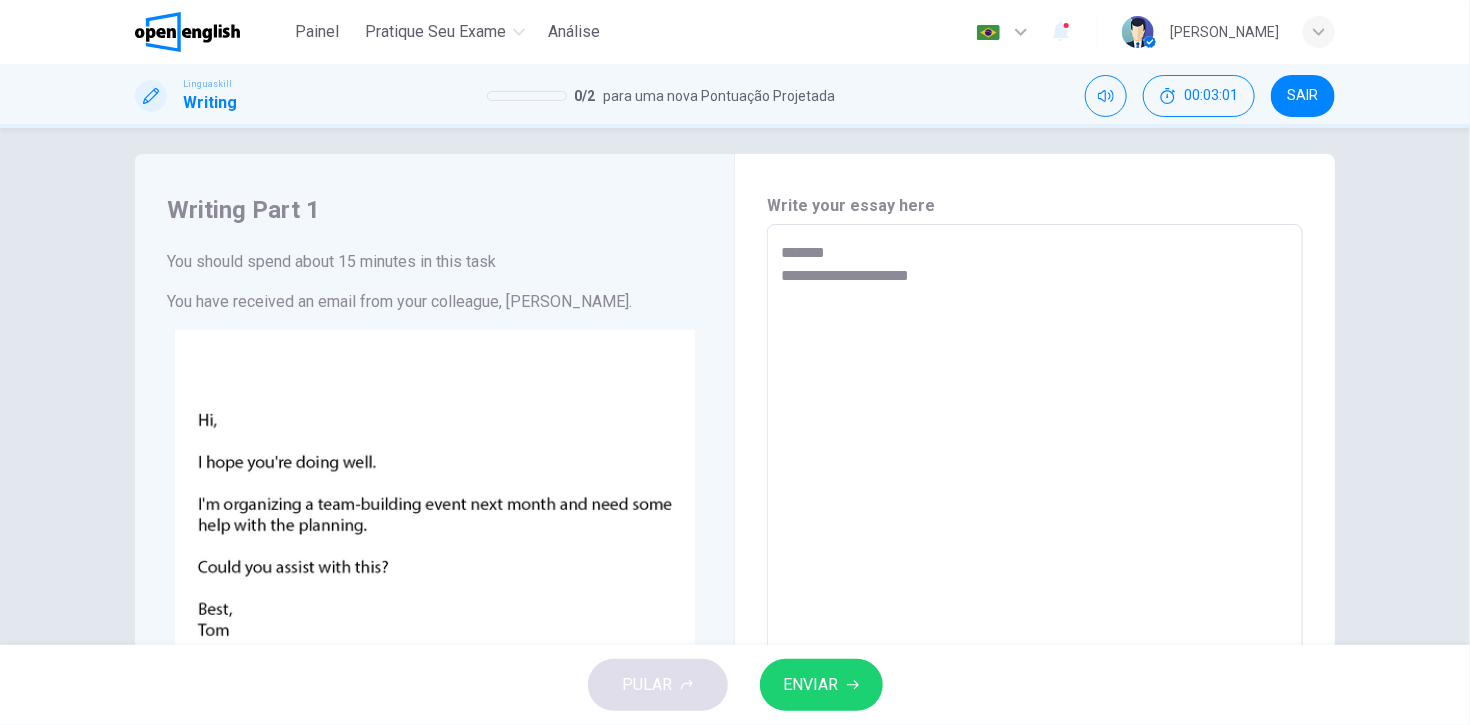 type on "*" 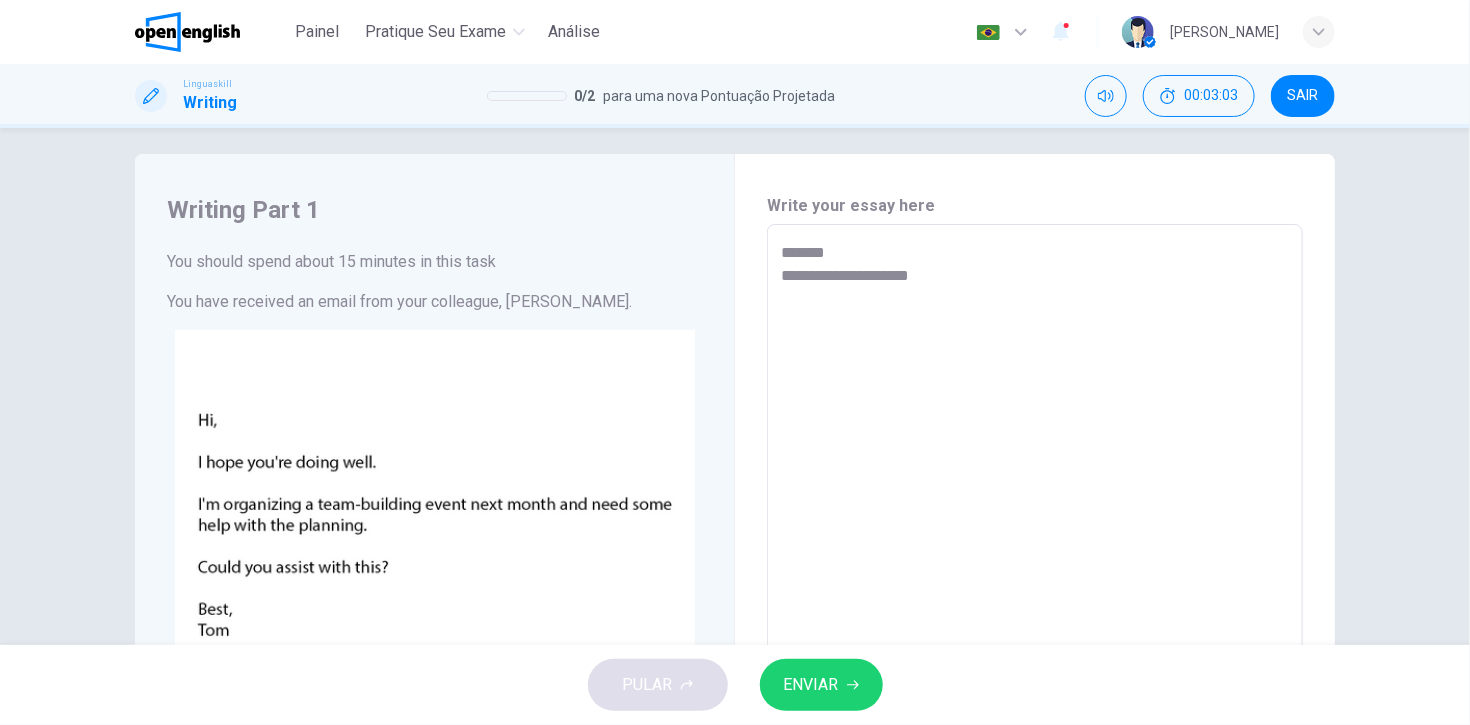 click on "**********" at bounding box center [1035, 609] 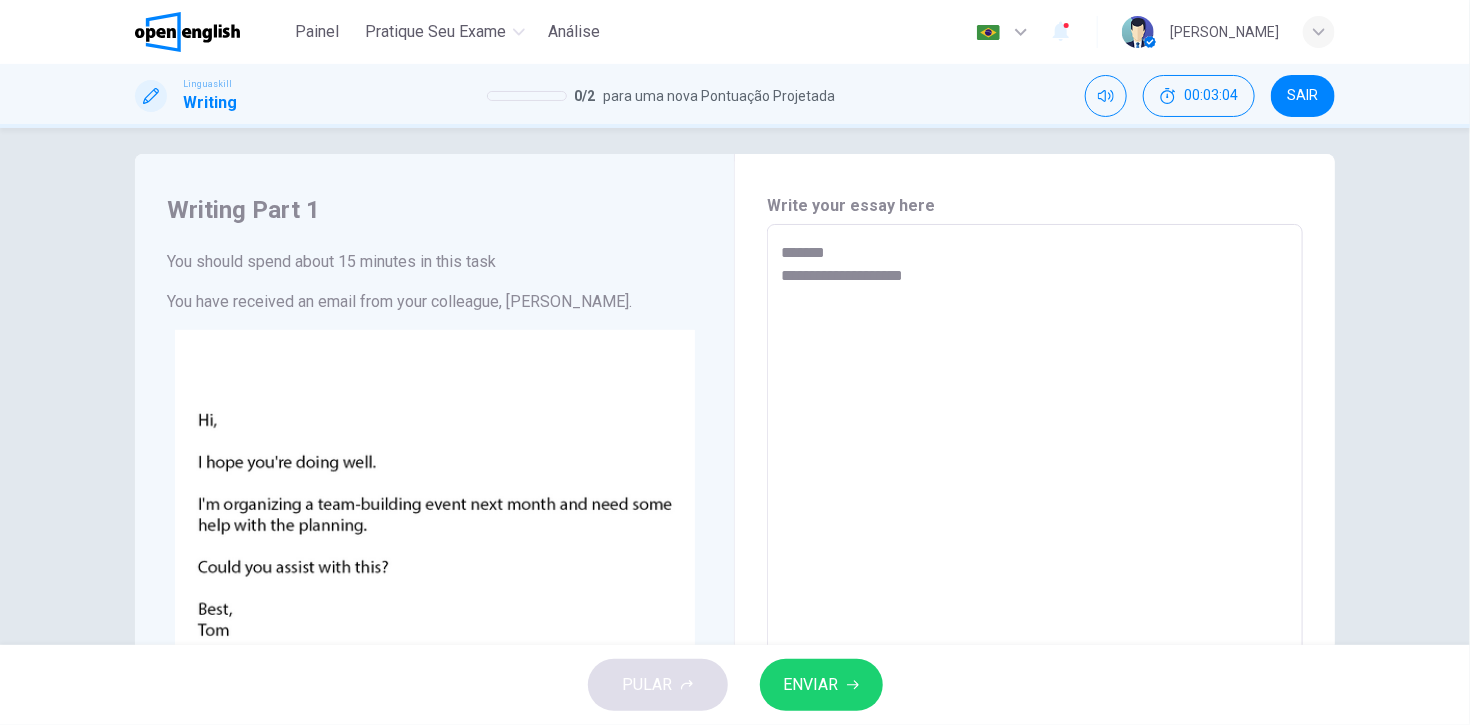 type on "**********" 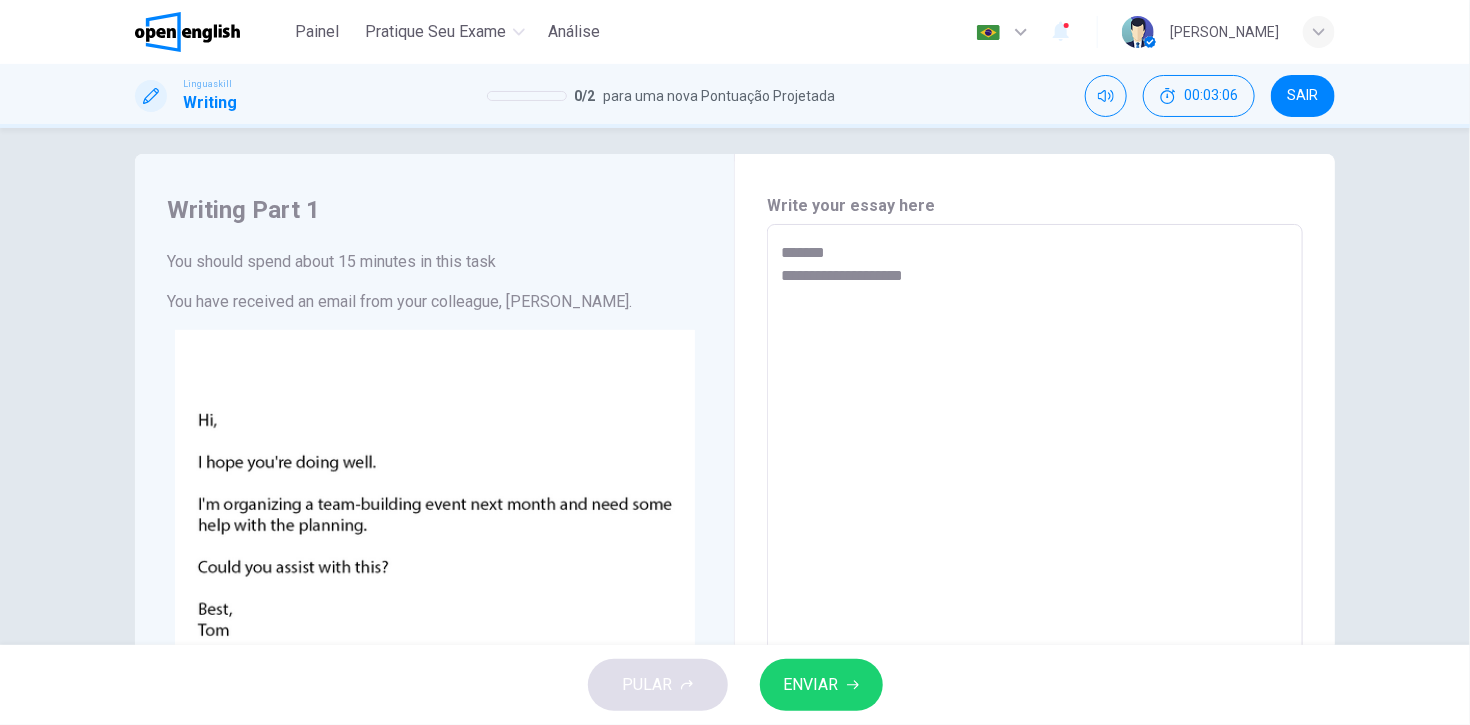 type on "*" 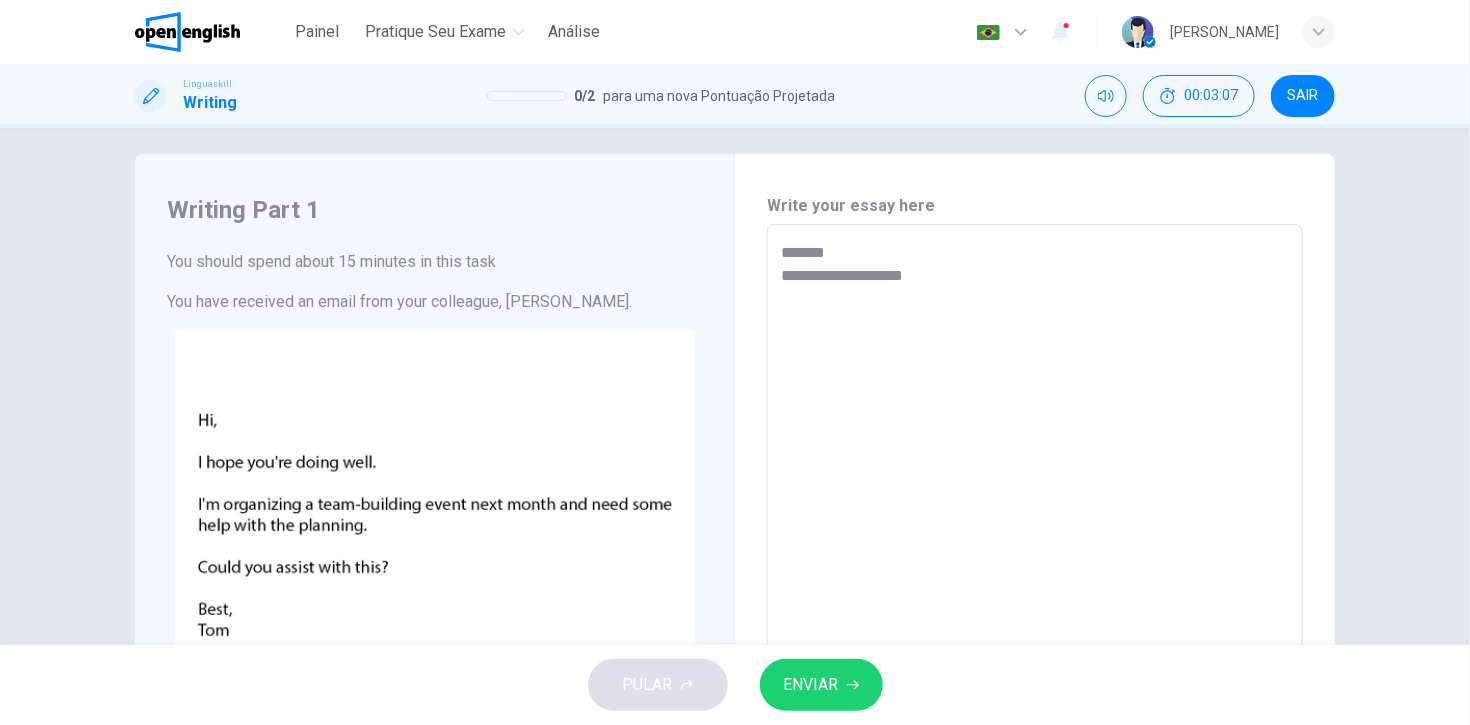 click on "**********" at bounding box center [1035, 609] 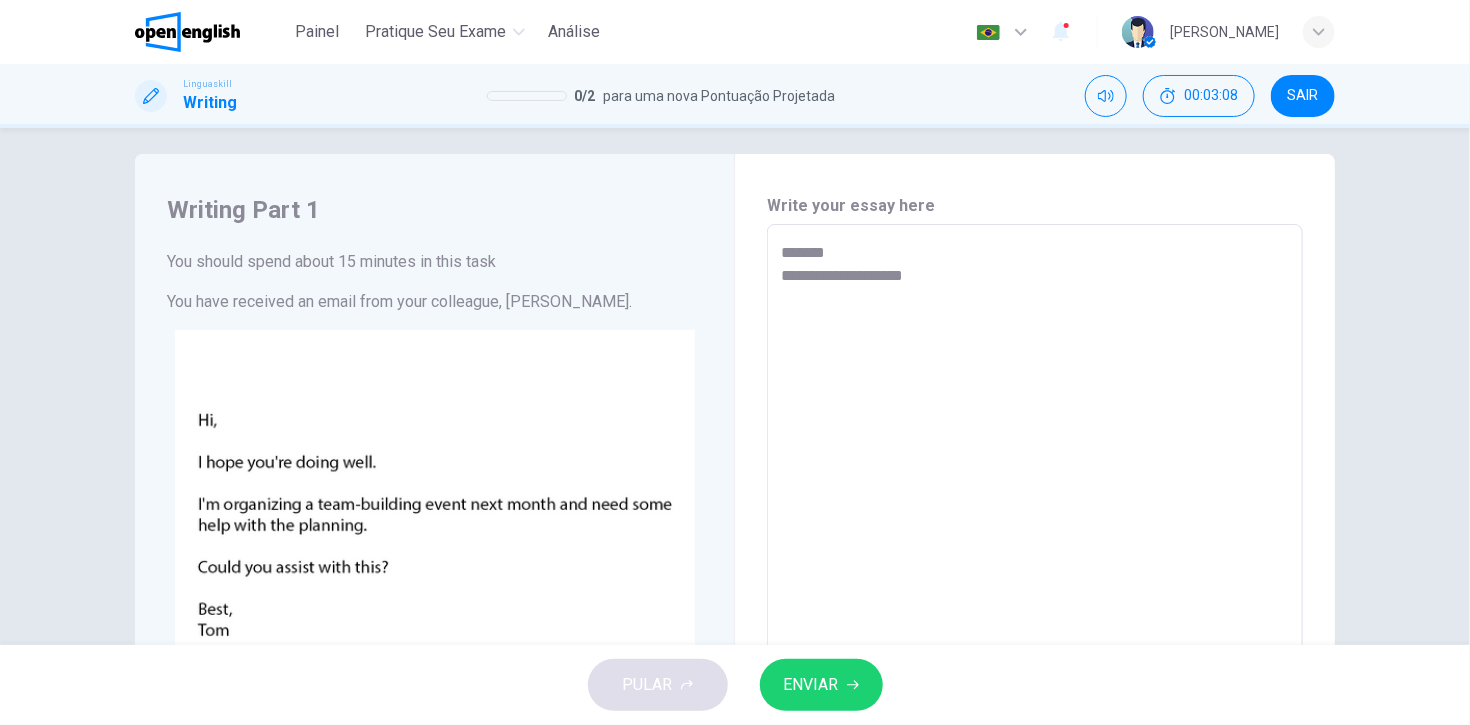 type on "**********" 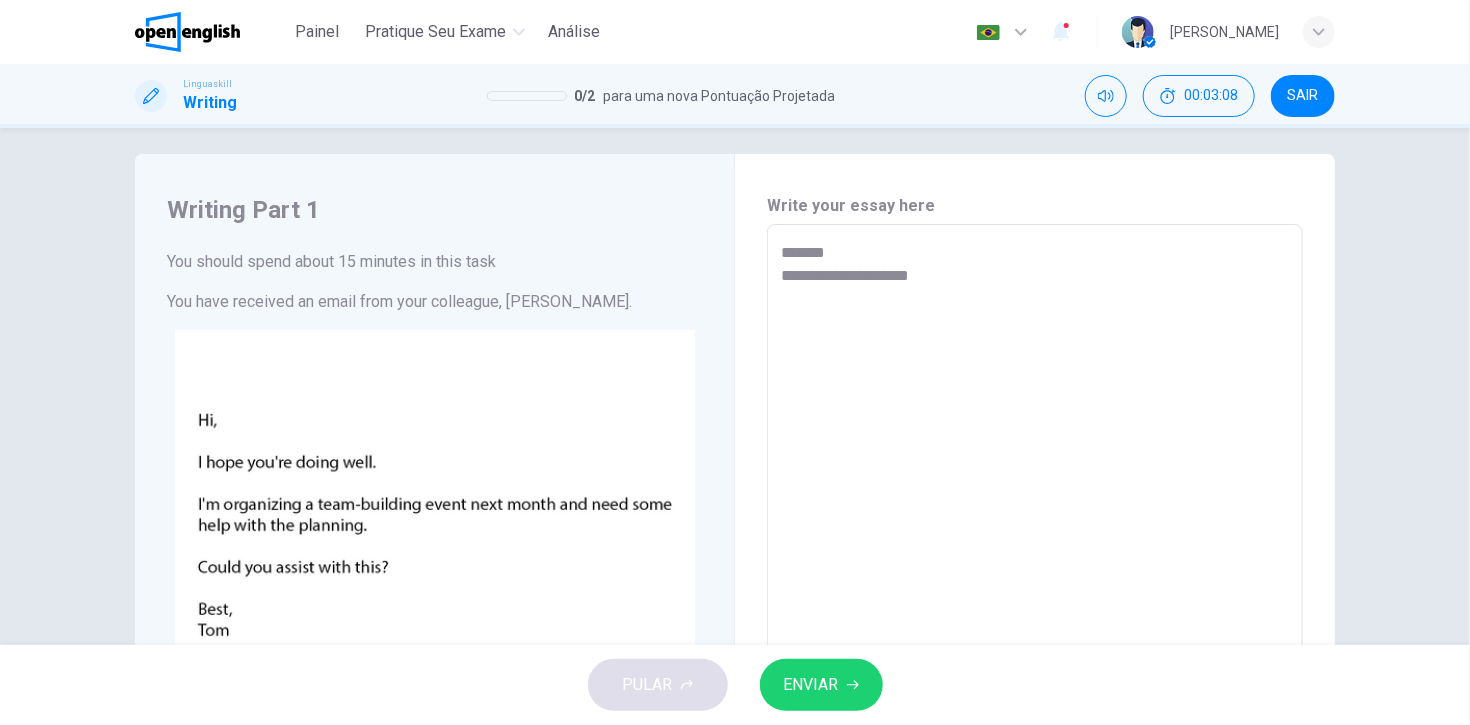 type on "**********" 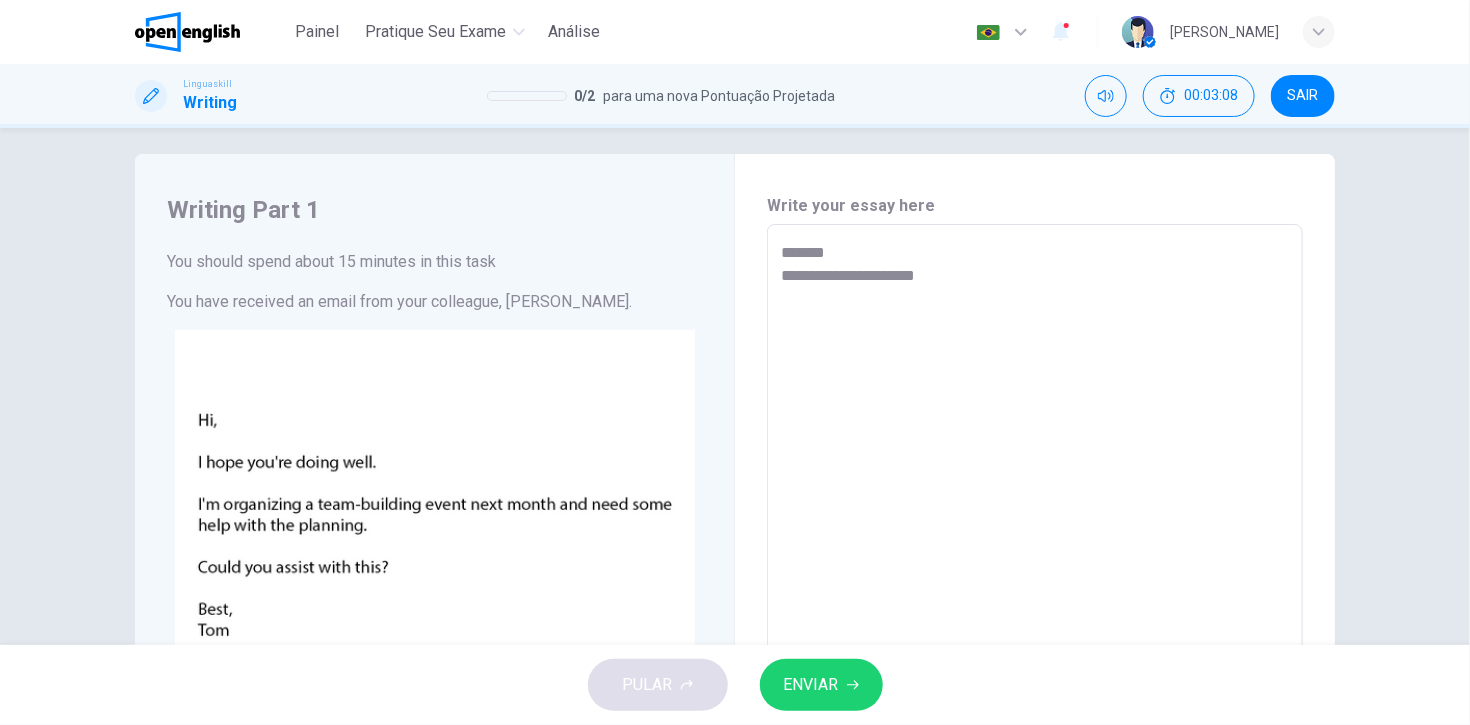 type on "*" 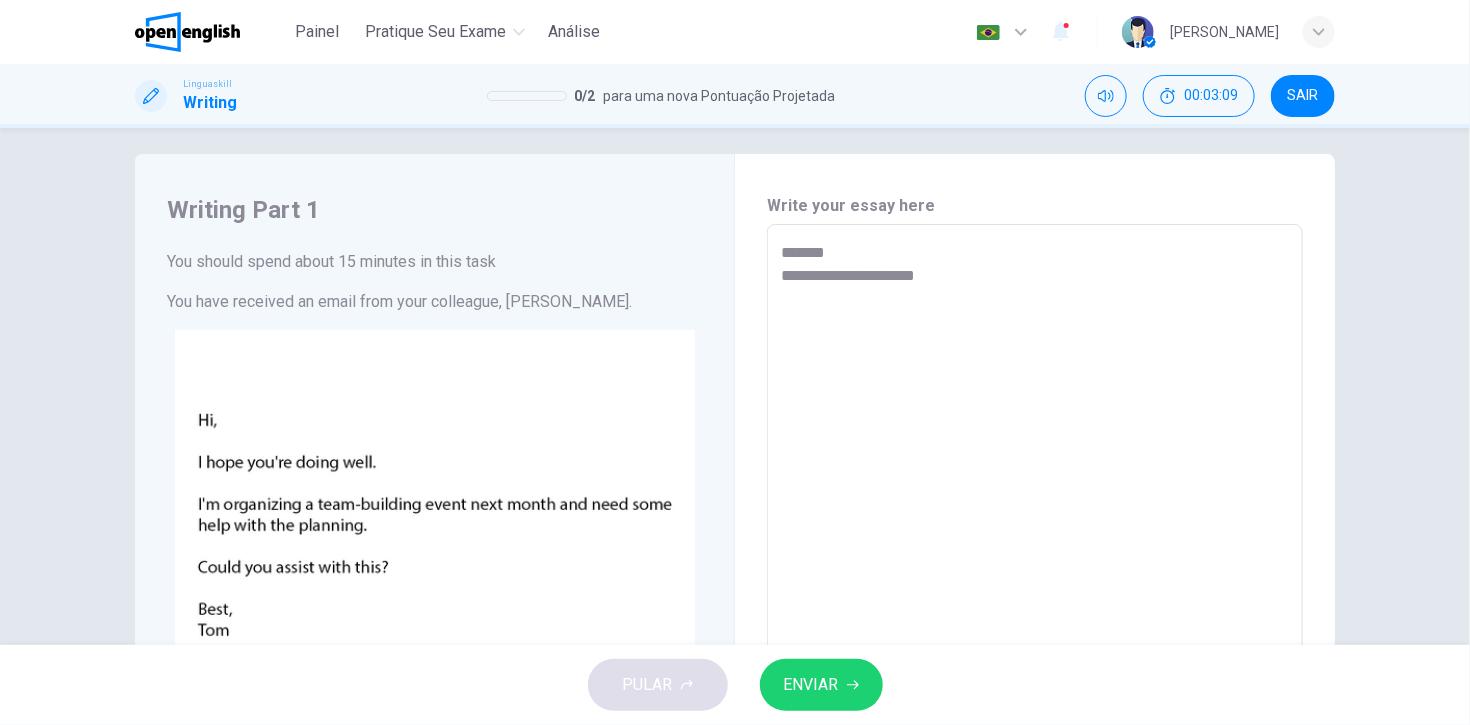 type on "**********" 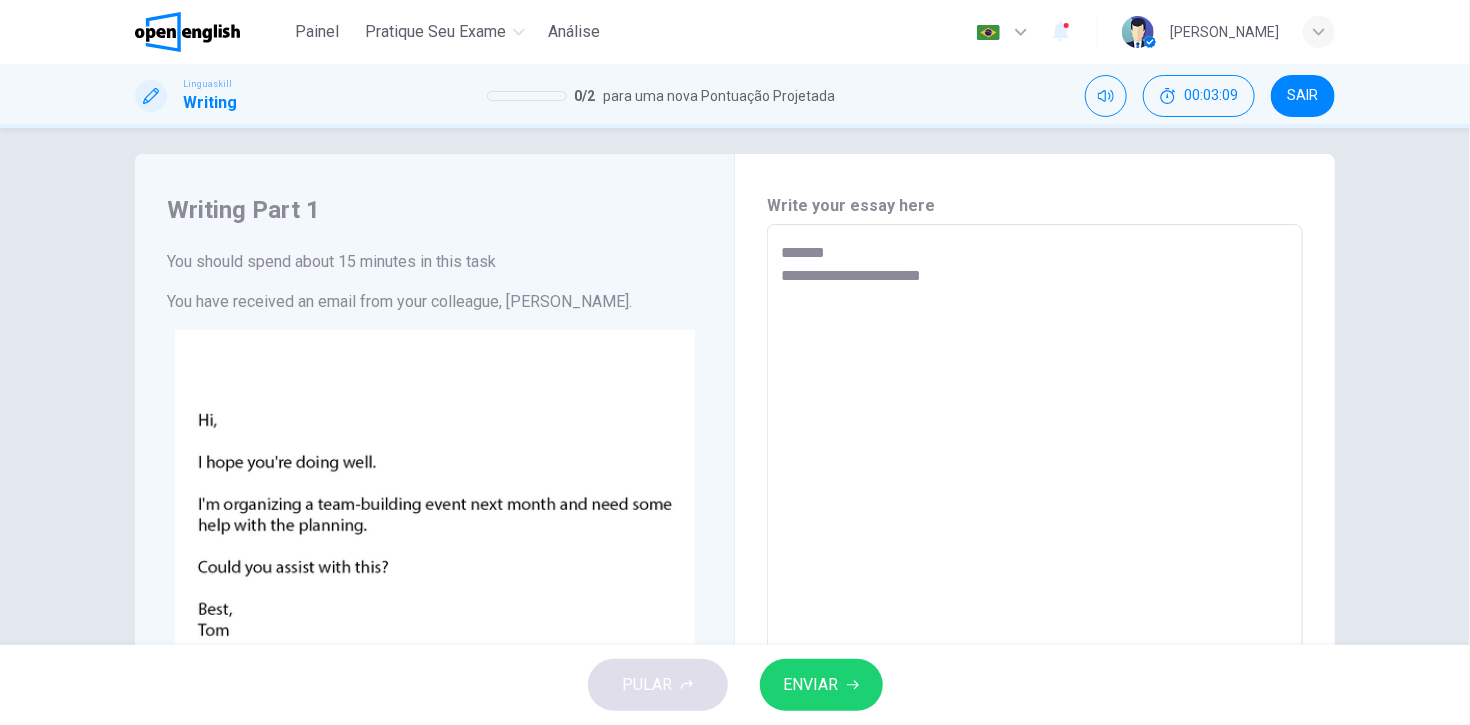 type on "*" 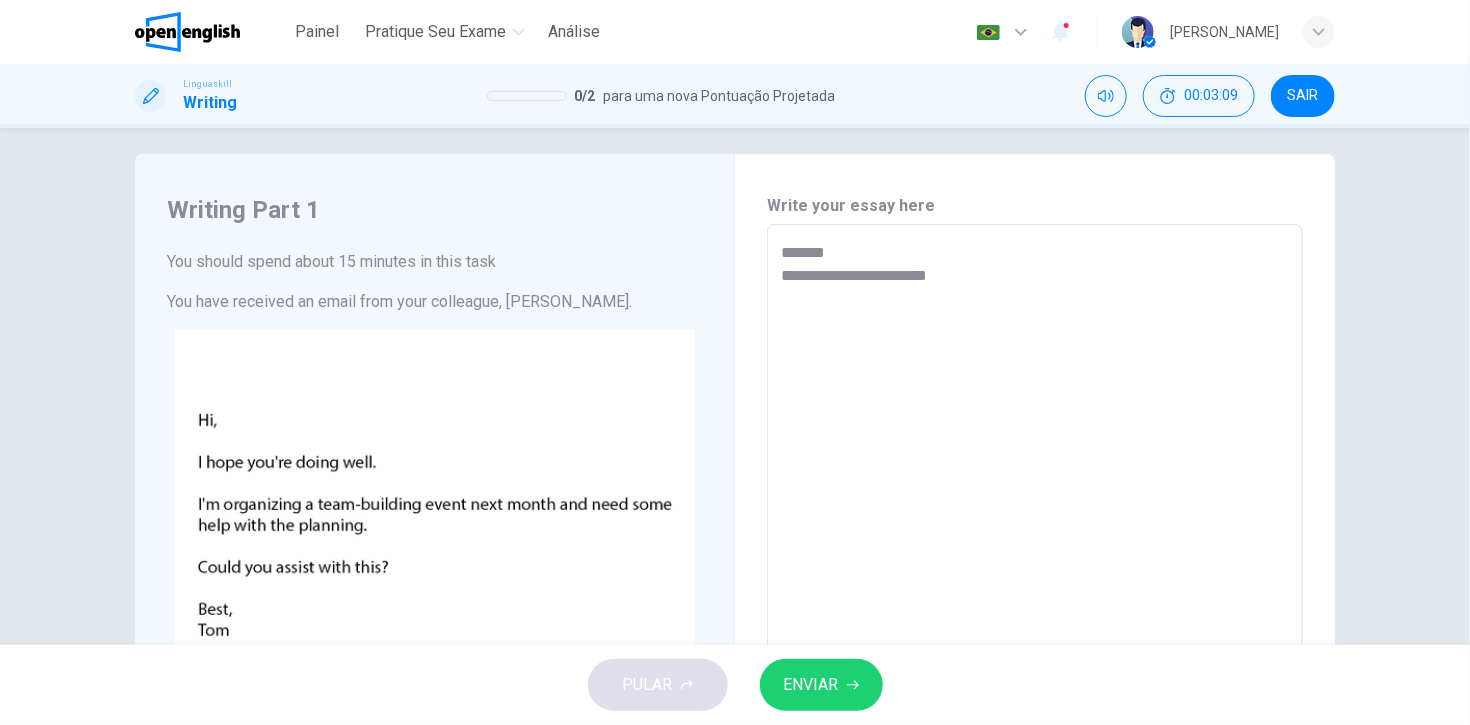 type on "*" 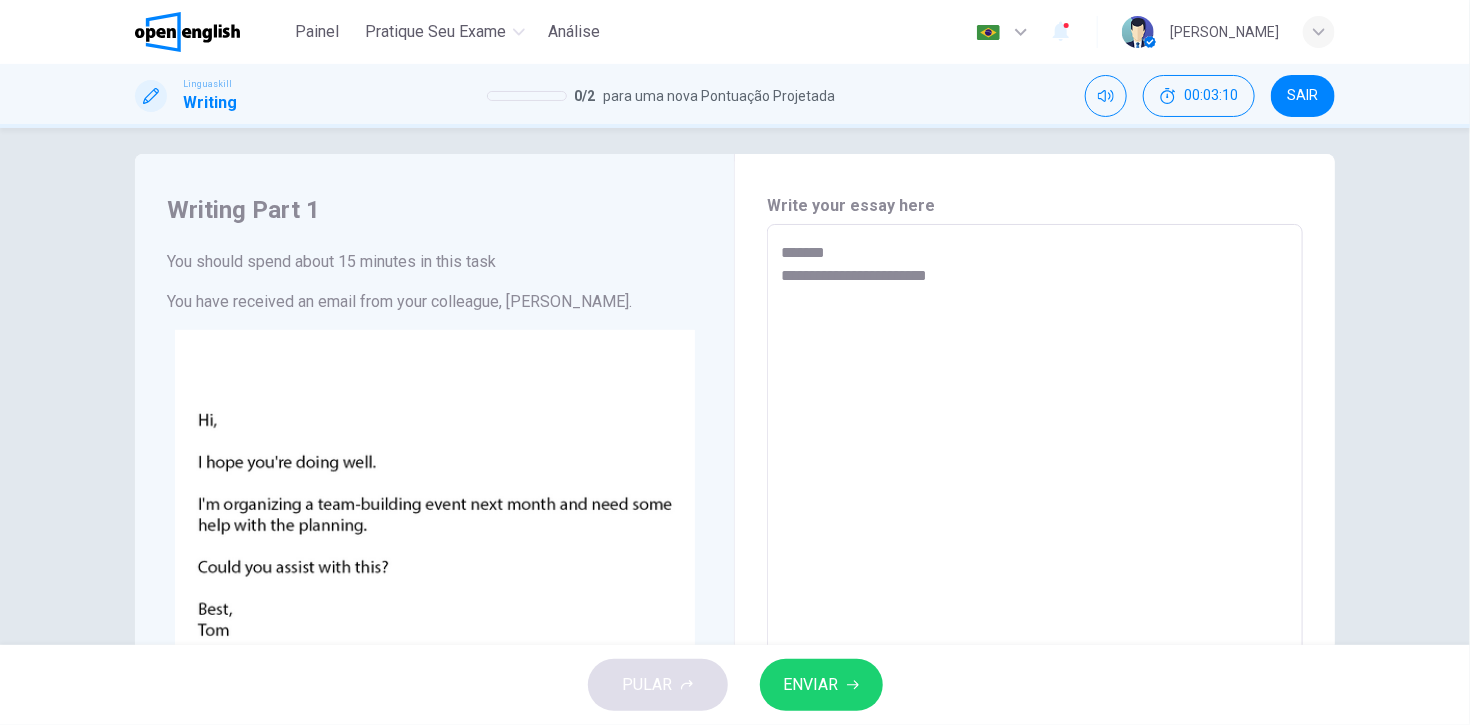 type on "**********" 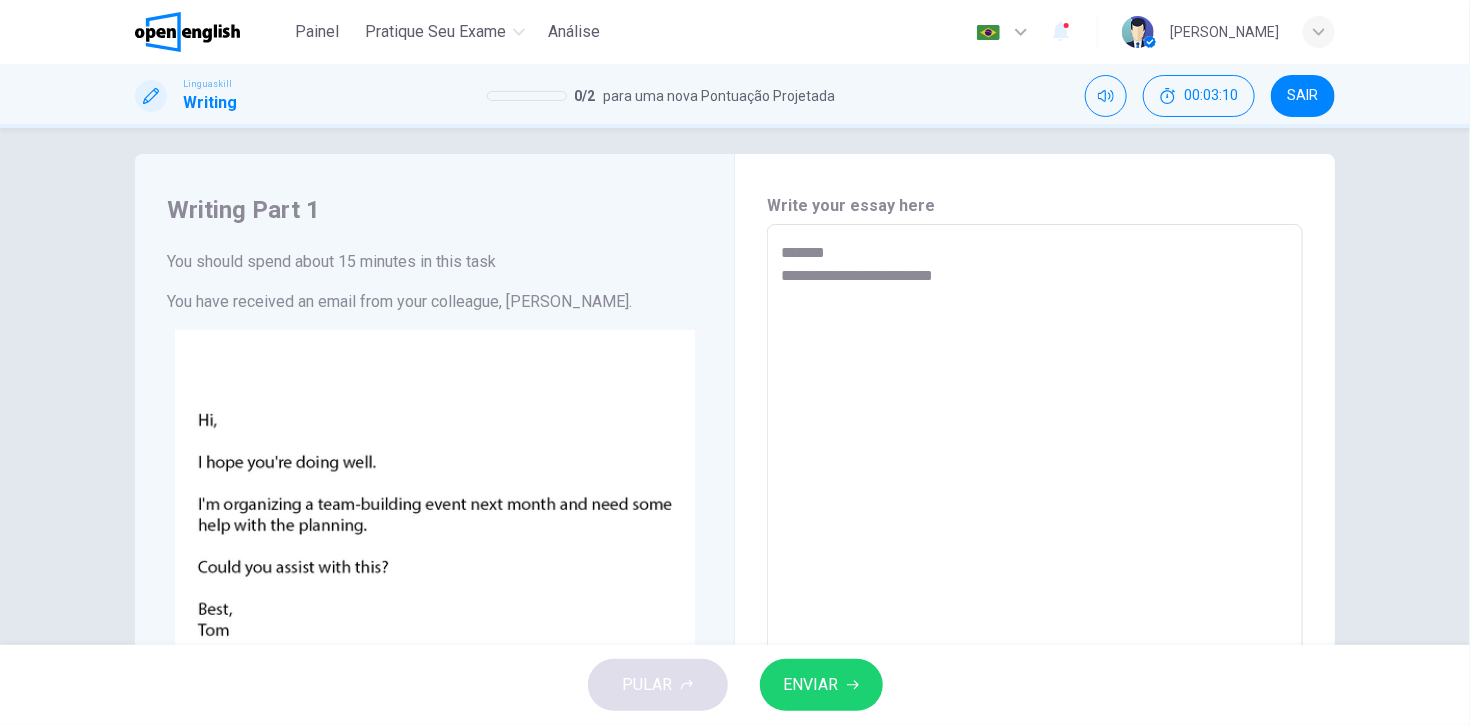type on "*" 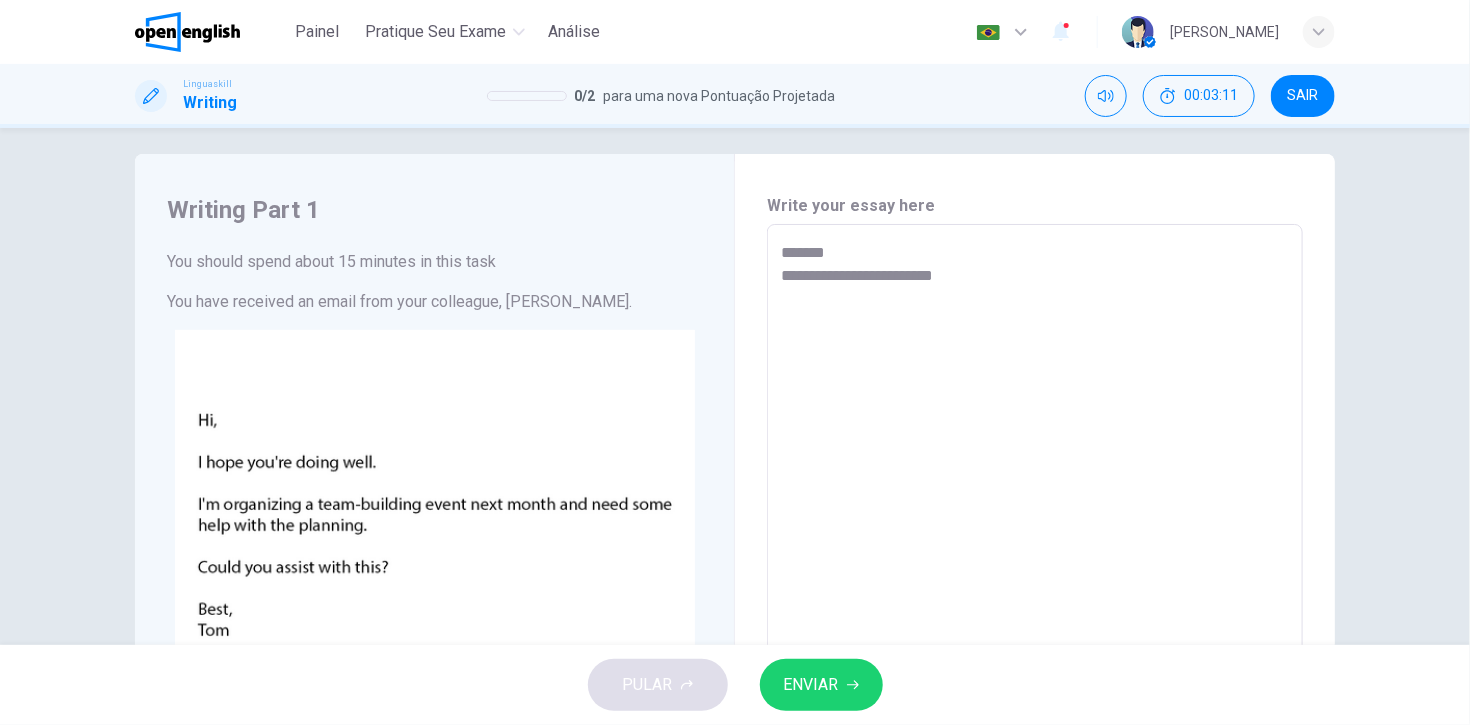 type on "**********" 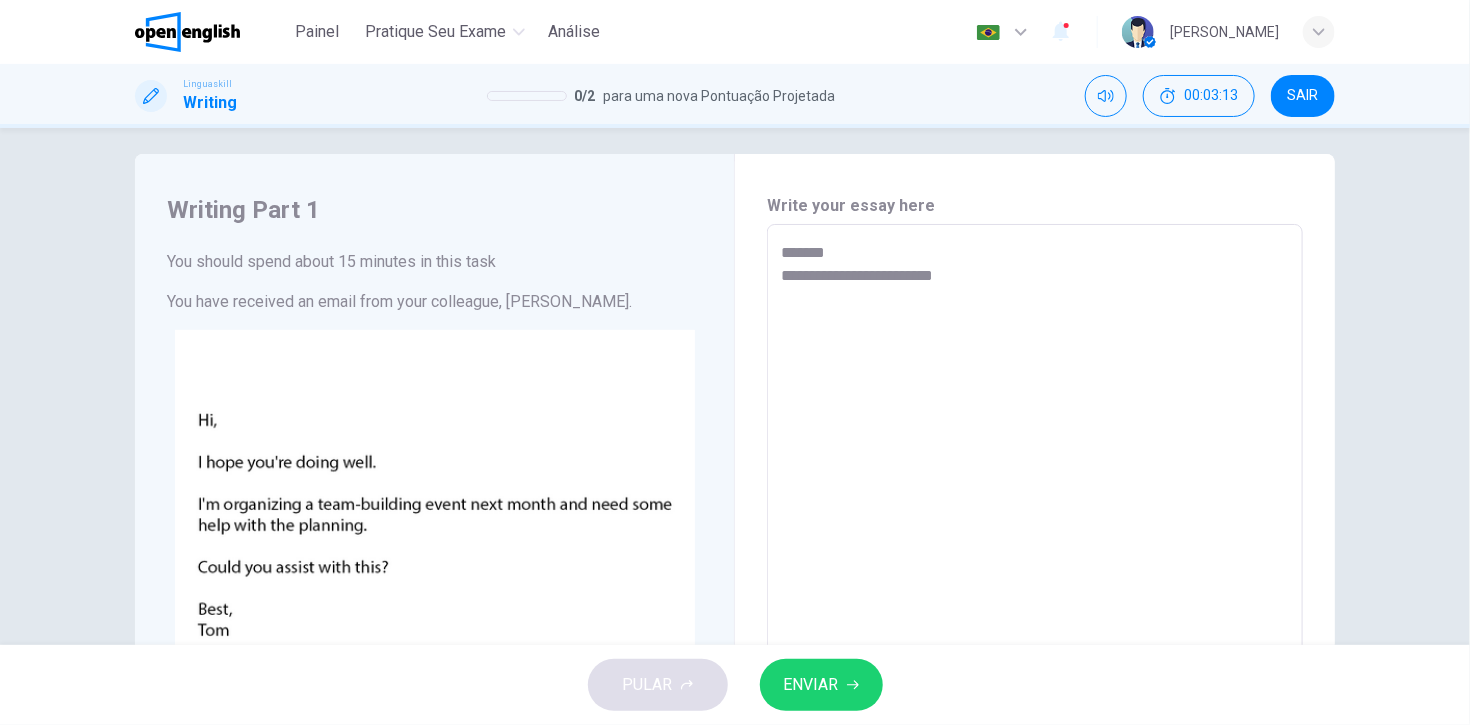 type on "*" 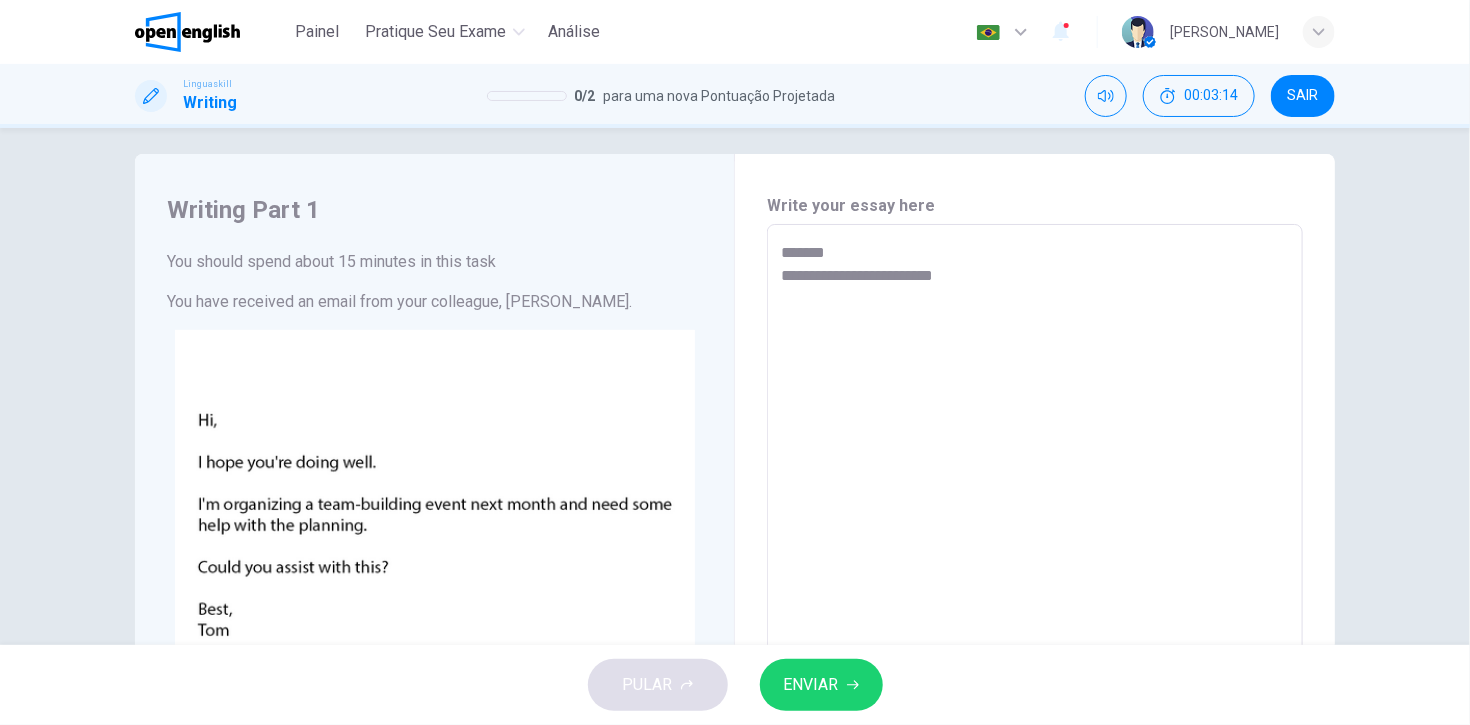 type on "**********" 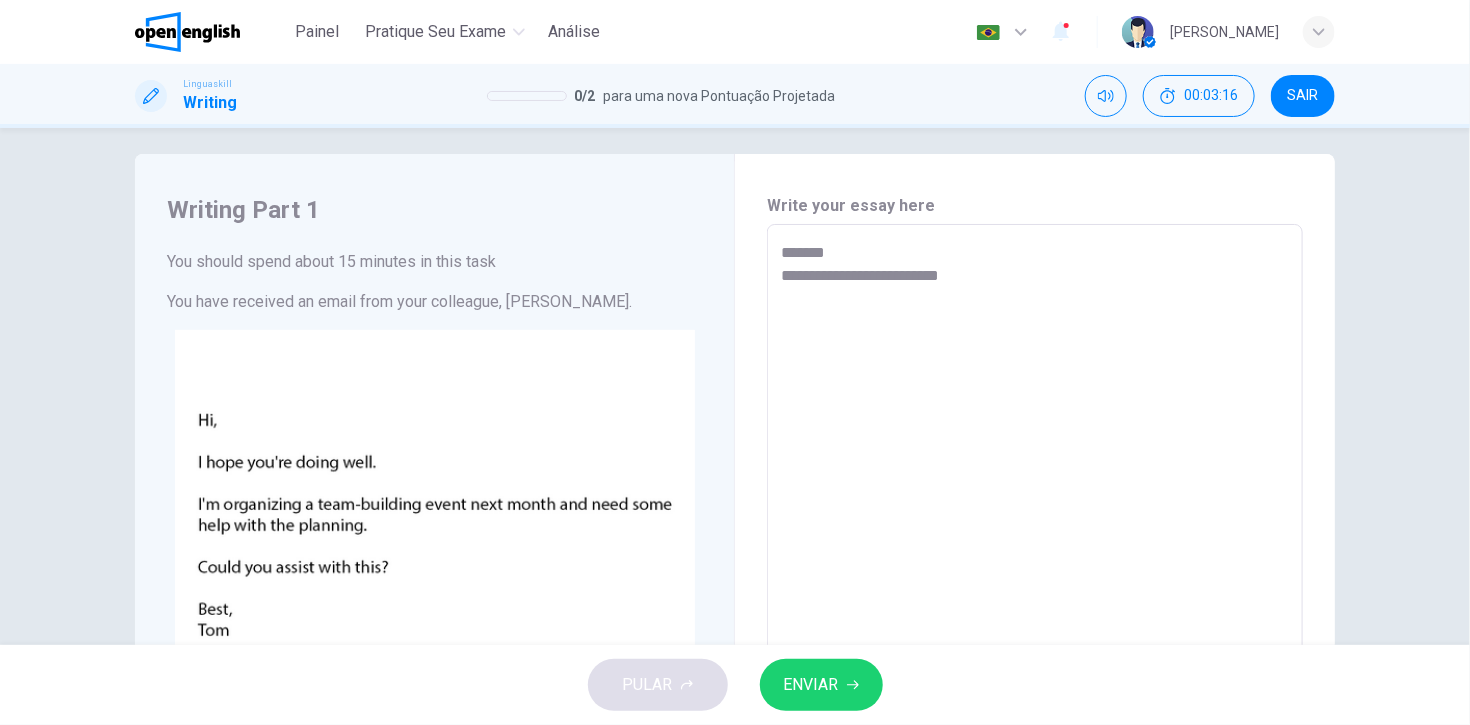 type on "**********" 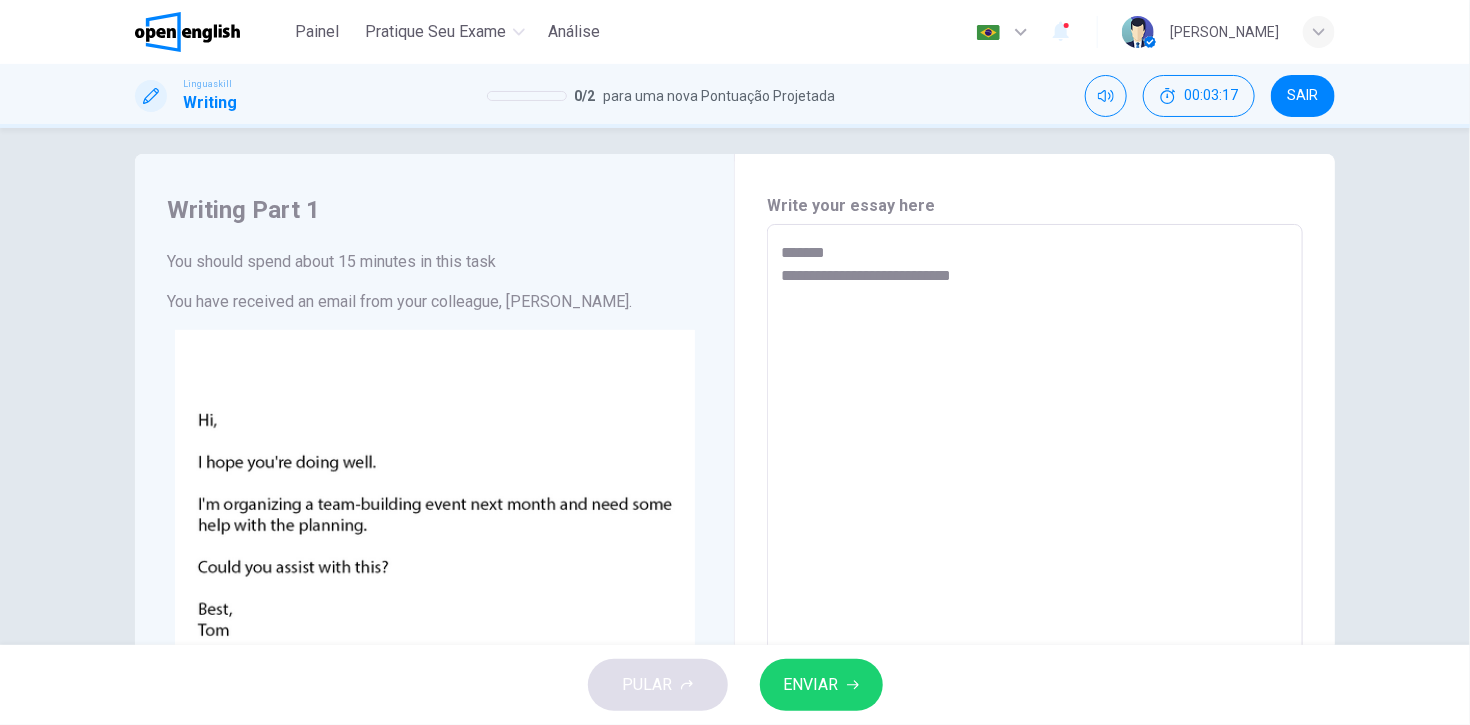 type on "**********" 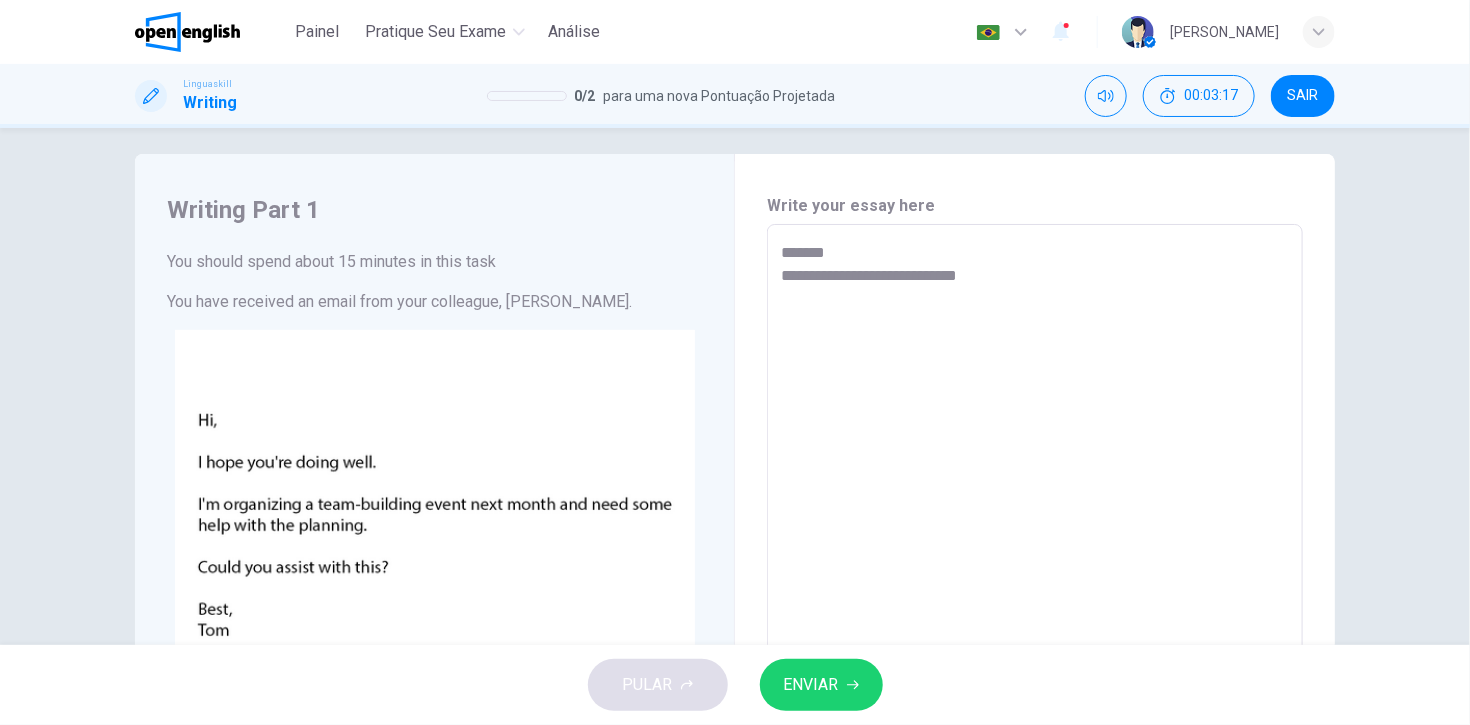 type on "*" 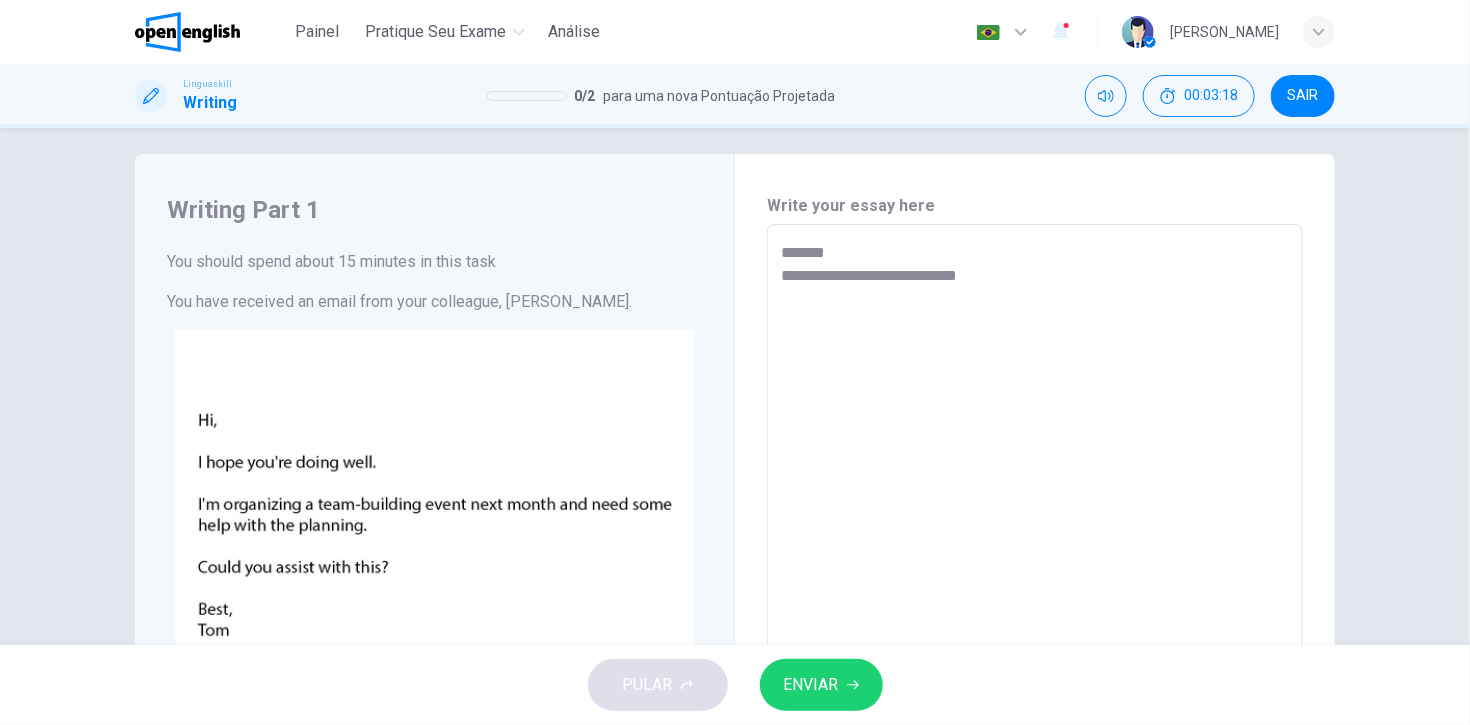 type on "**********" 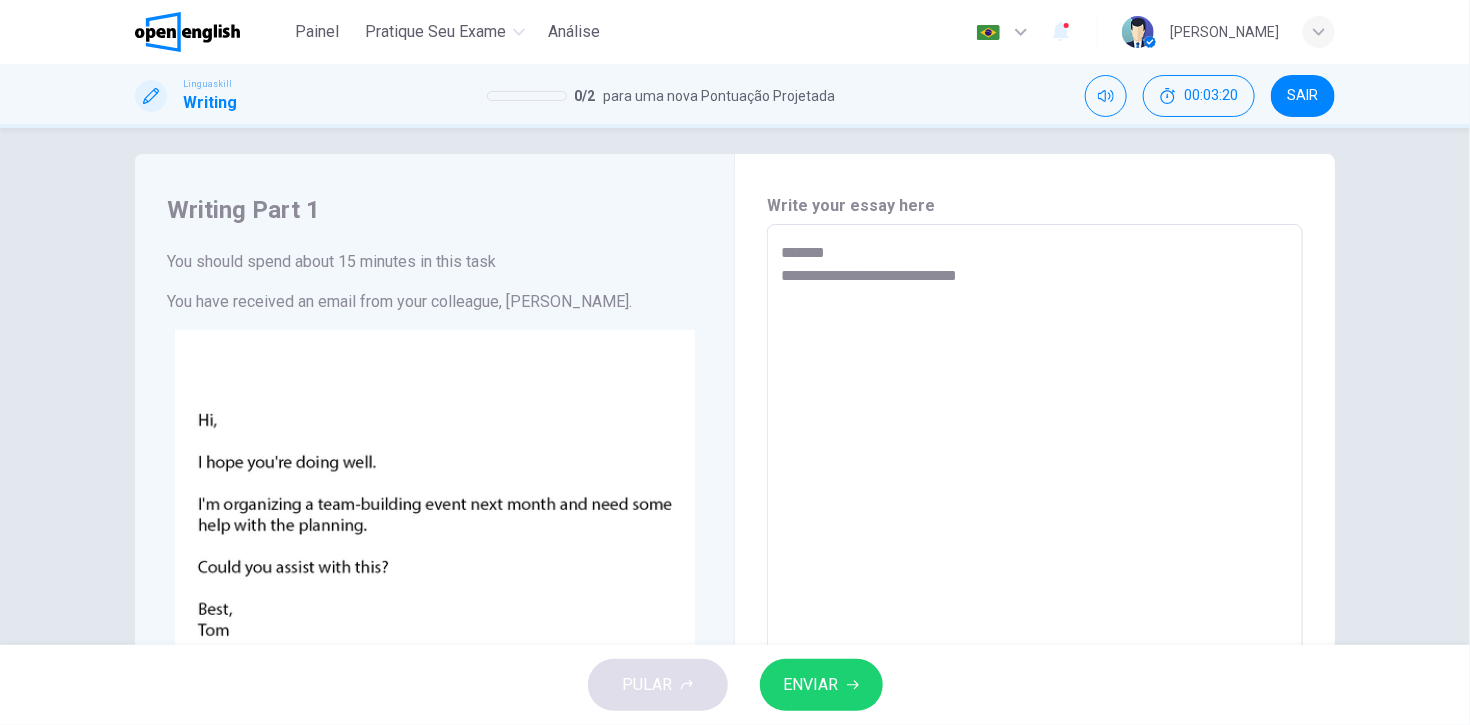 type on "*" 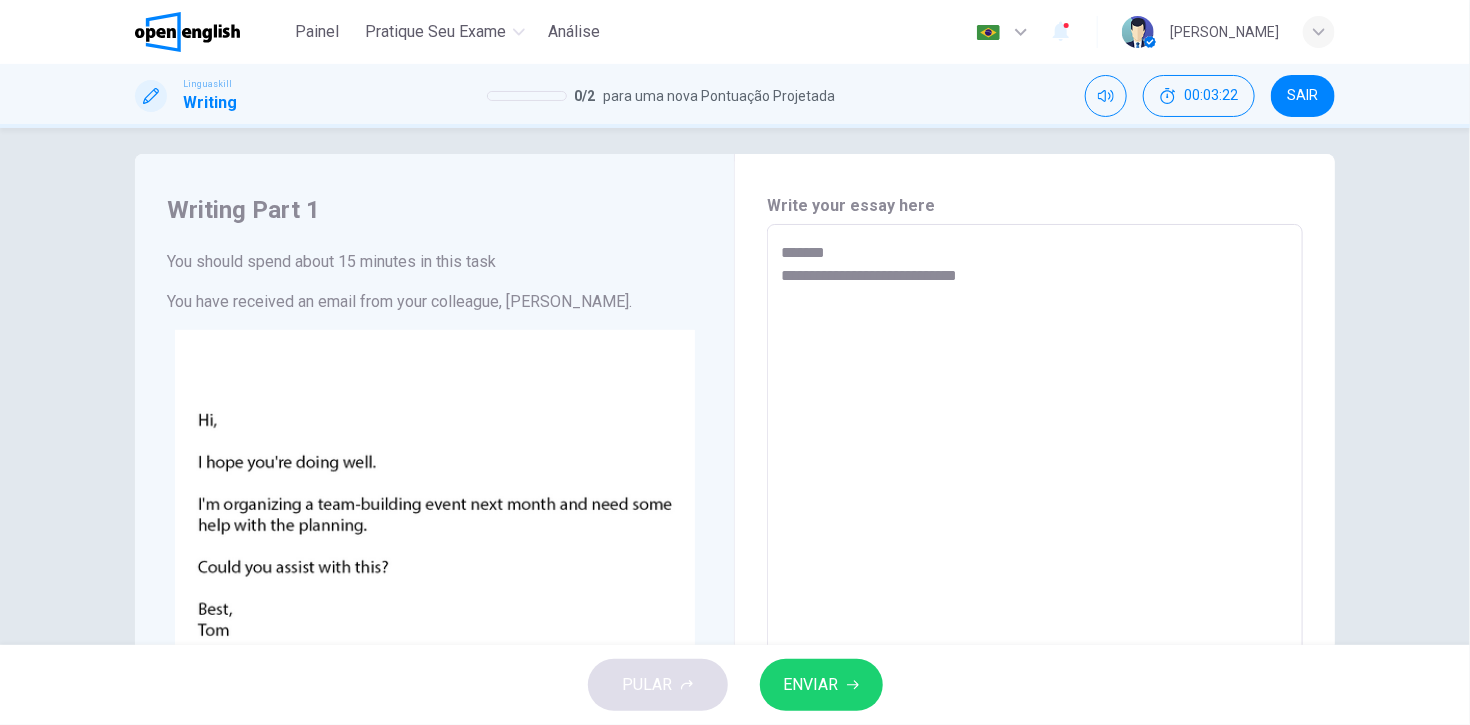 type on "**********" 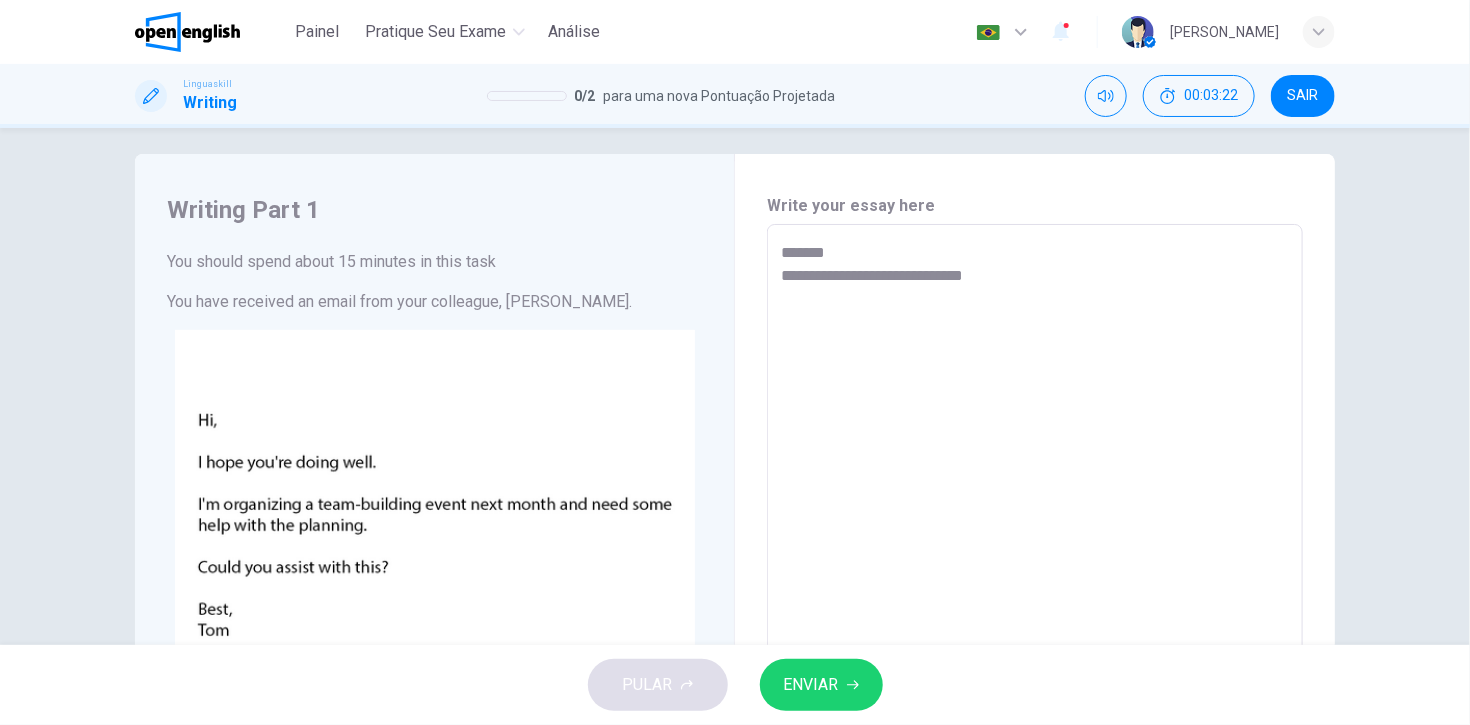 type on "**********" 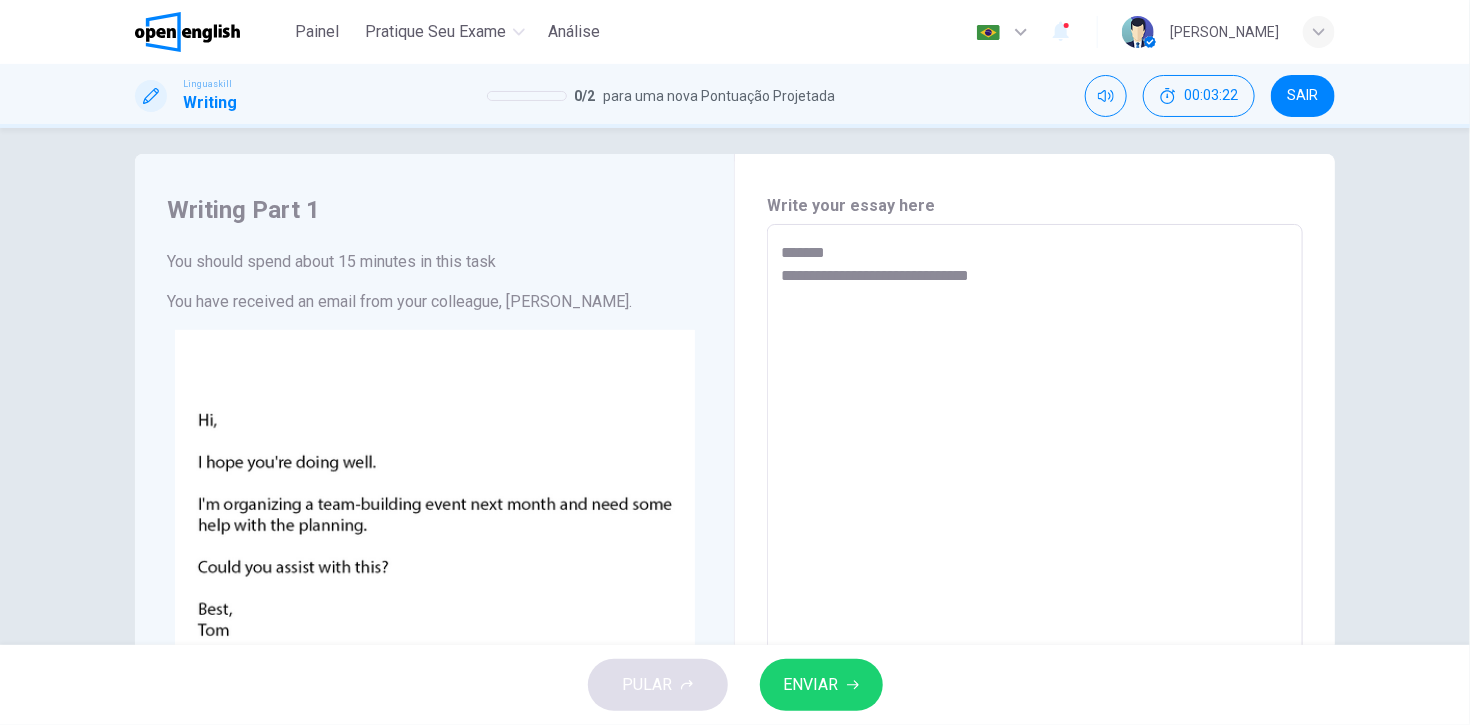 type on "*" 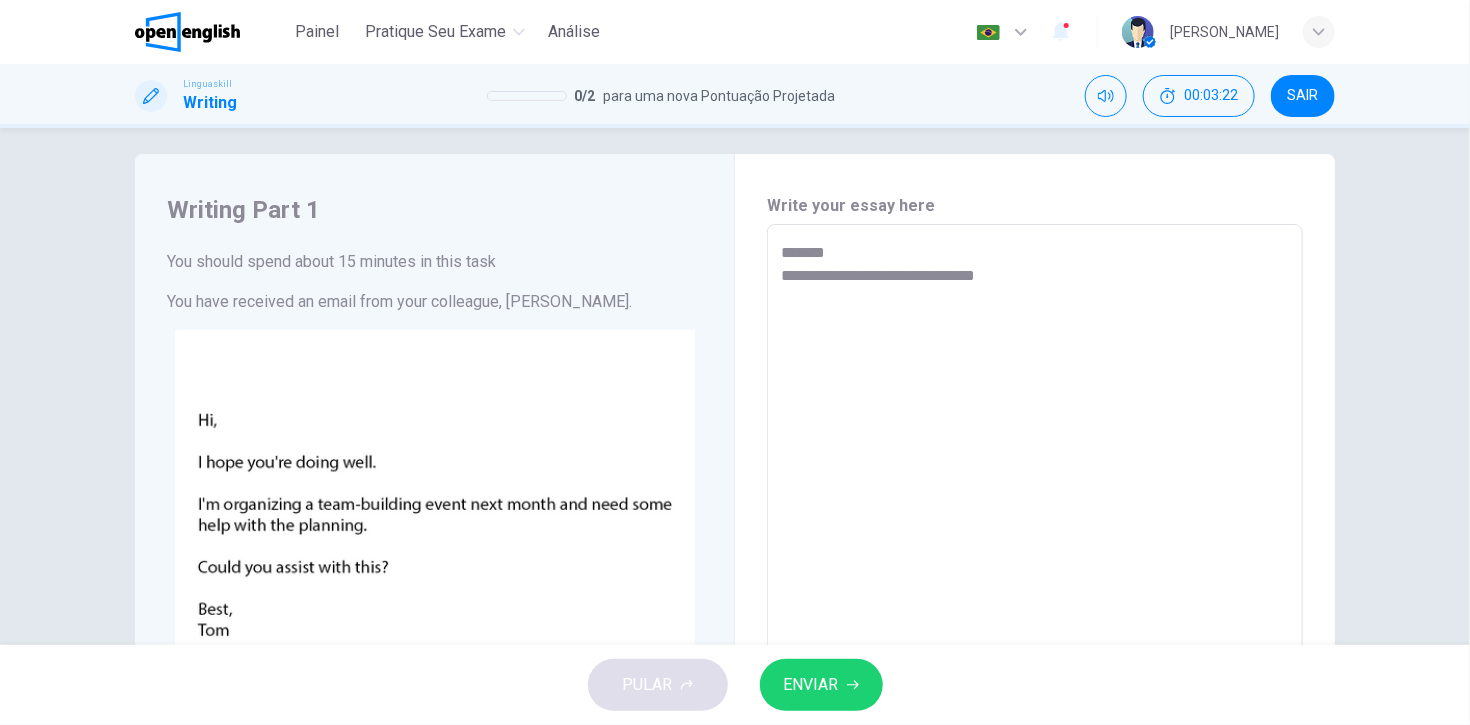 type on "*" 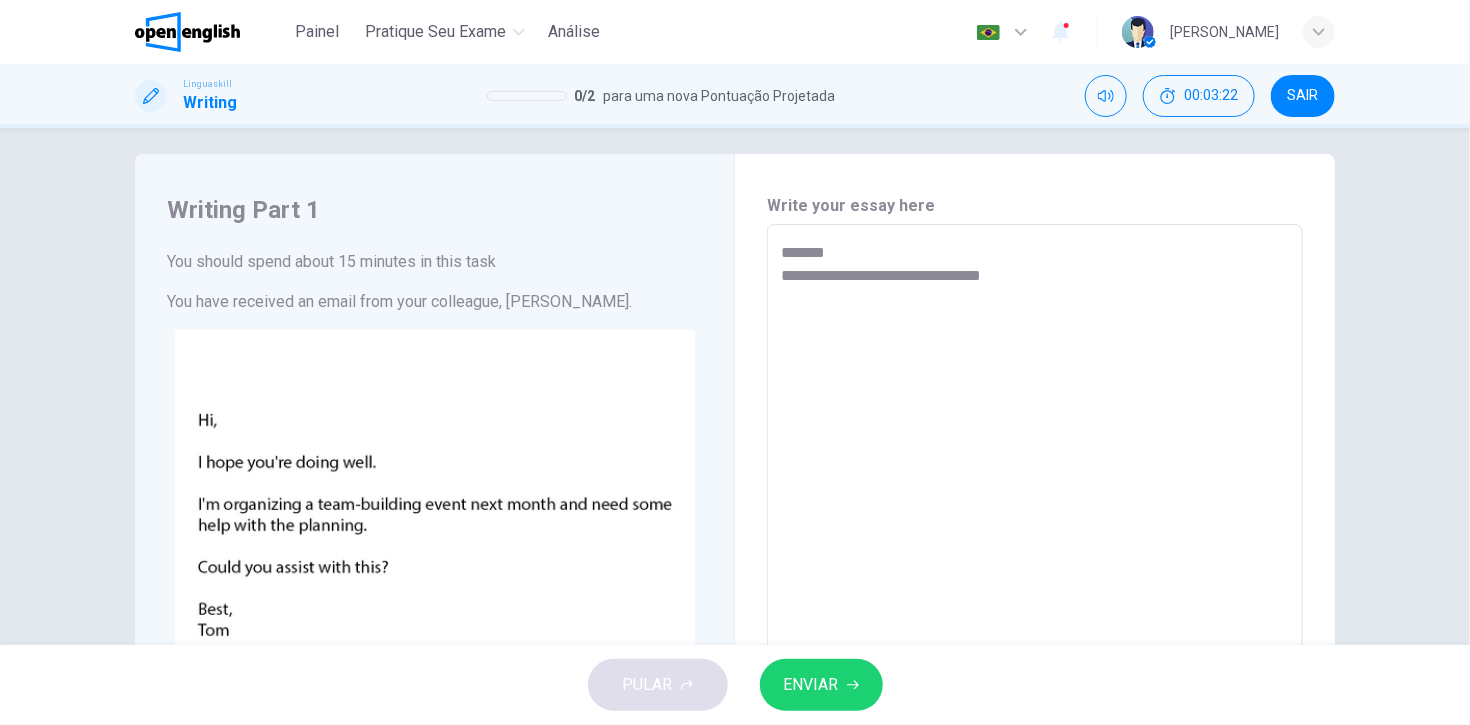 type on "**********" 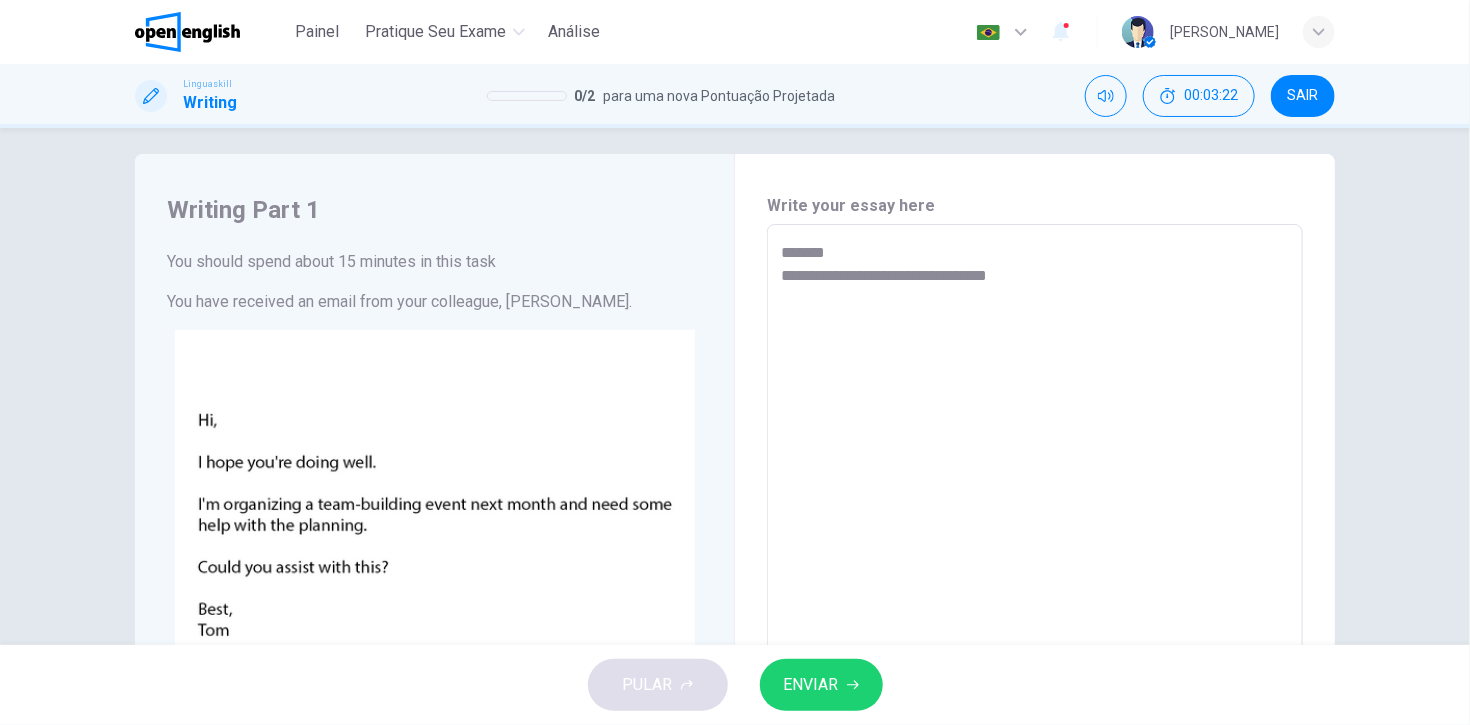 type on "*" 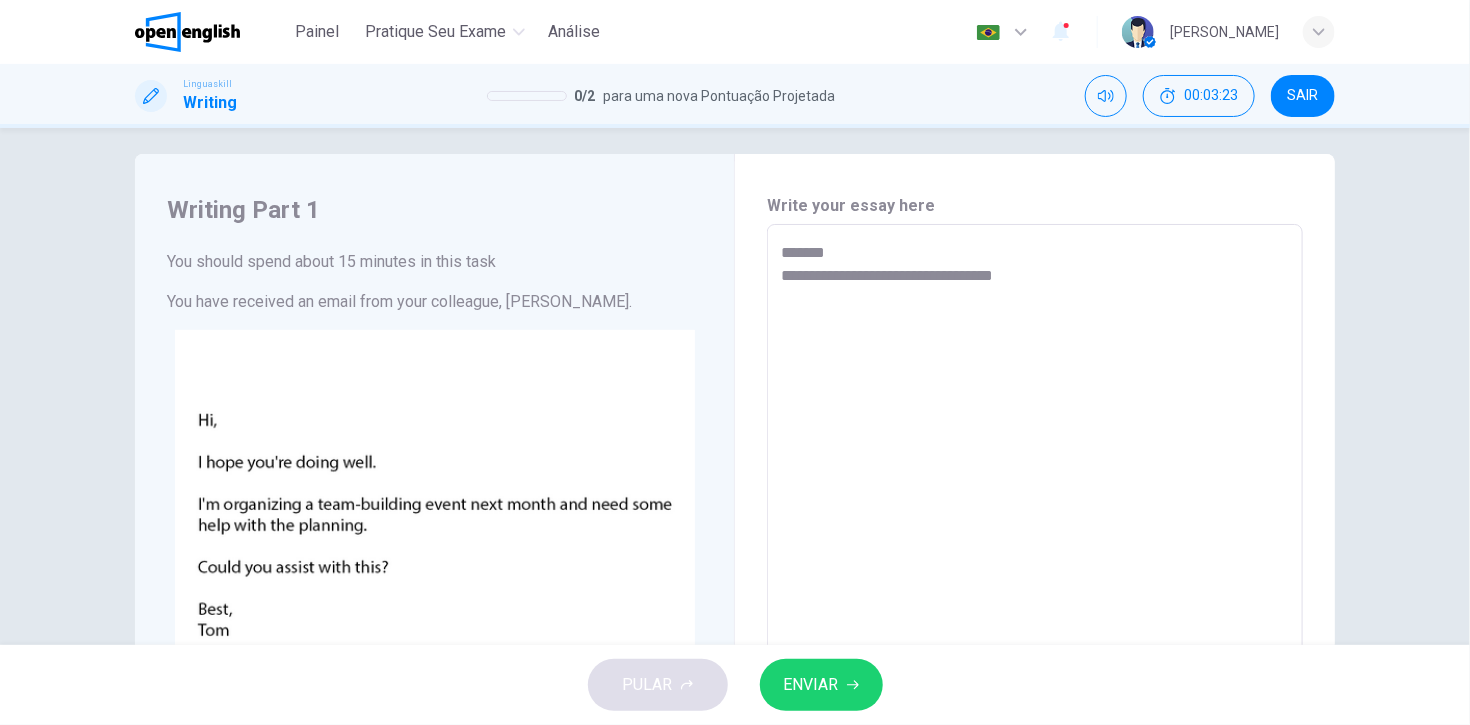 type on "*" 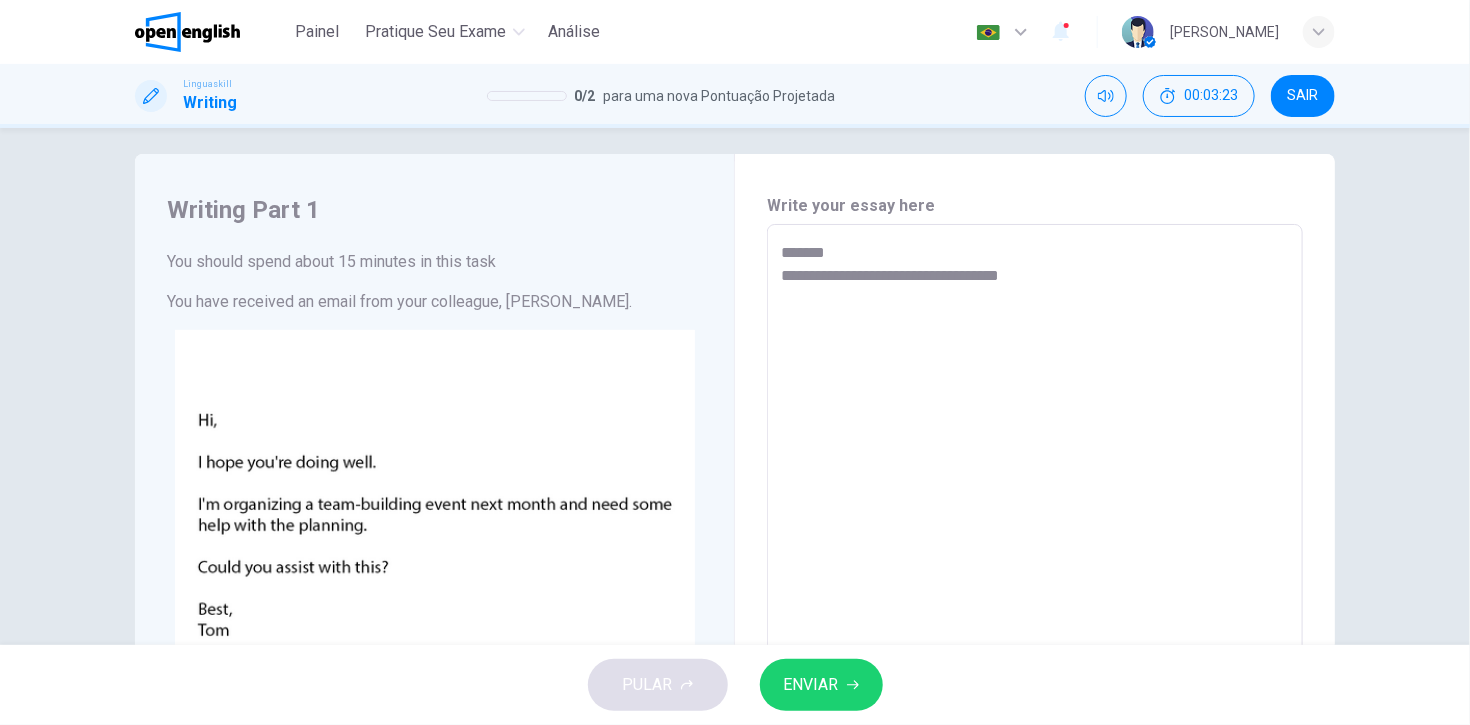 type on "*" 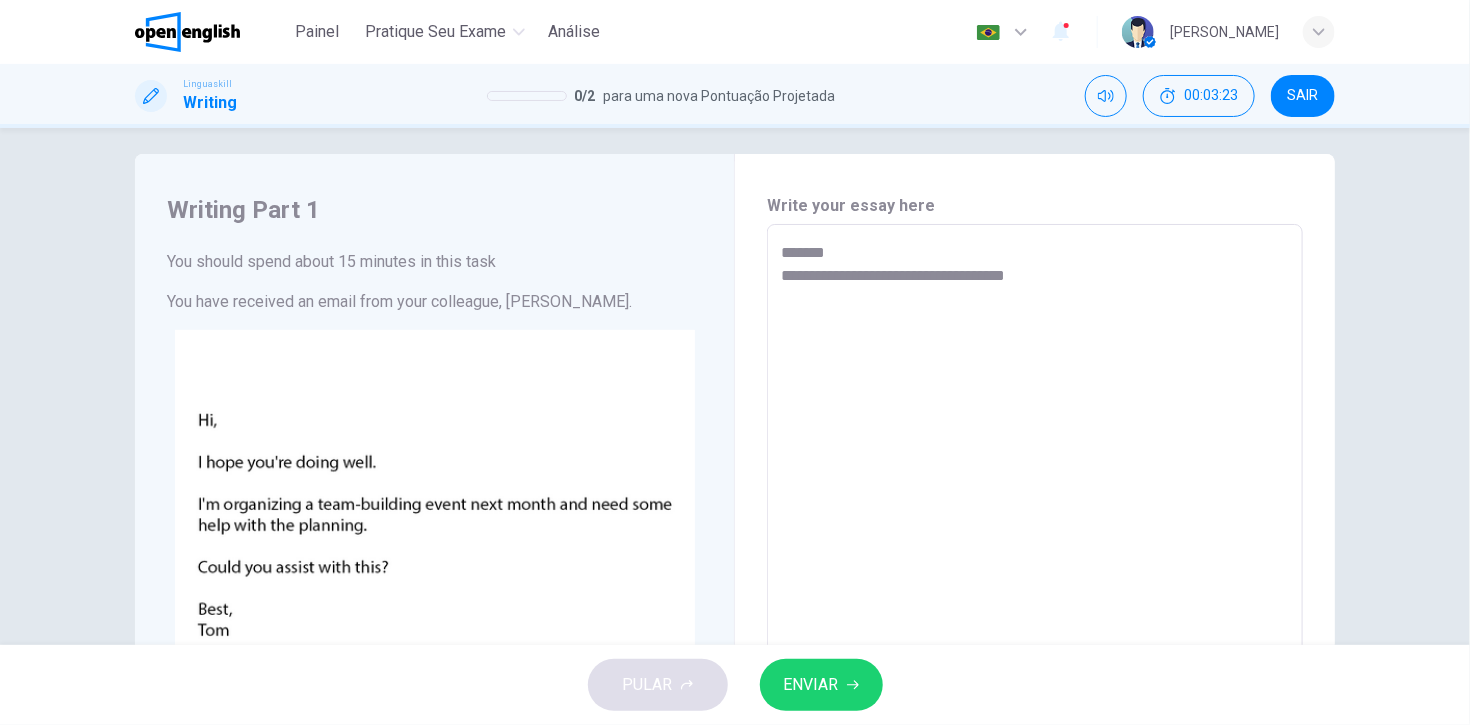 type on "*" 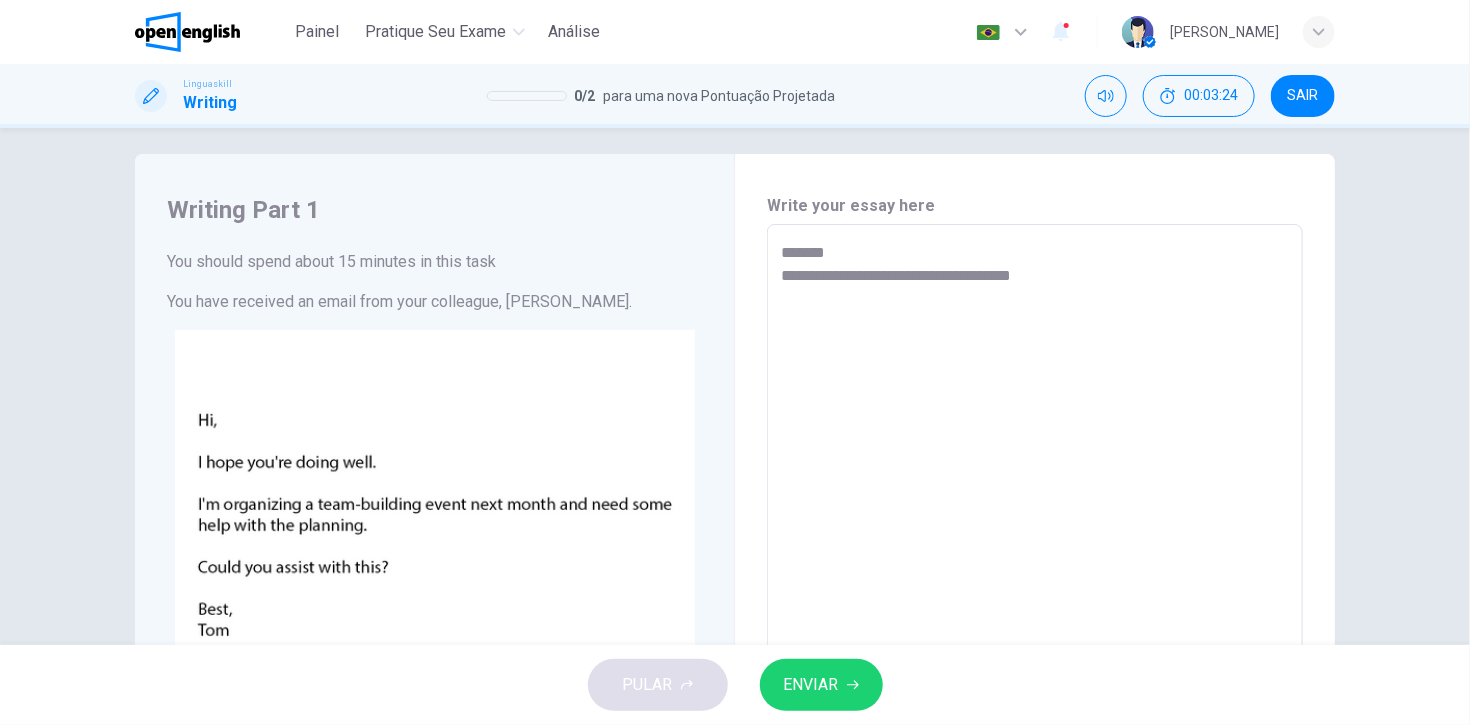 type on "**********" 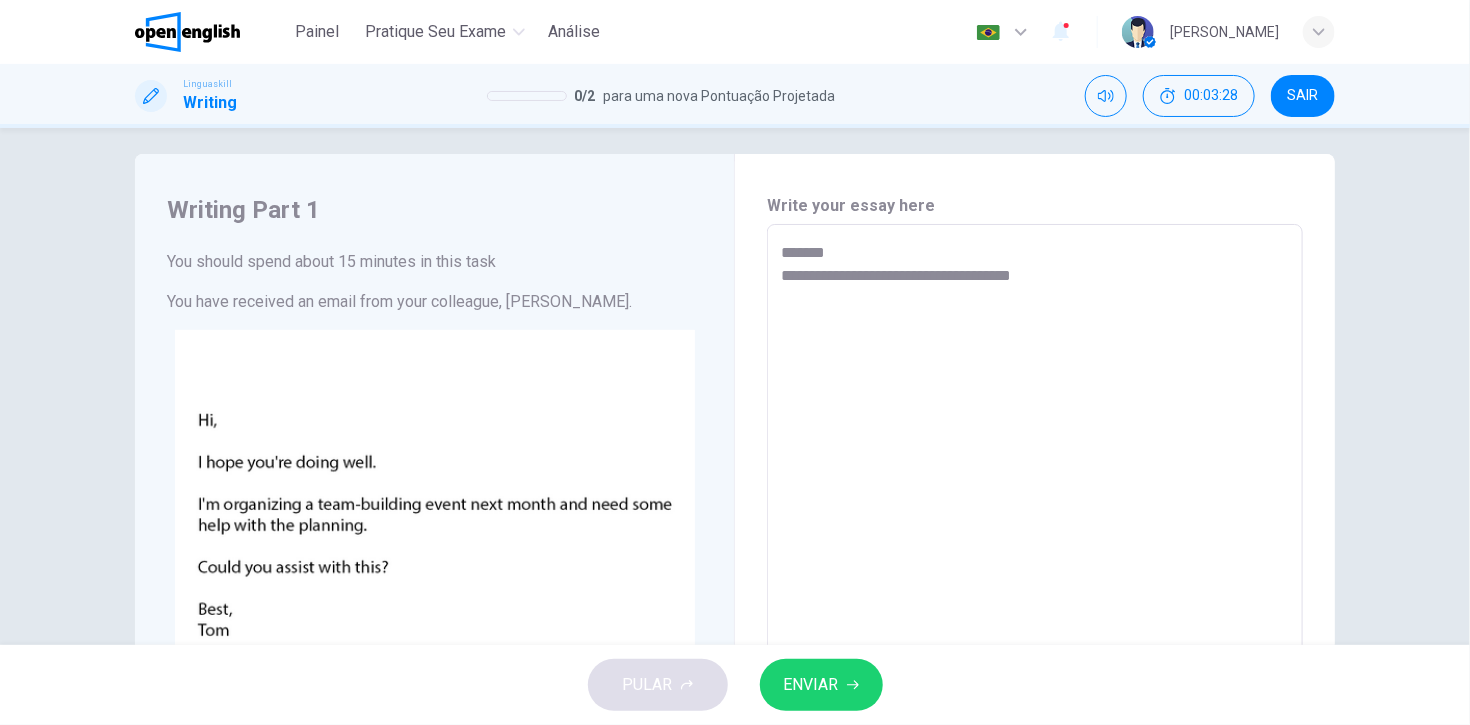 type on "*" 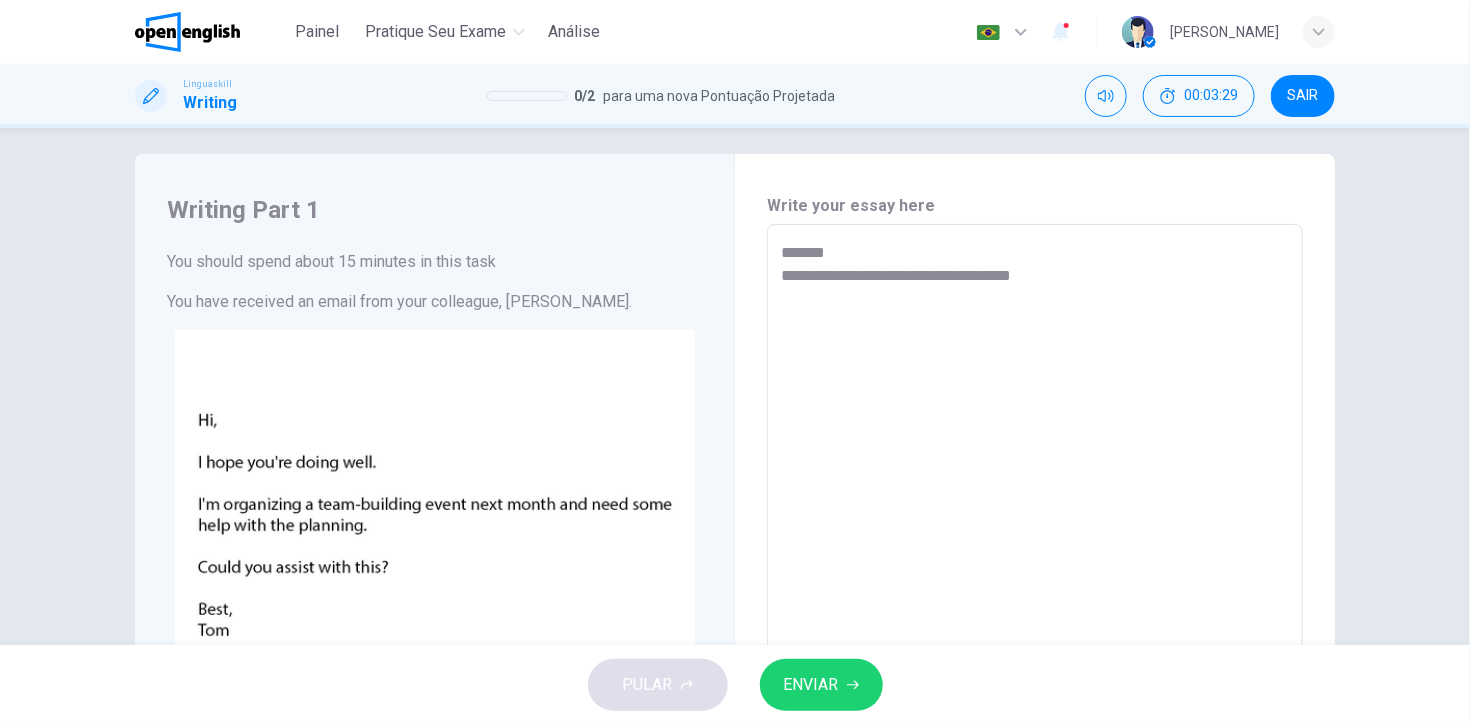 click on "**********" at bounding box center [1035, 609] 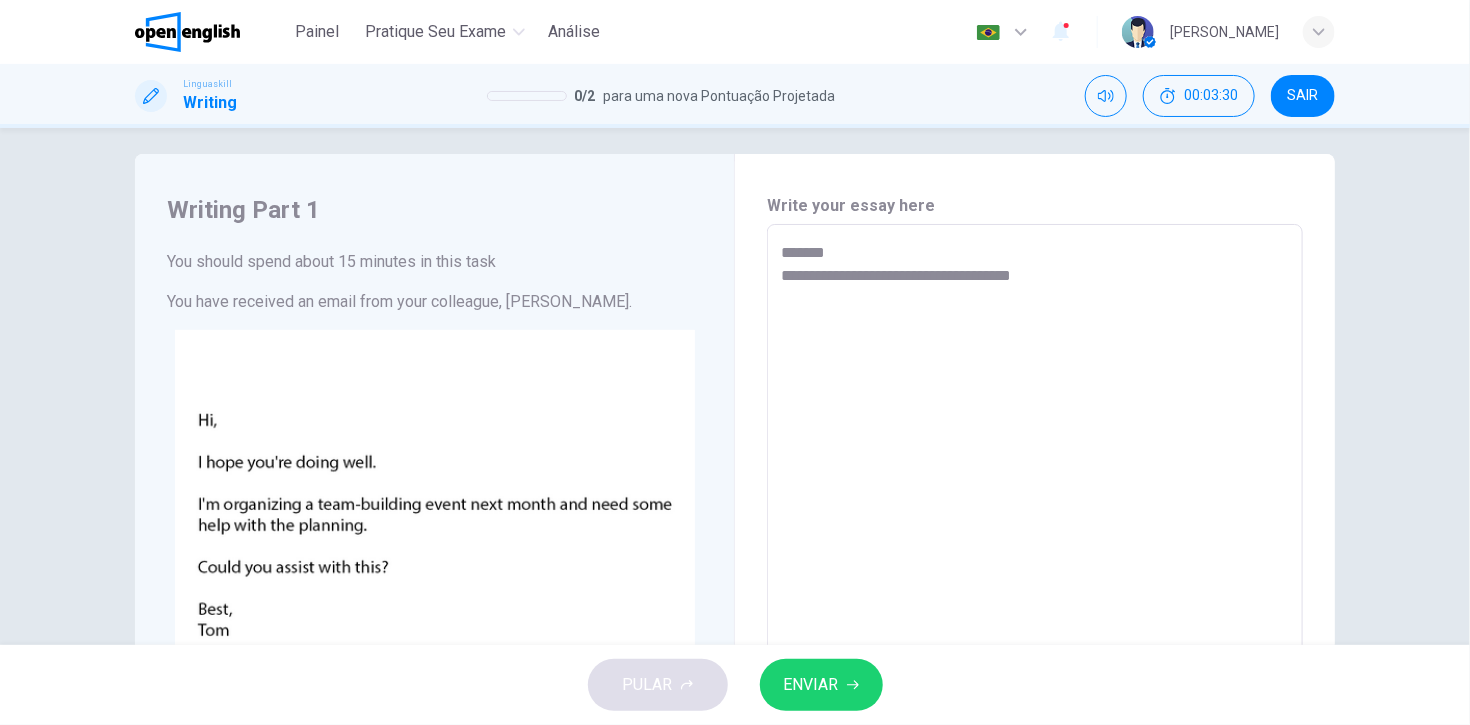 type on "**********" 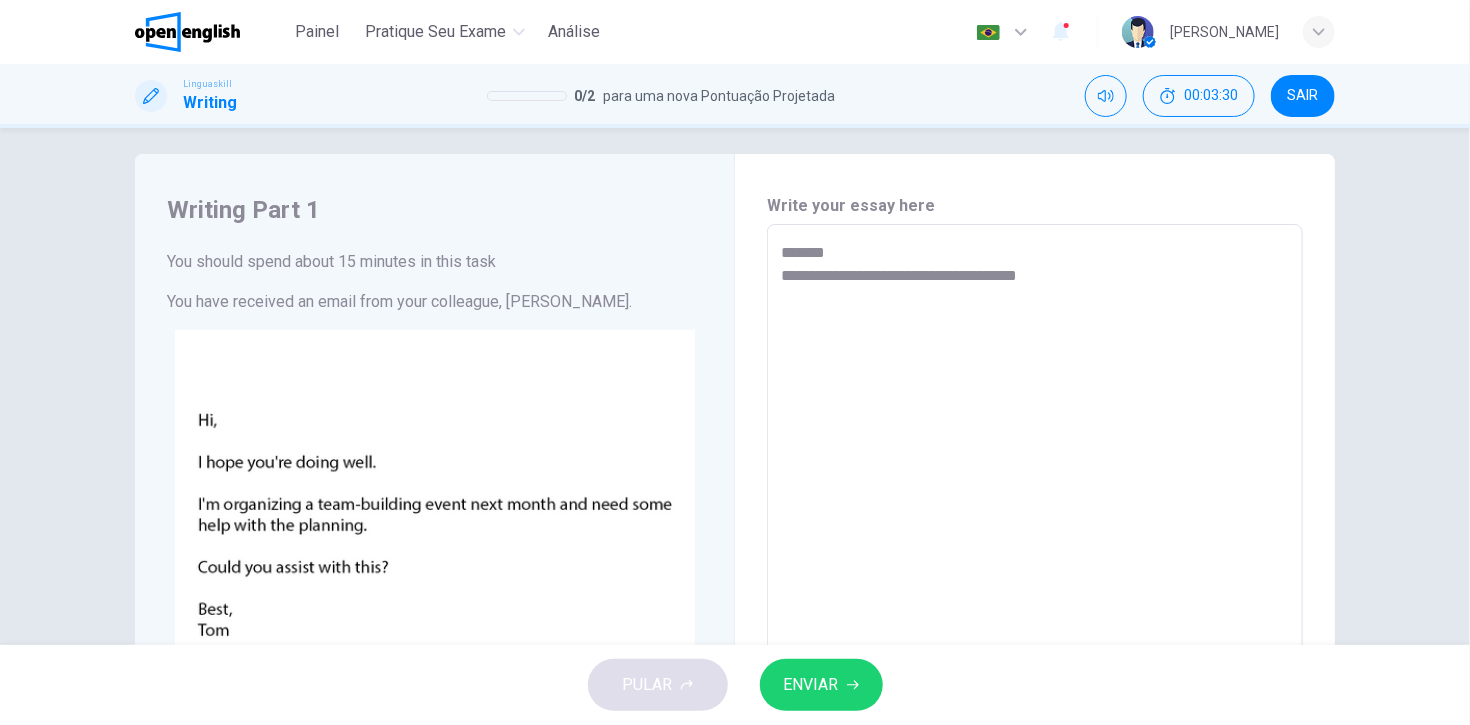 type on "**********" 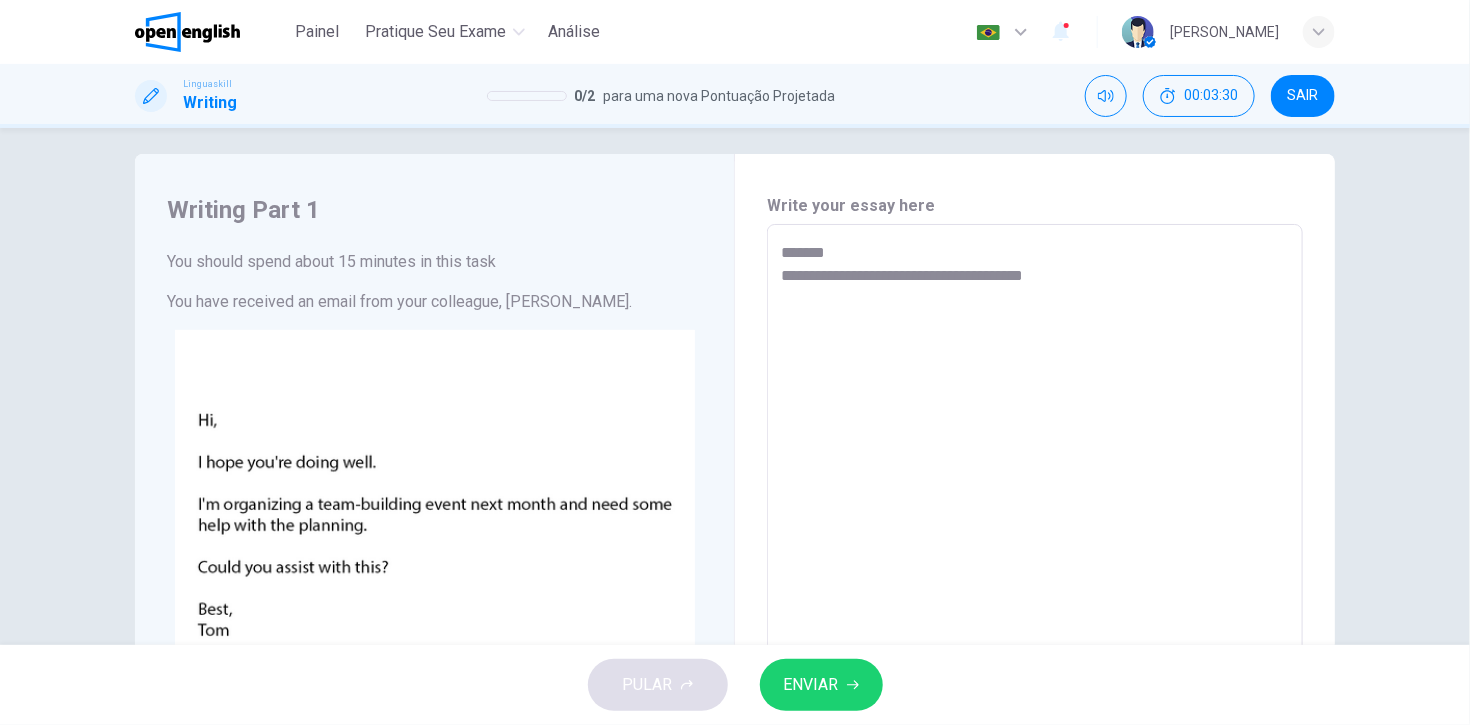 type on "*" 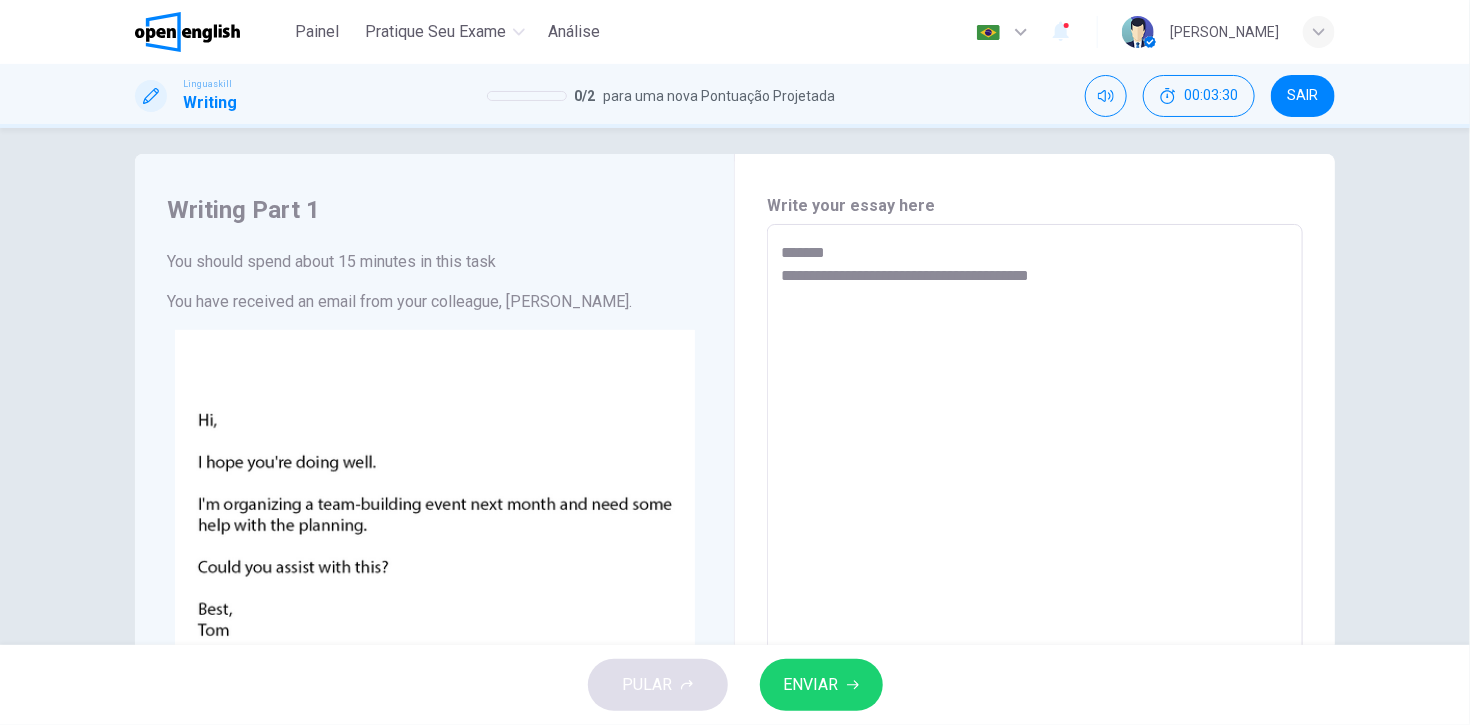 type on "*" 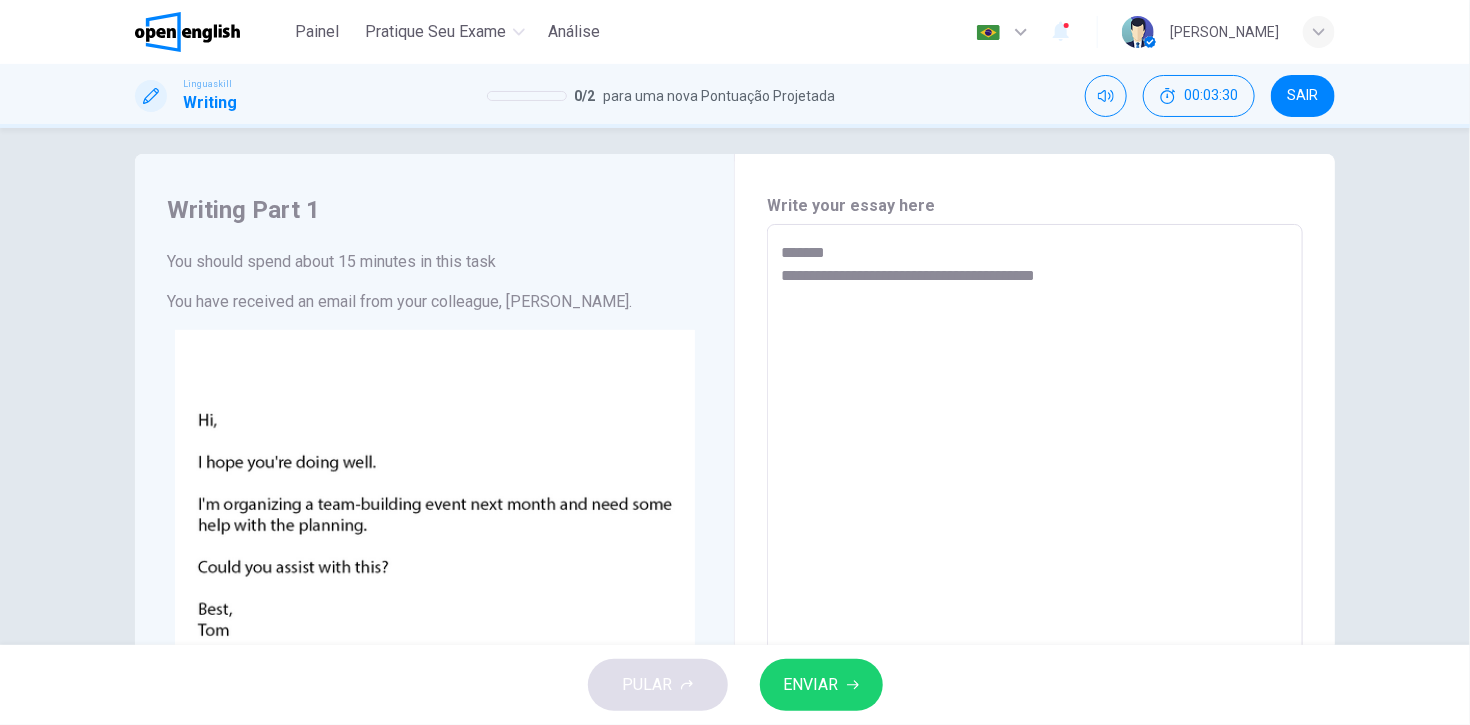 type on "*" 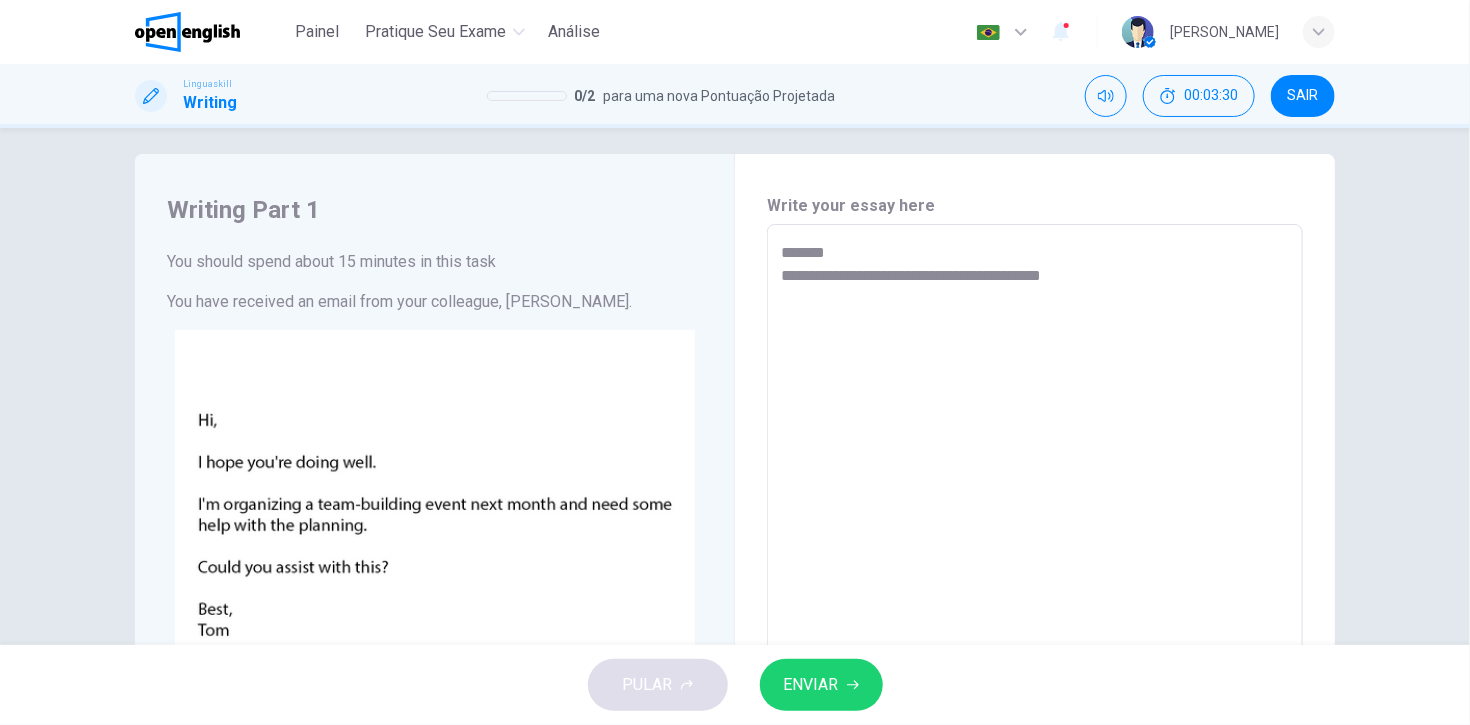 type on "*" 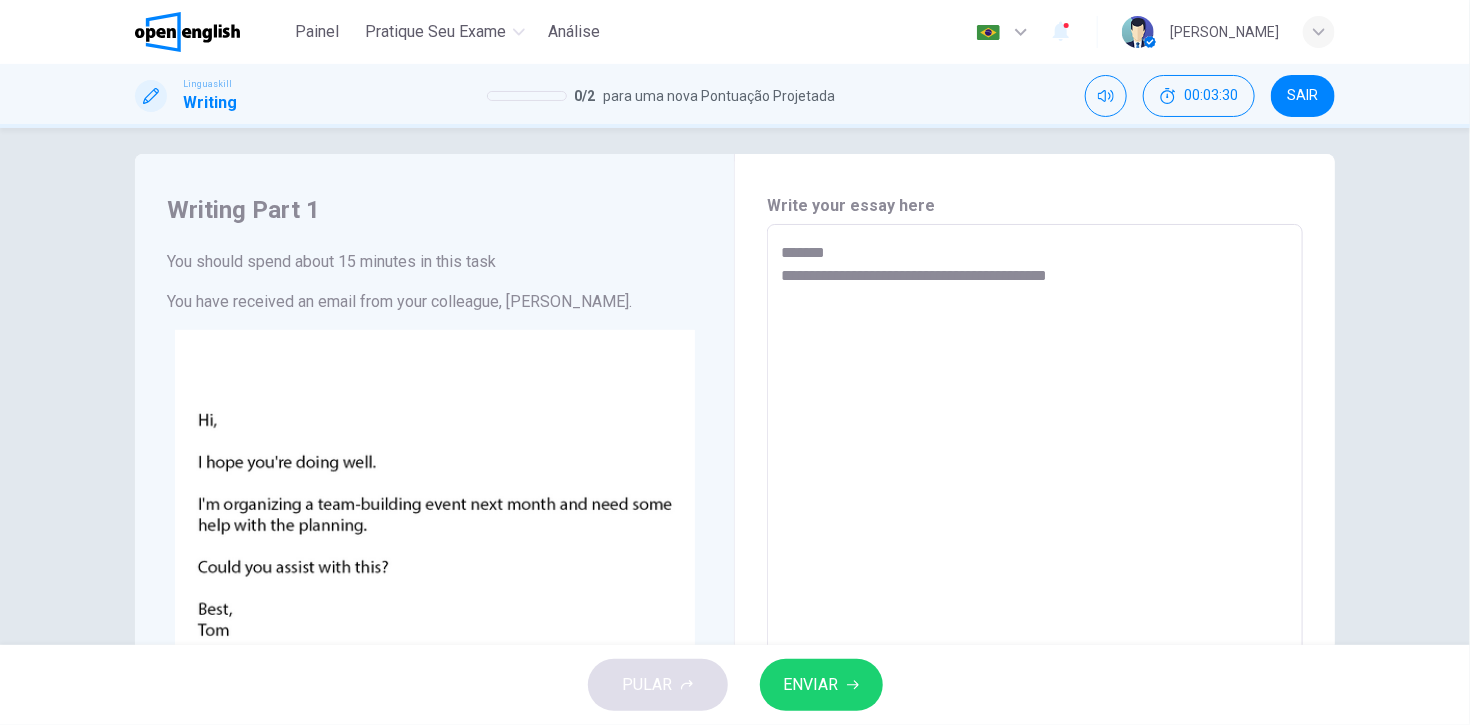 type on "*" 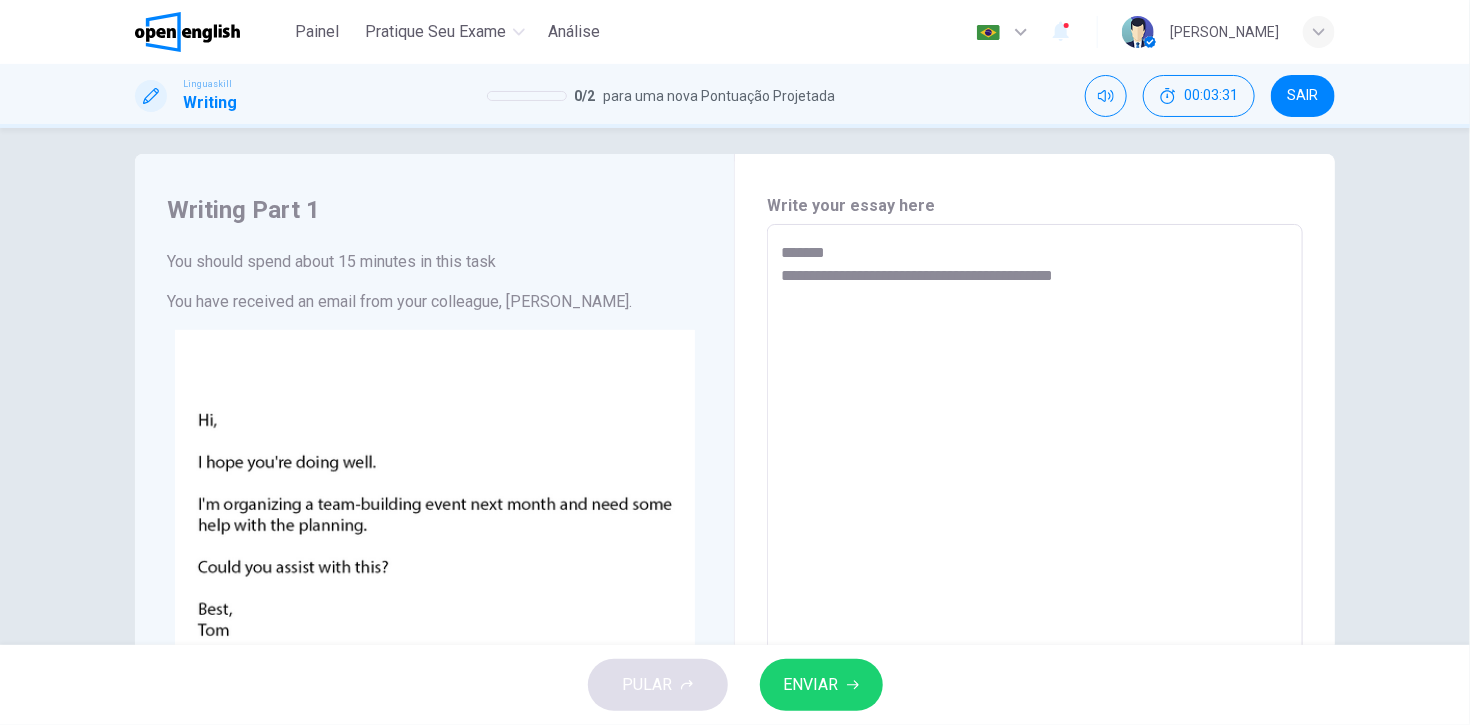 type on "**********" 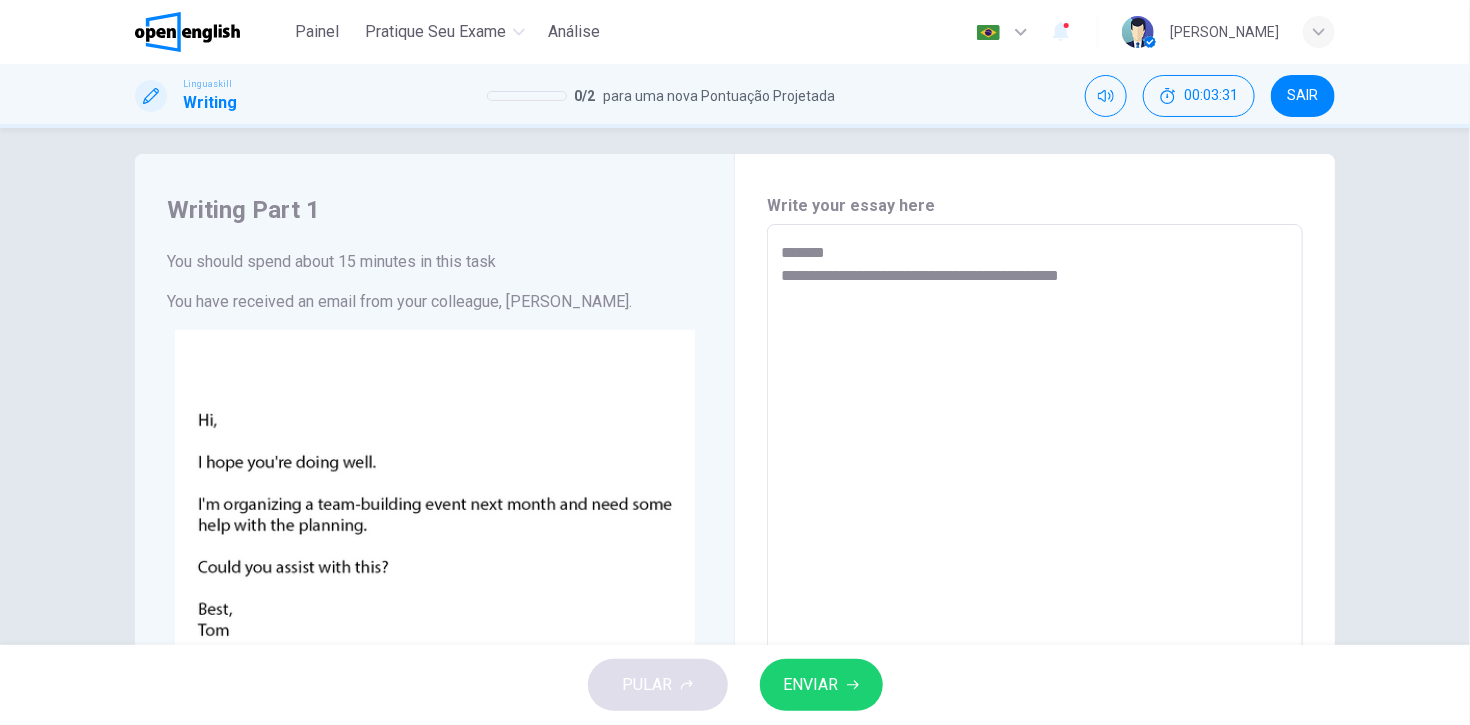 type on "*" 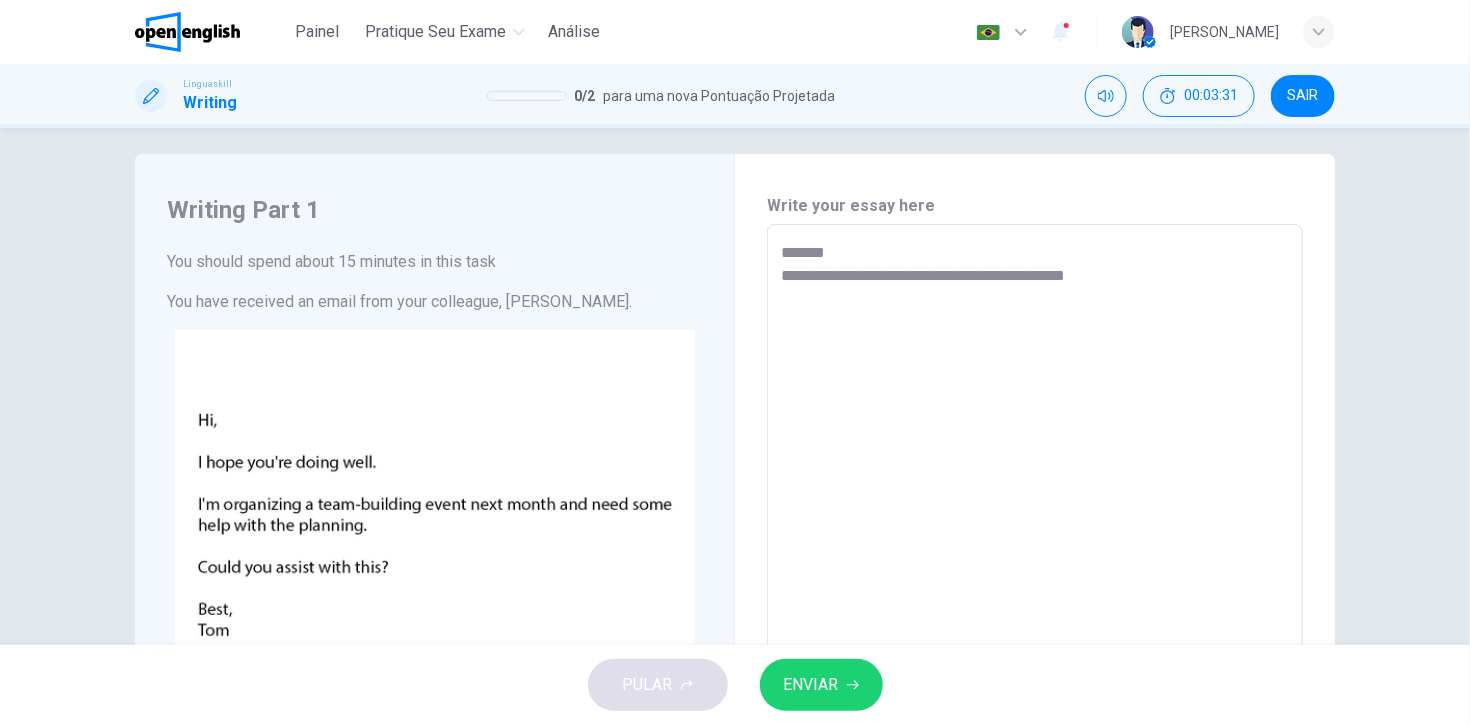 type on "*" 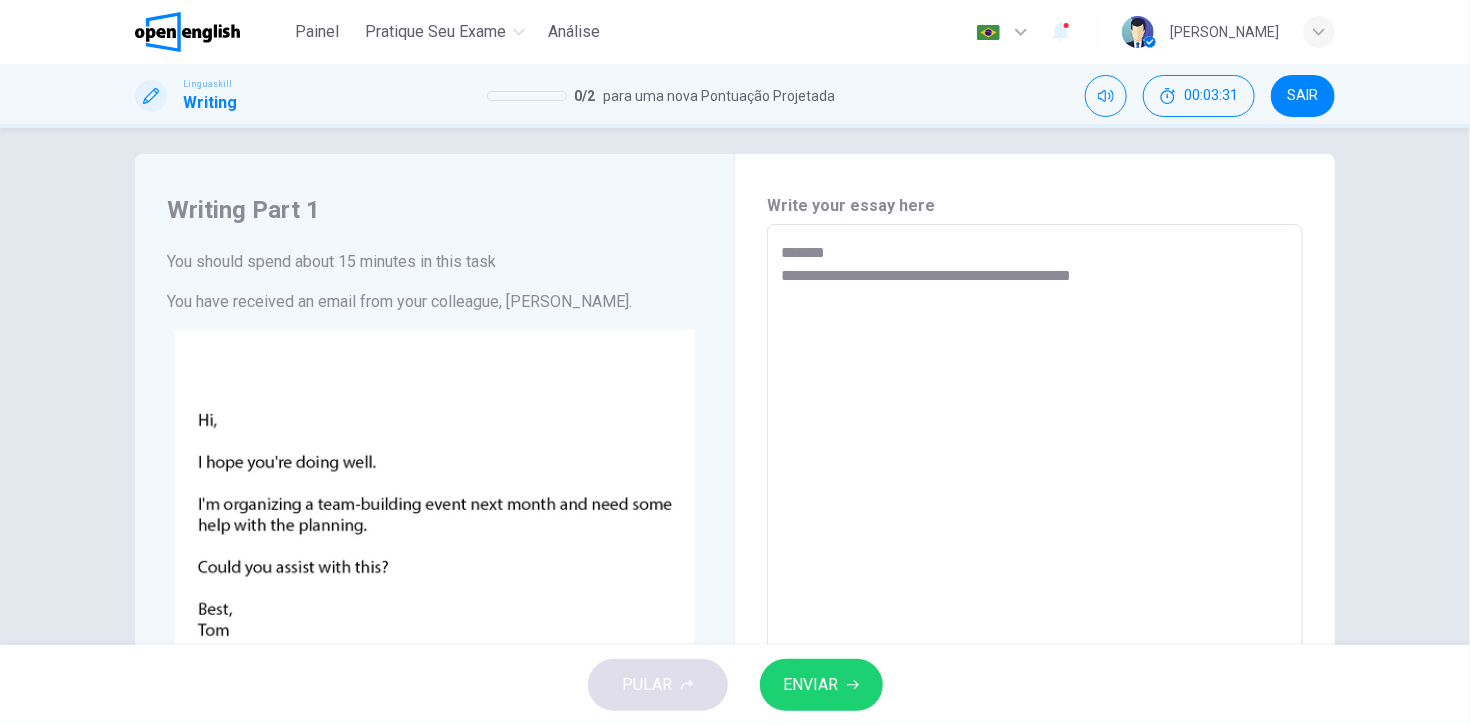 type on "*" 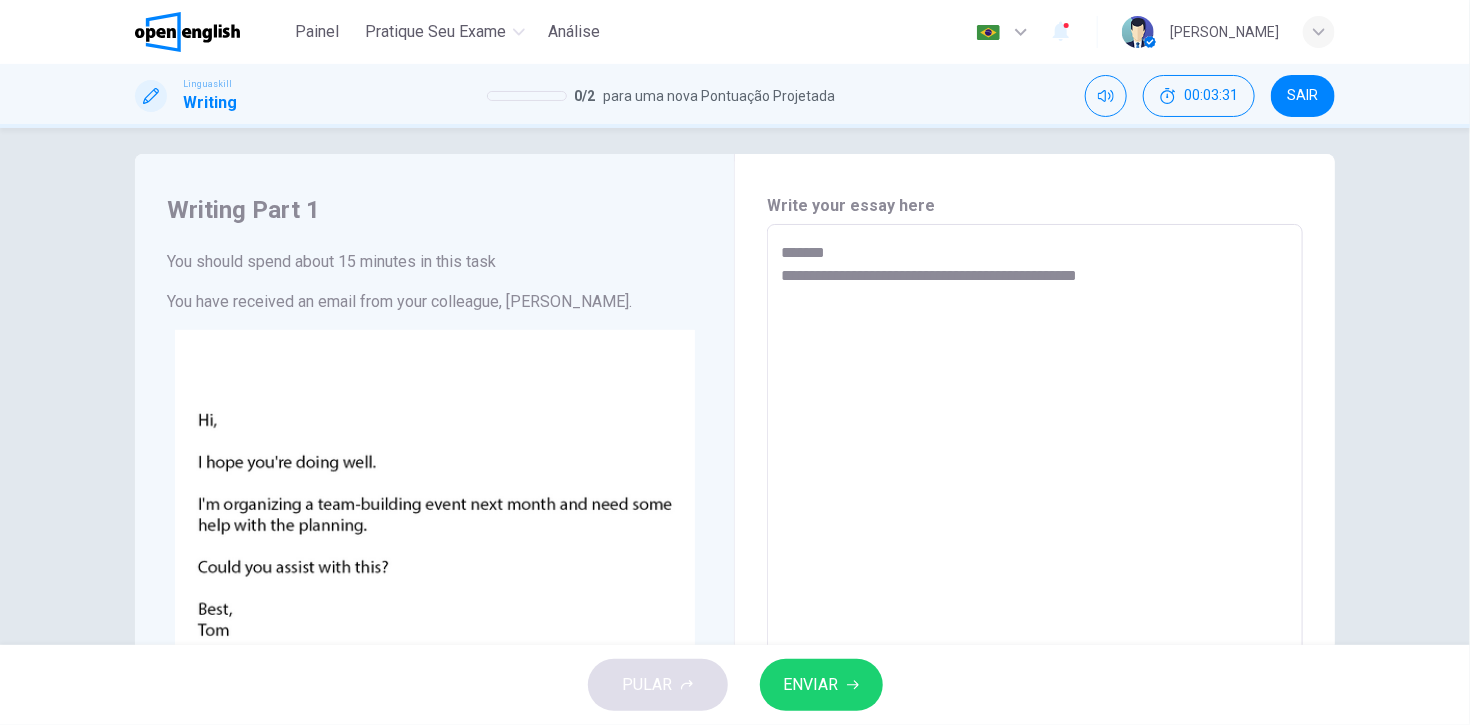 type on "*" 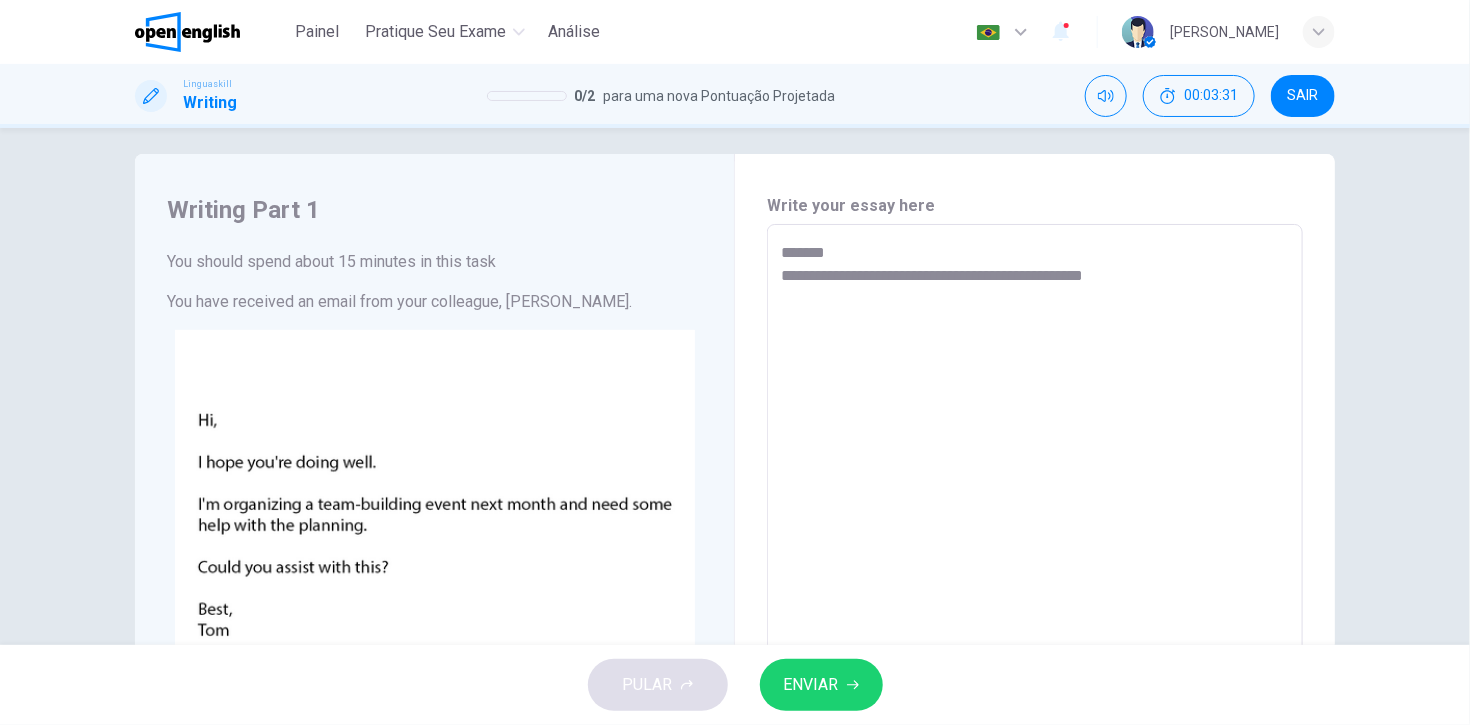 type on "*" 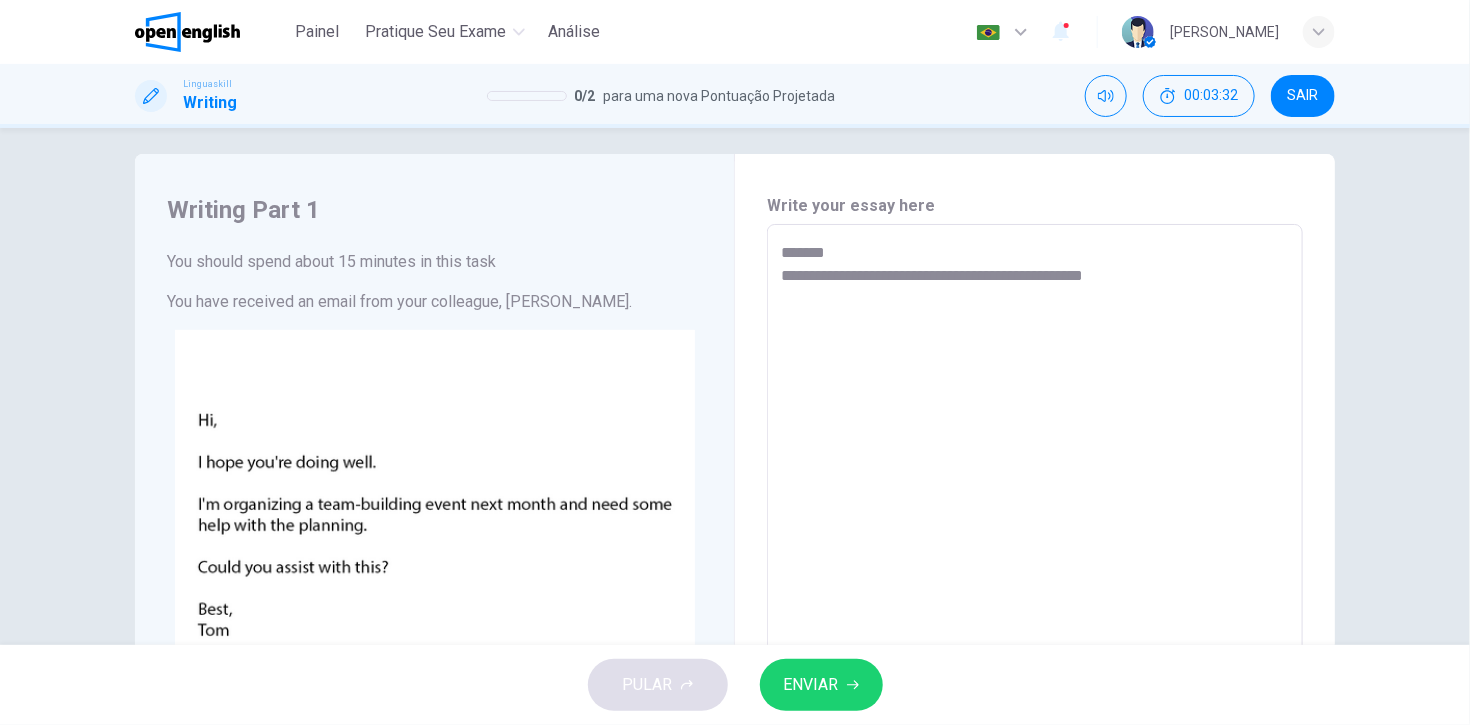 type on "**********" 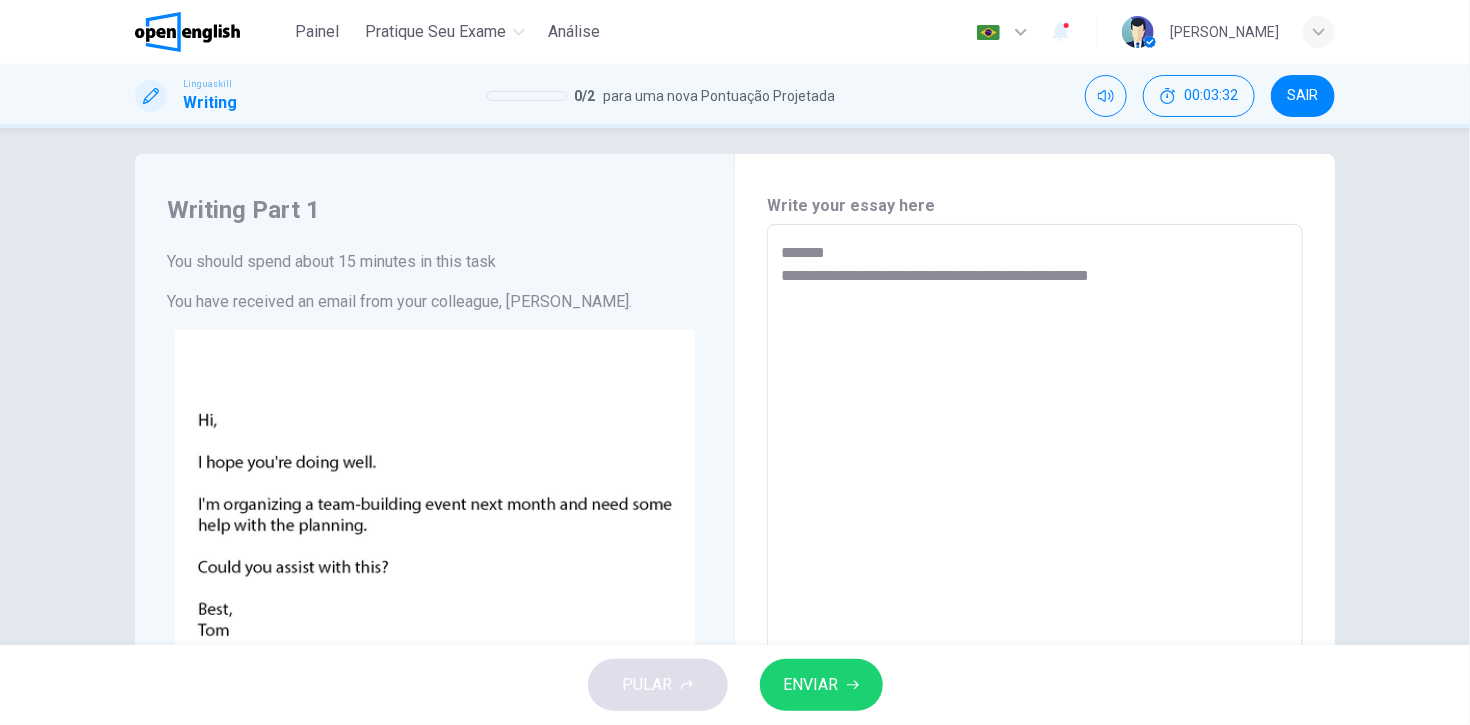 type on "*" 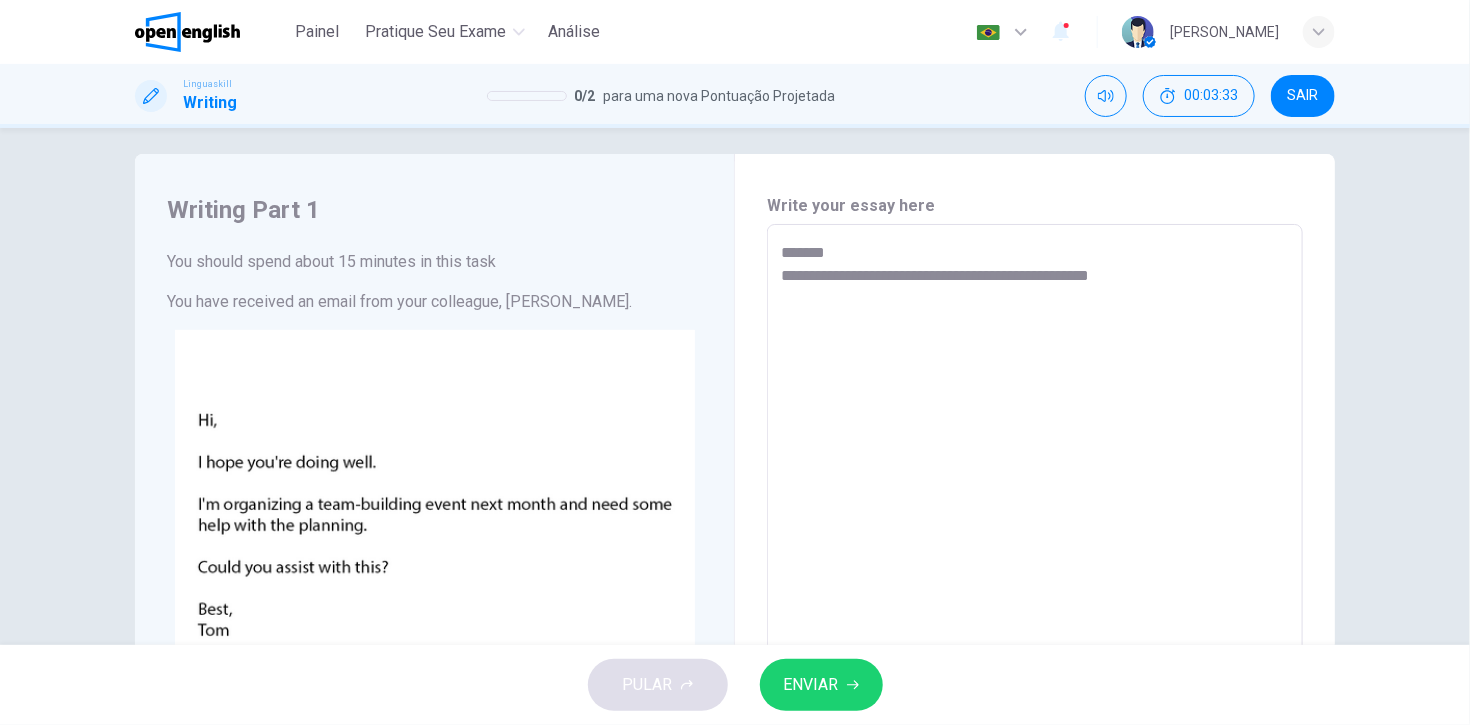 type on "**********" 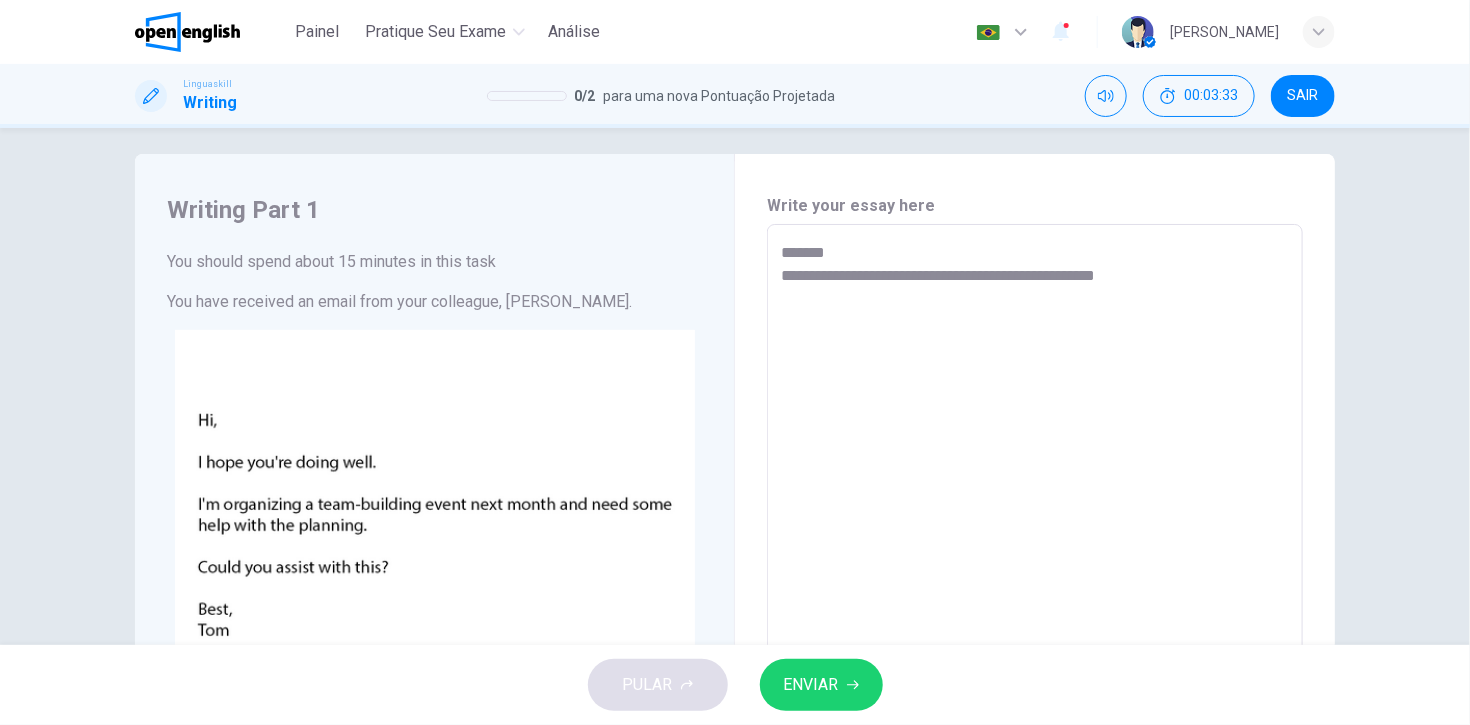 type on "**********" 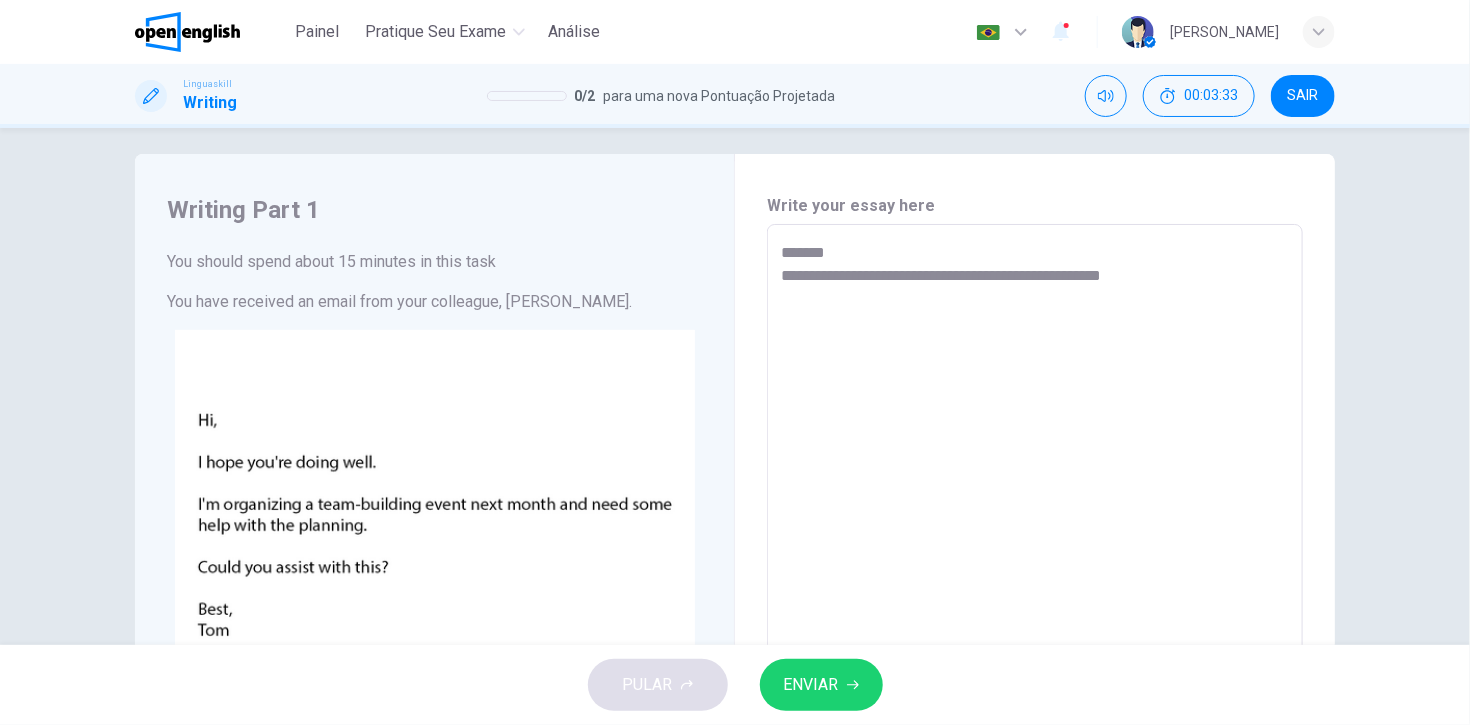 type on "*" 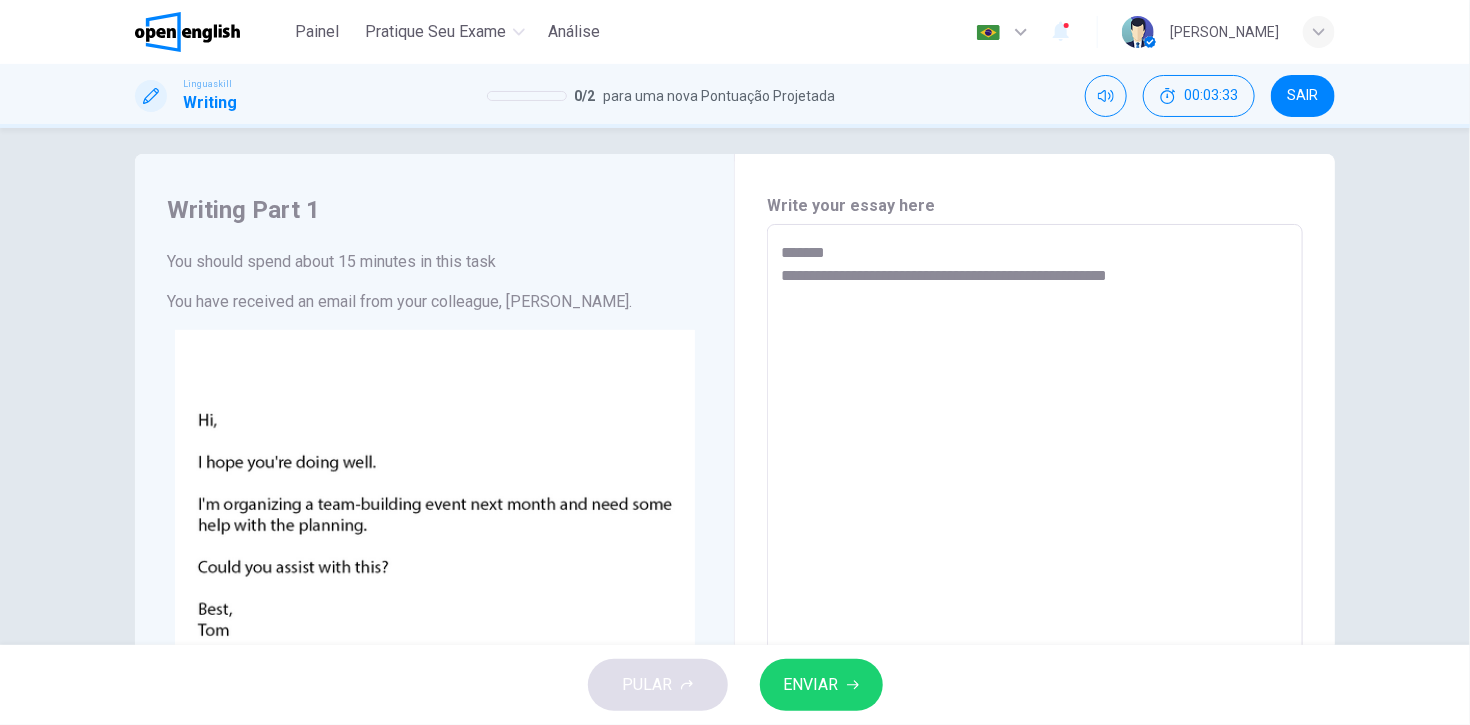 type on "*" 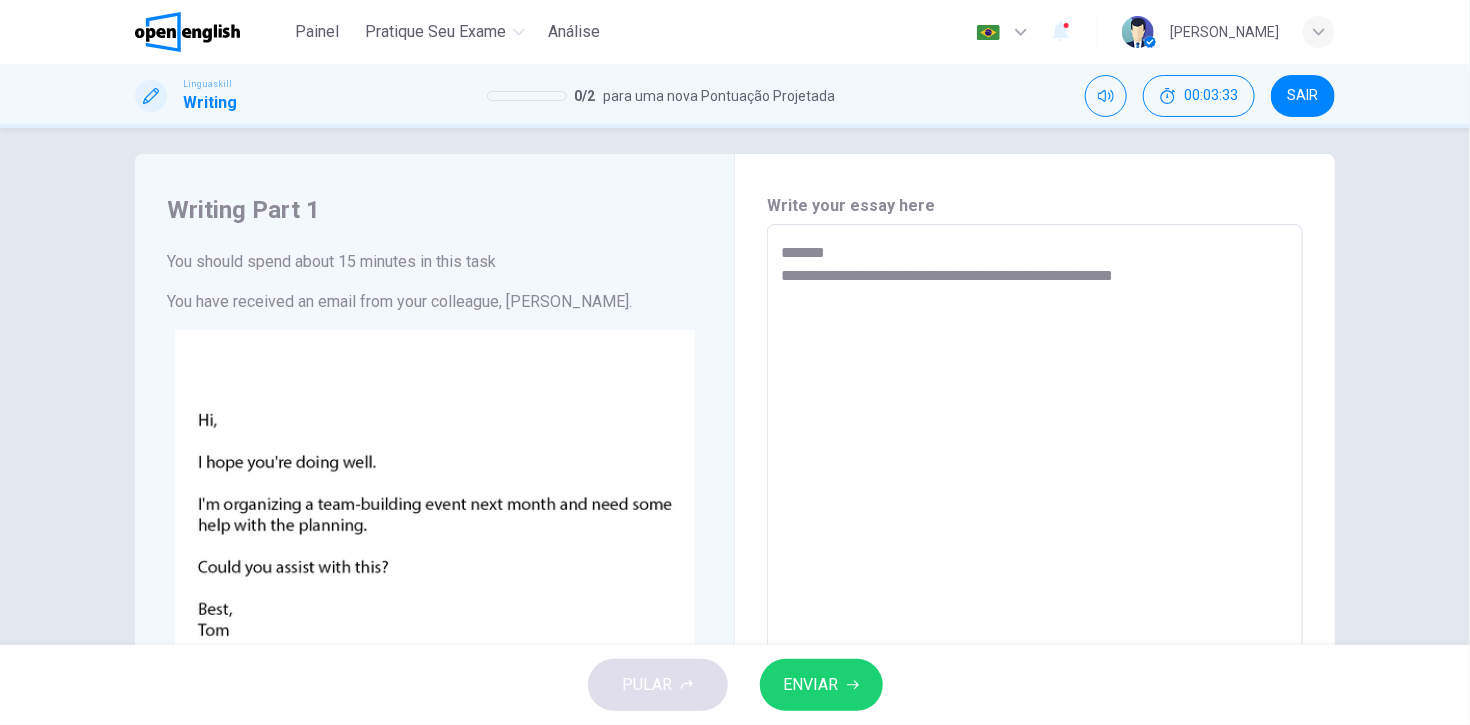 type on "*" 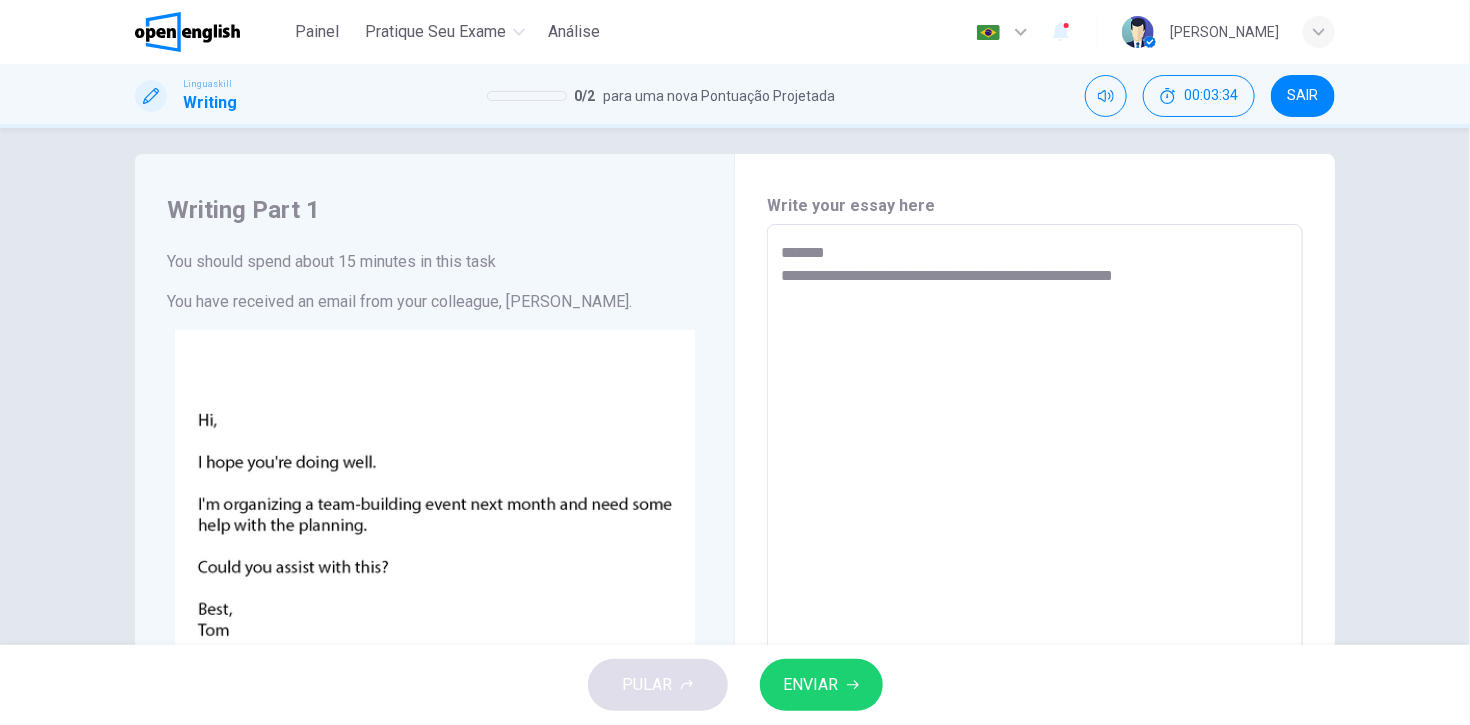 type on "**********" 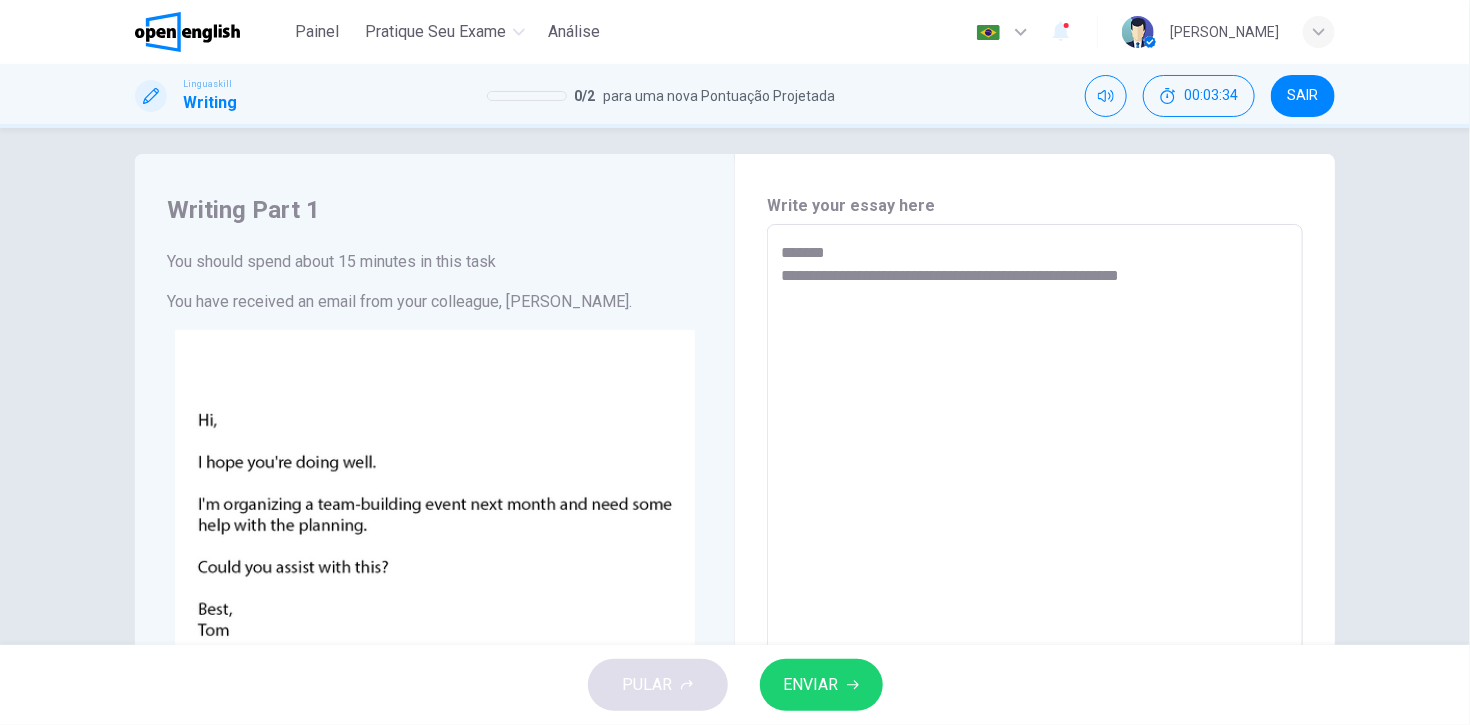 type on "*" 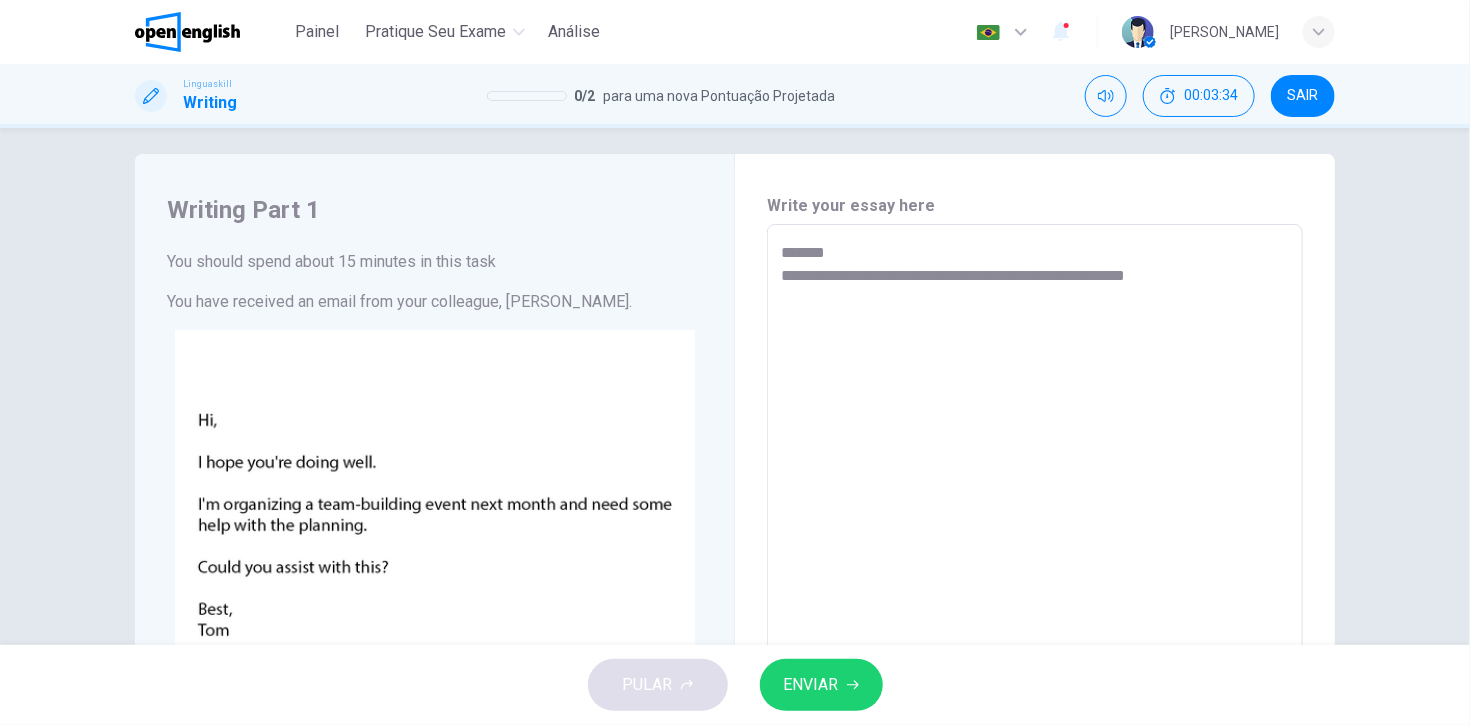 type on "*" 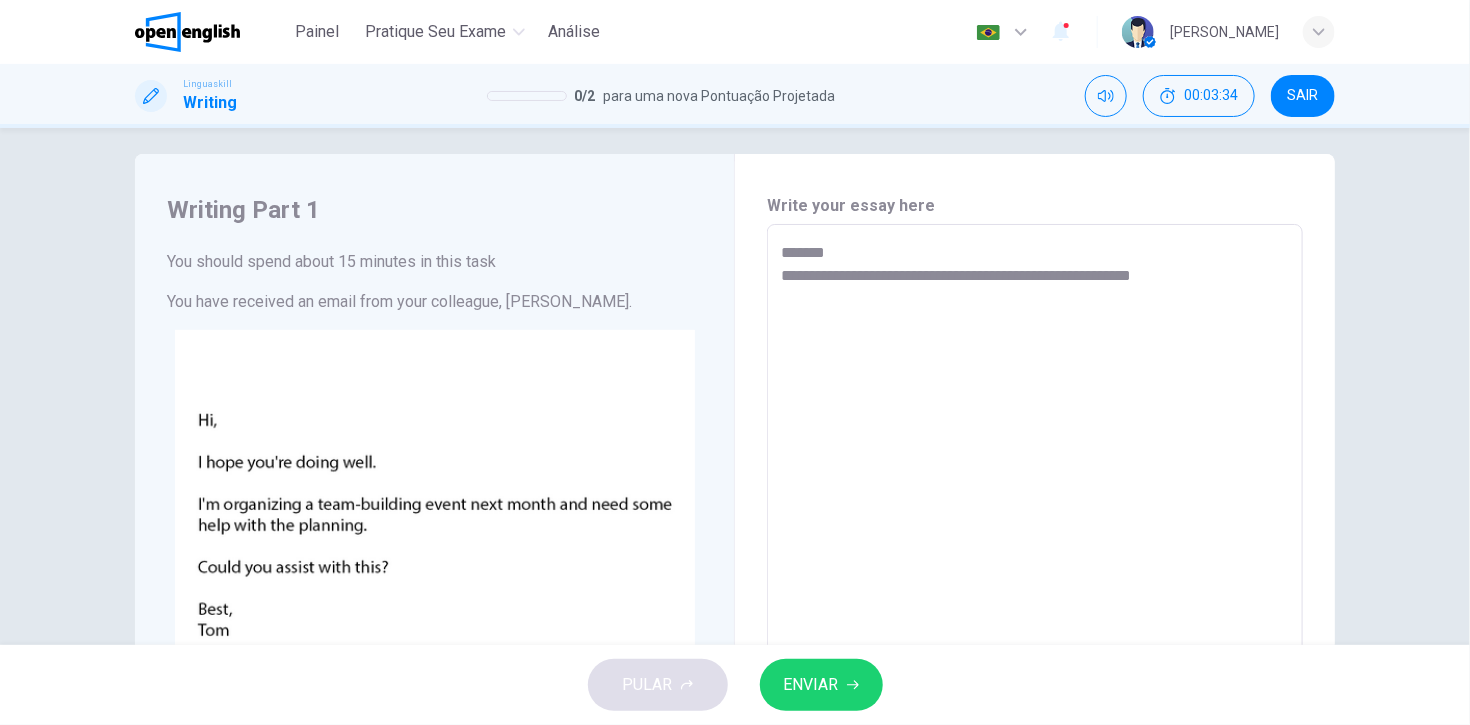 type on "*" 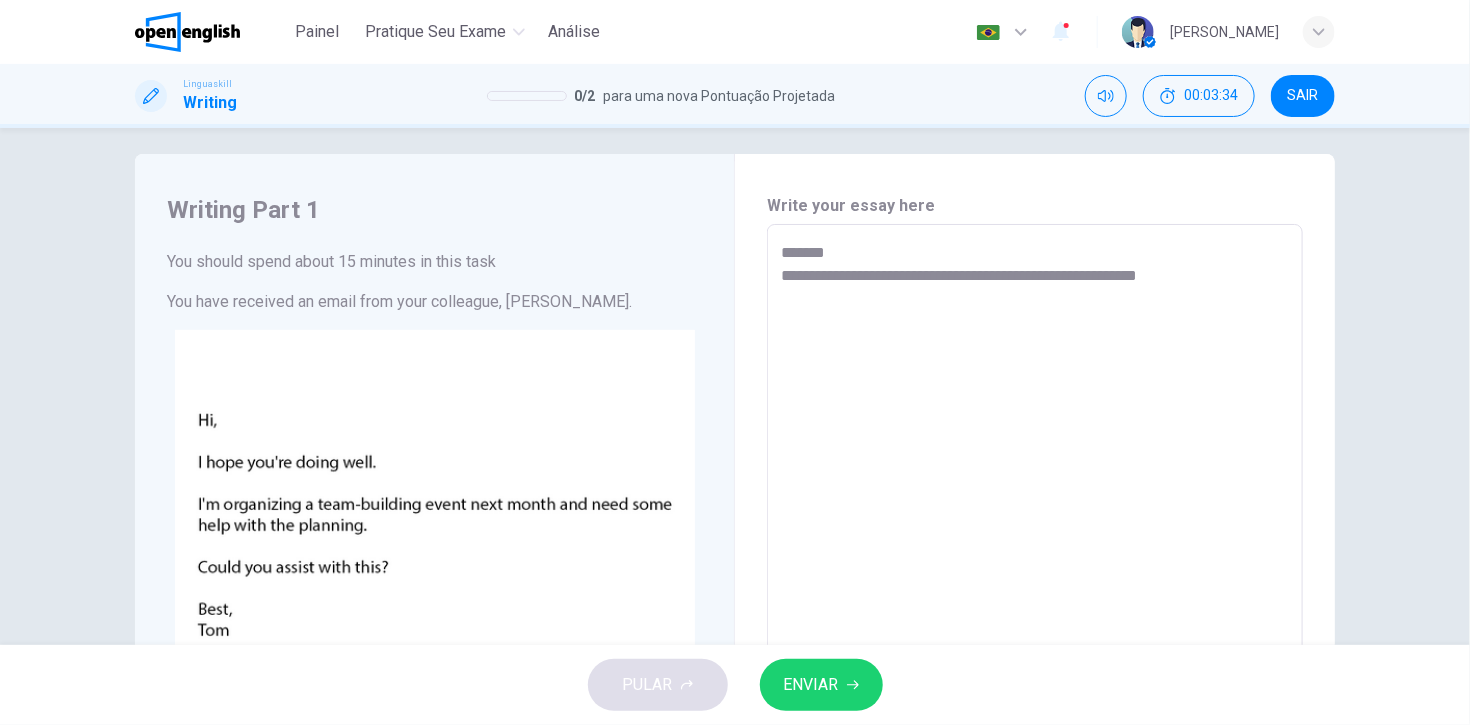 type on "**********" 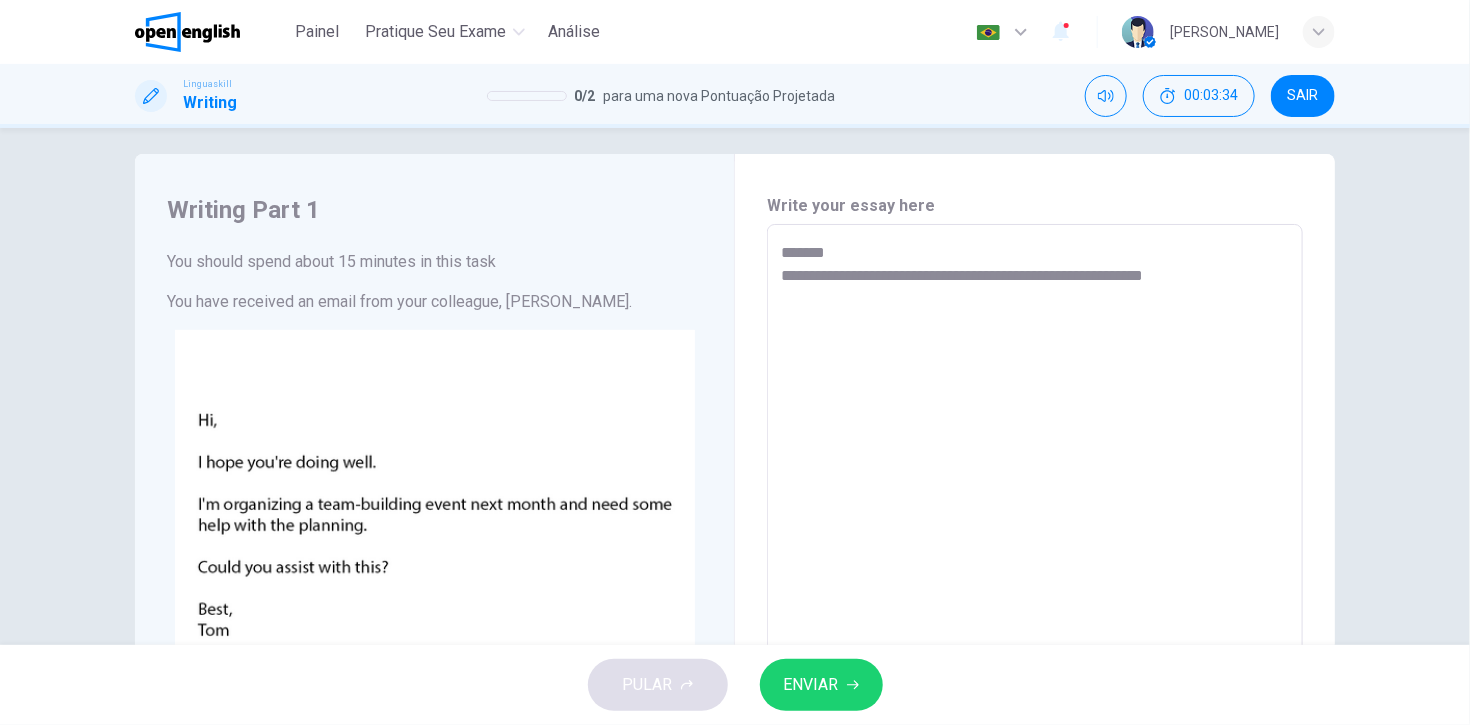 type on "*" 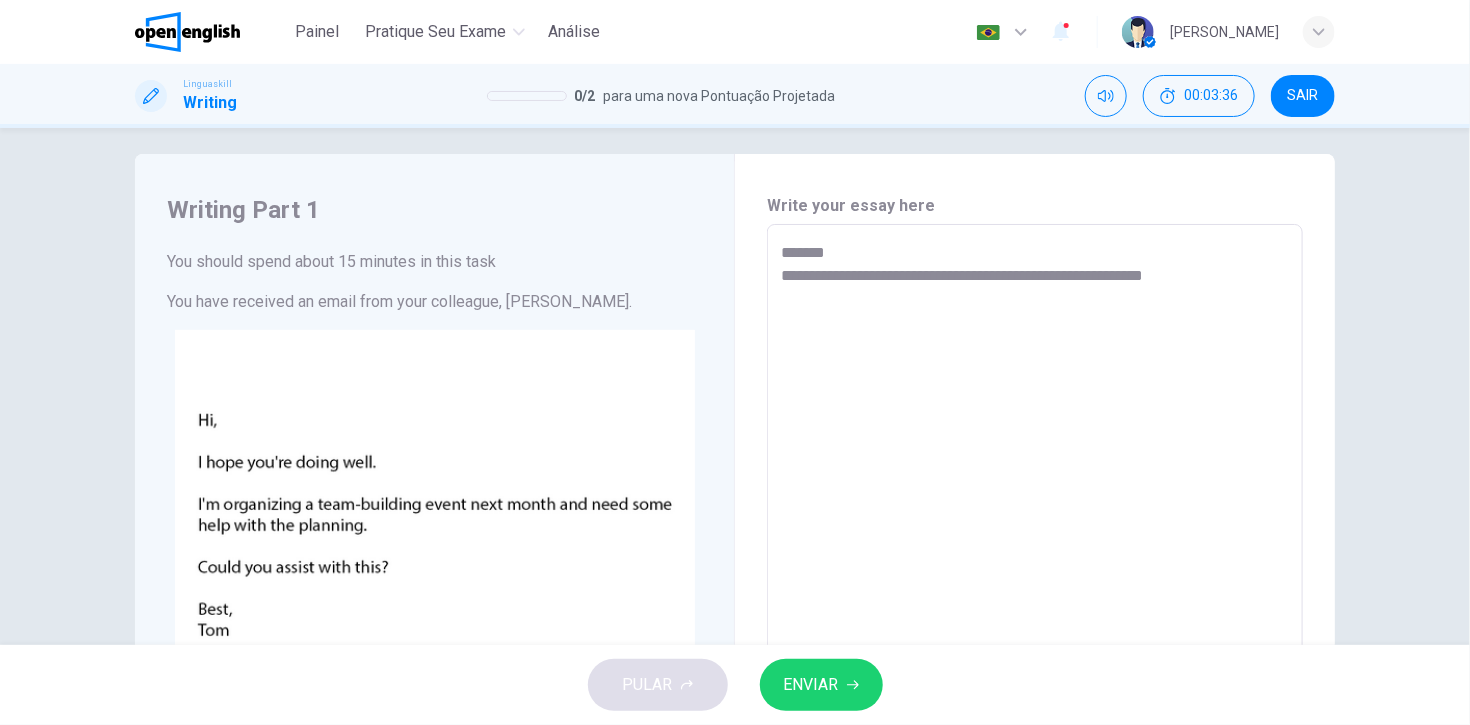 type on "**********" 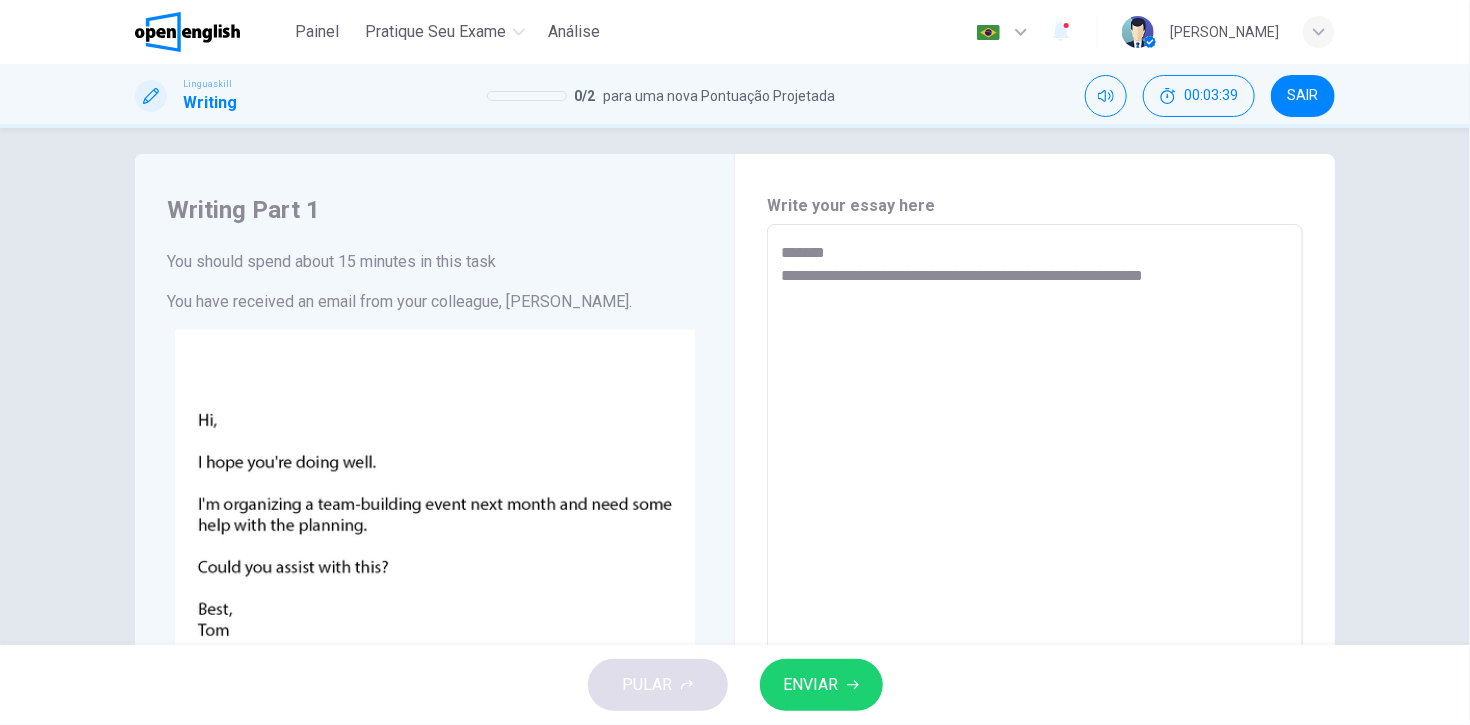 type on "*" 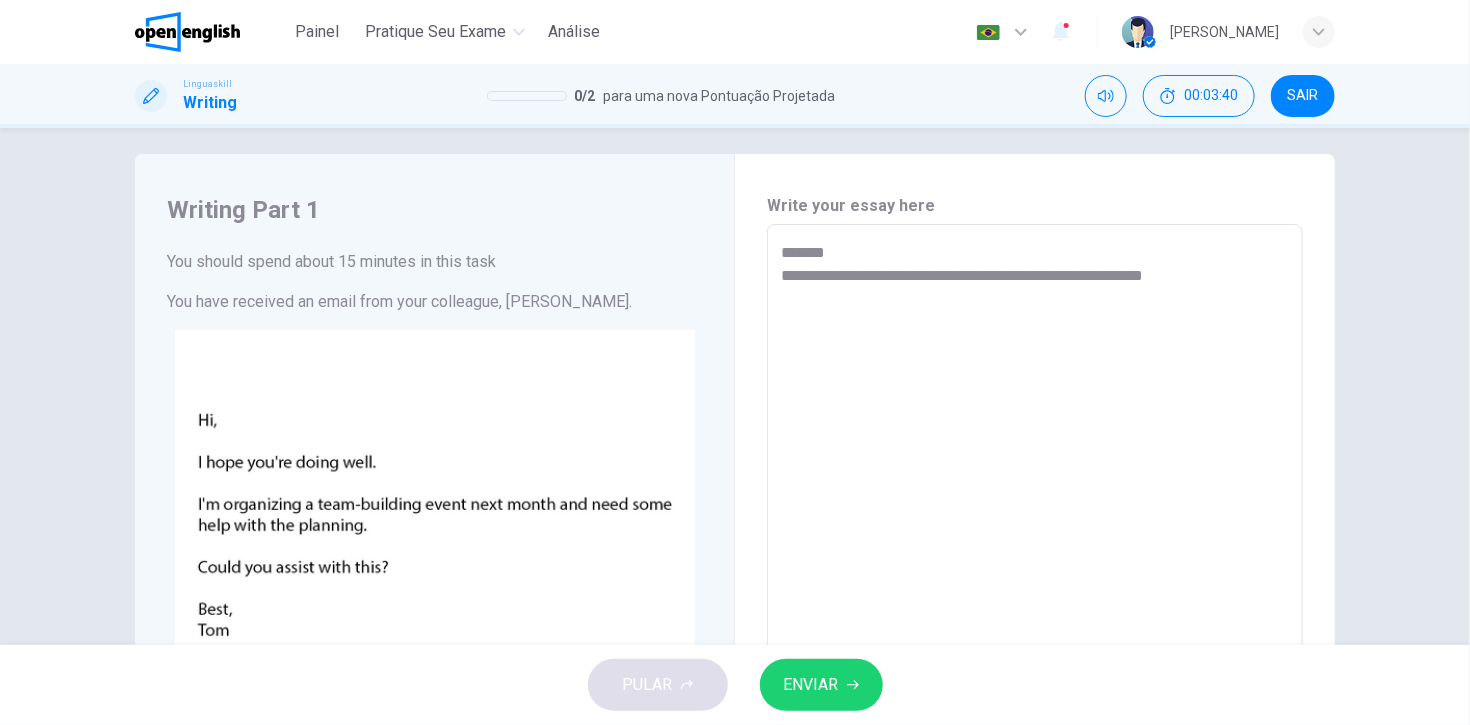 type on "**********" 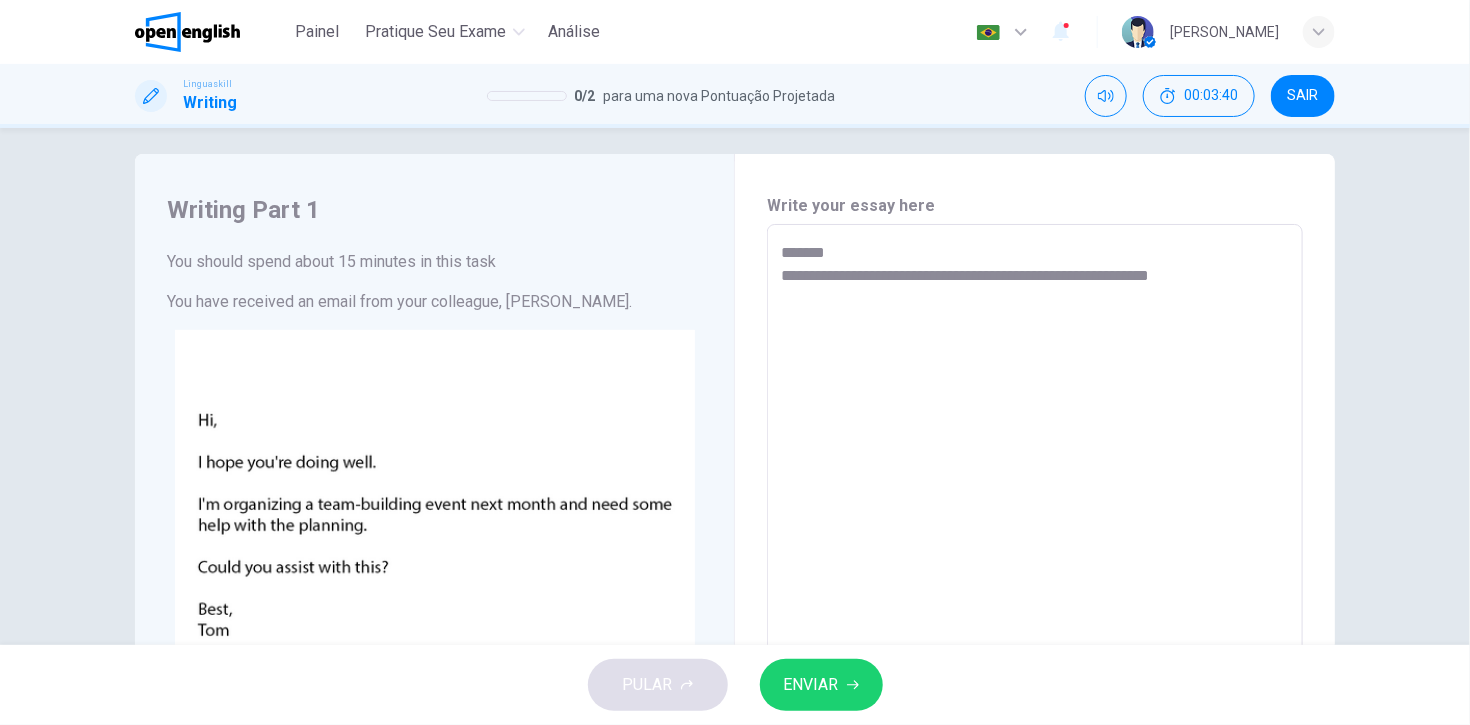 type on "**********" 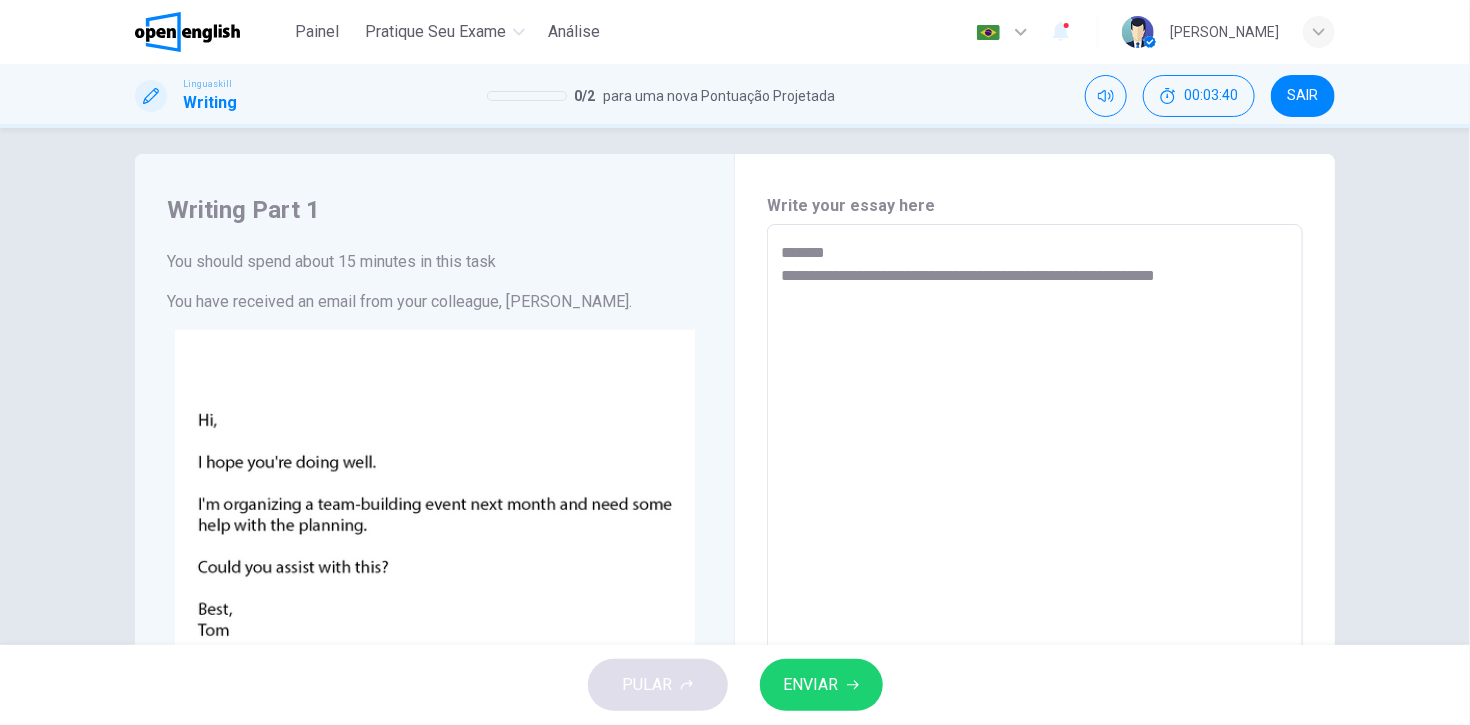 type on "*" 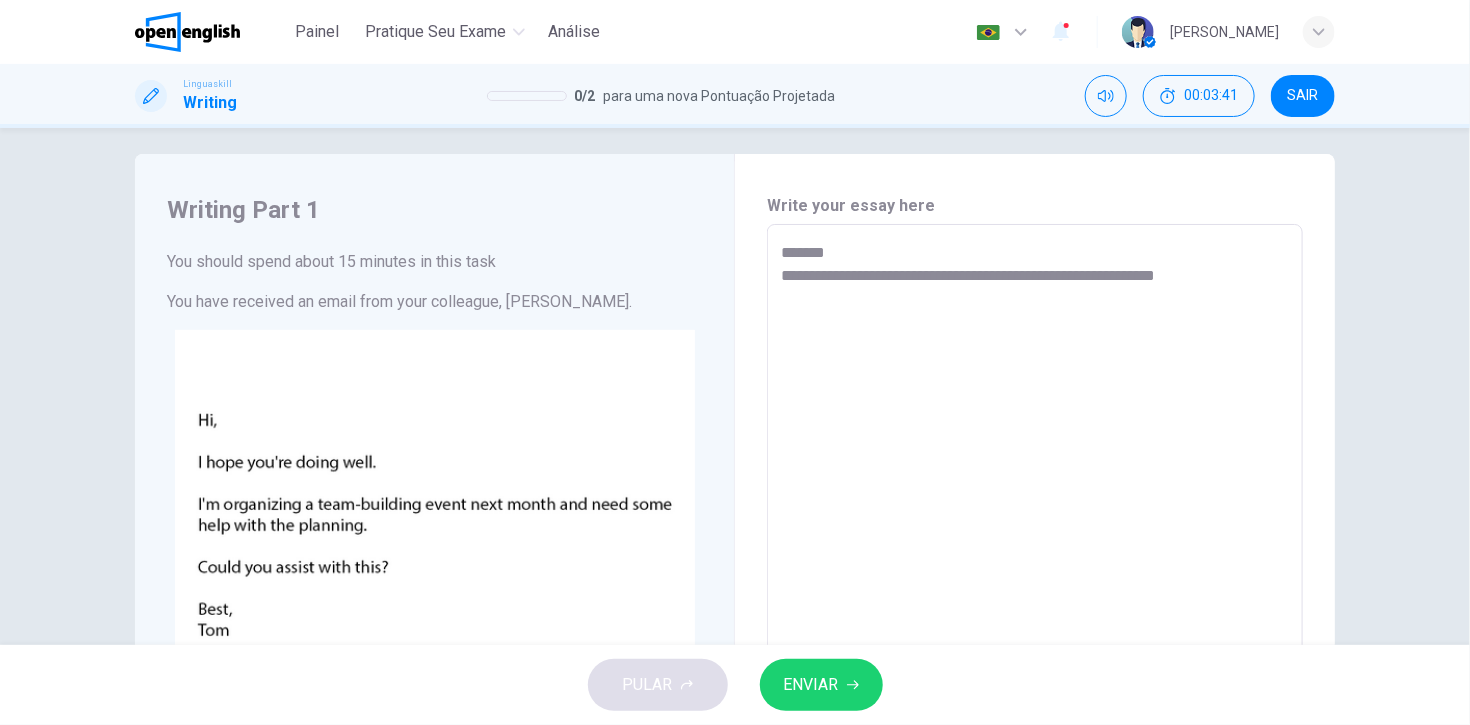 type on "**********" 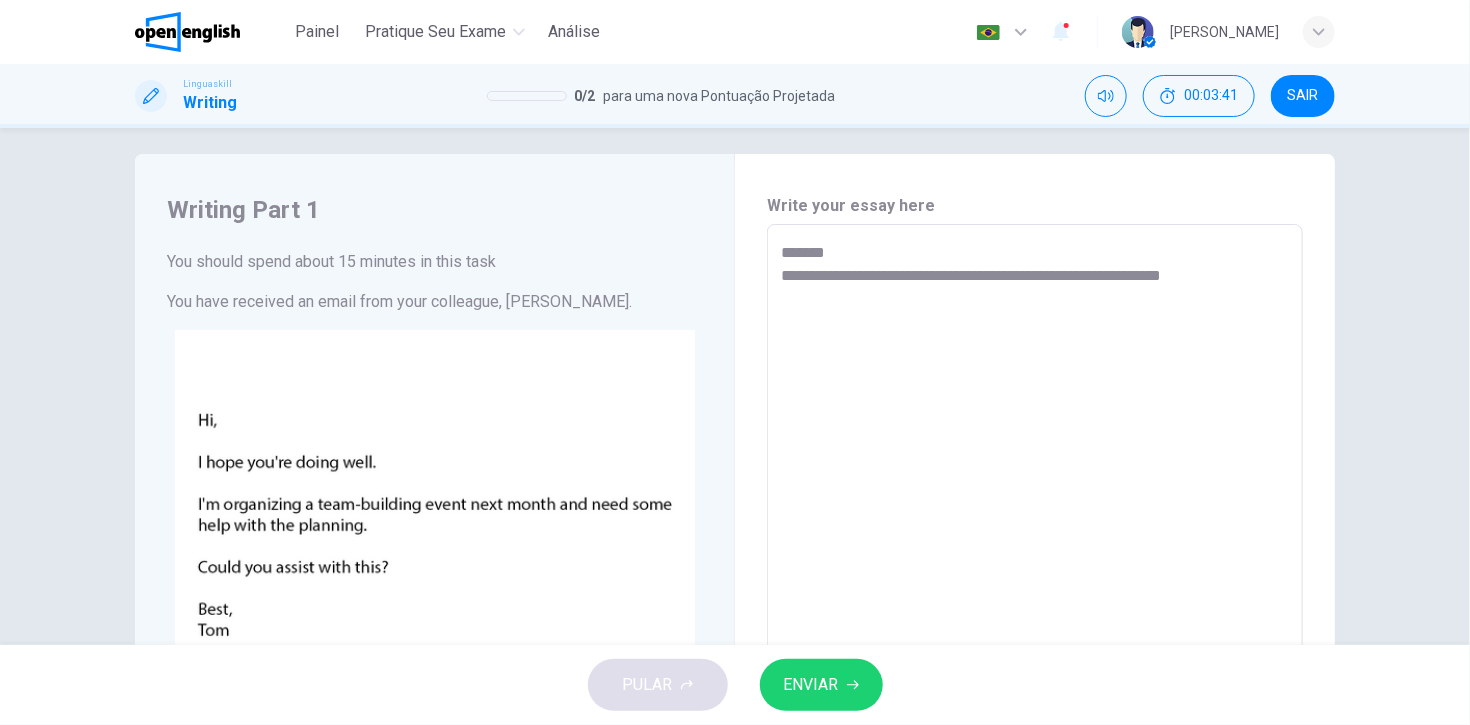 type on "*" 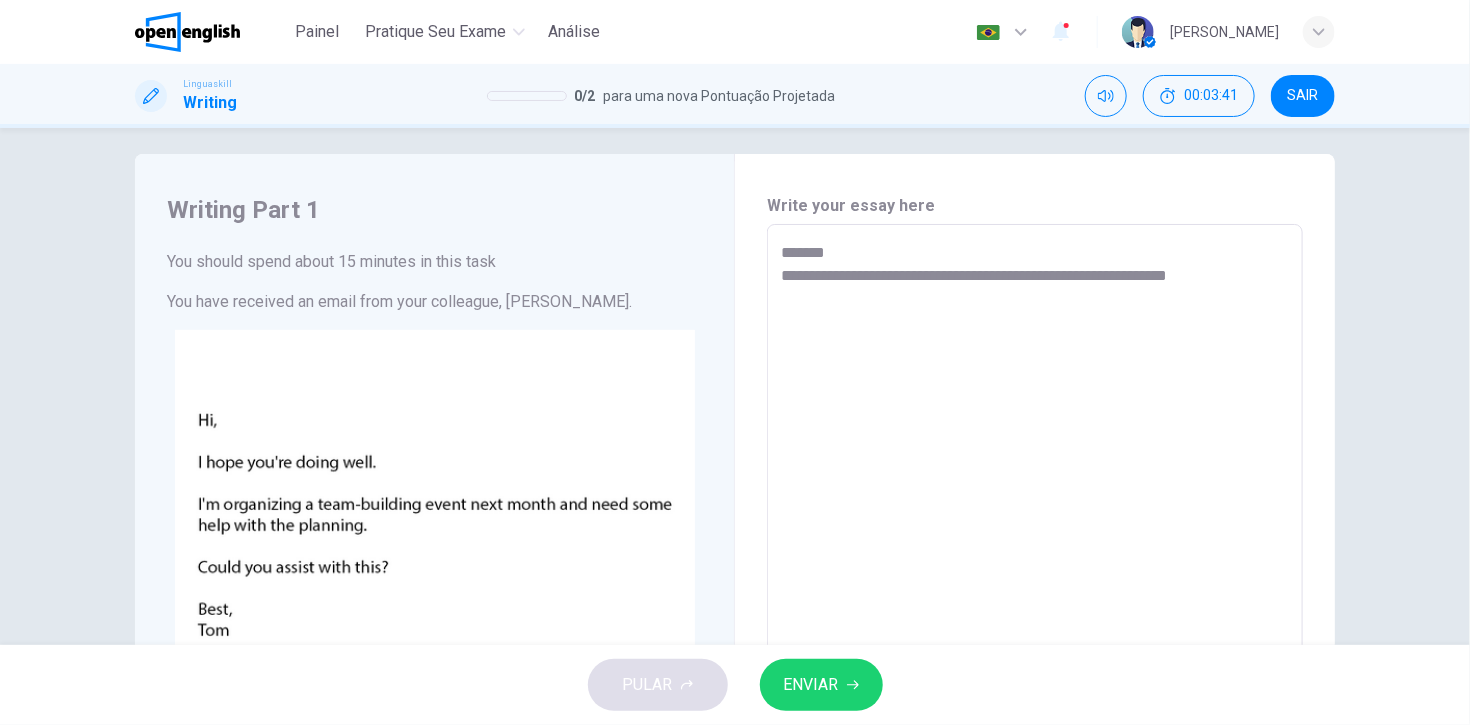 type on "*" 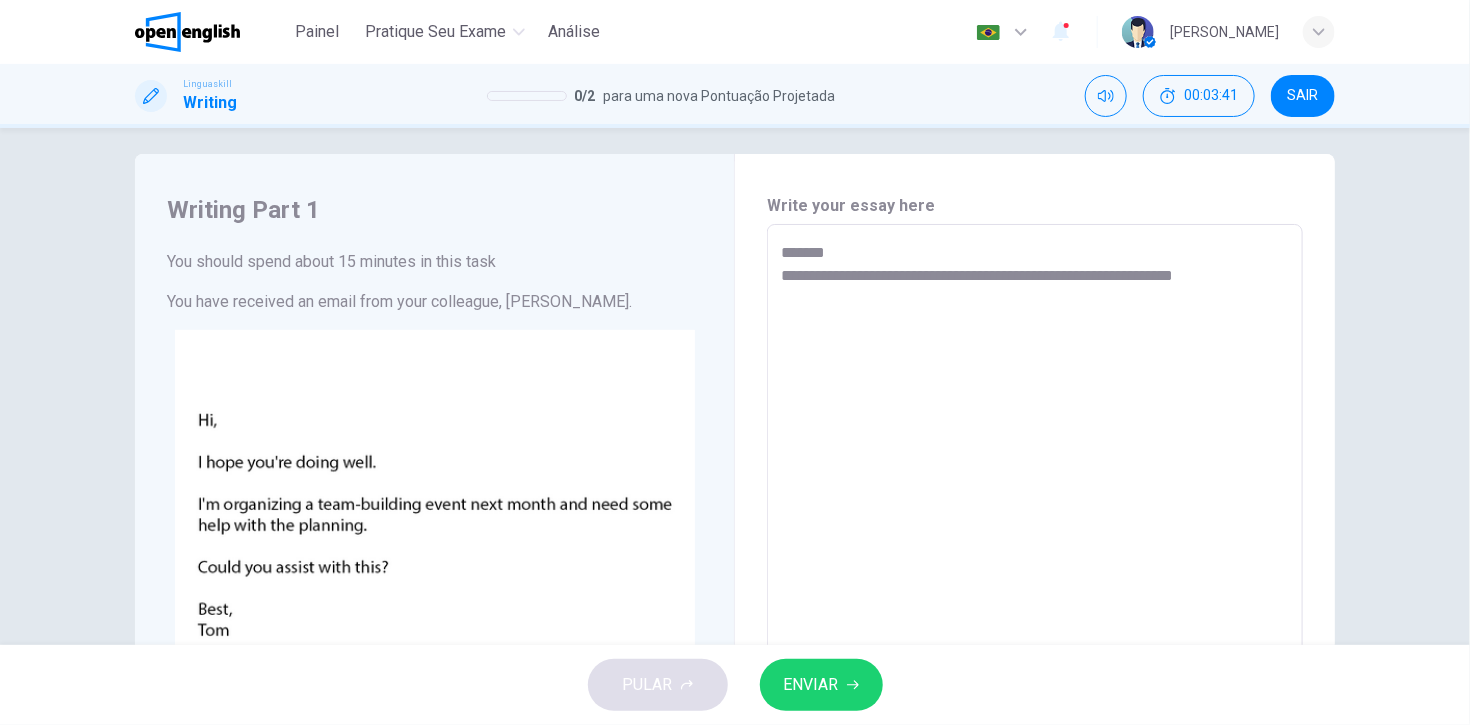 type on "*" 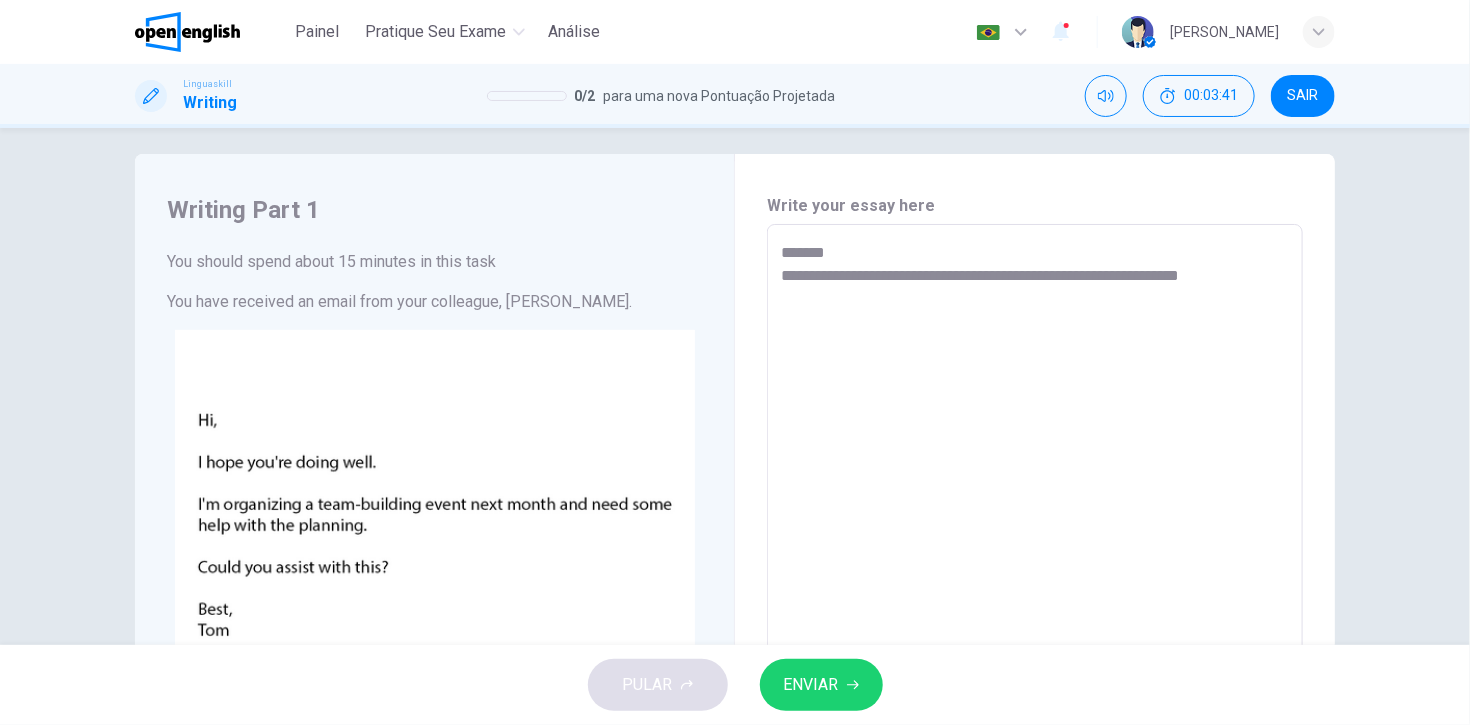 type on "**********" 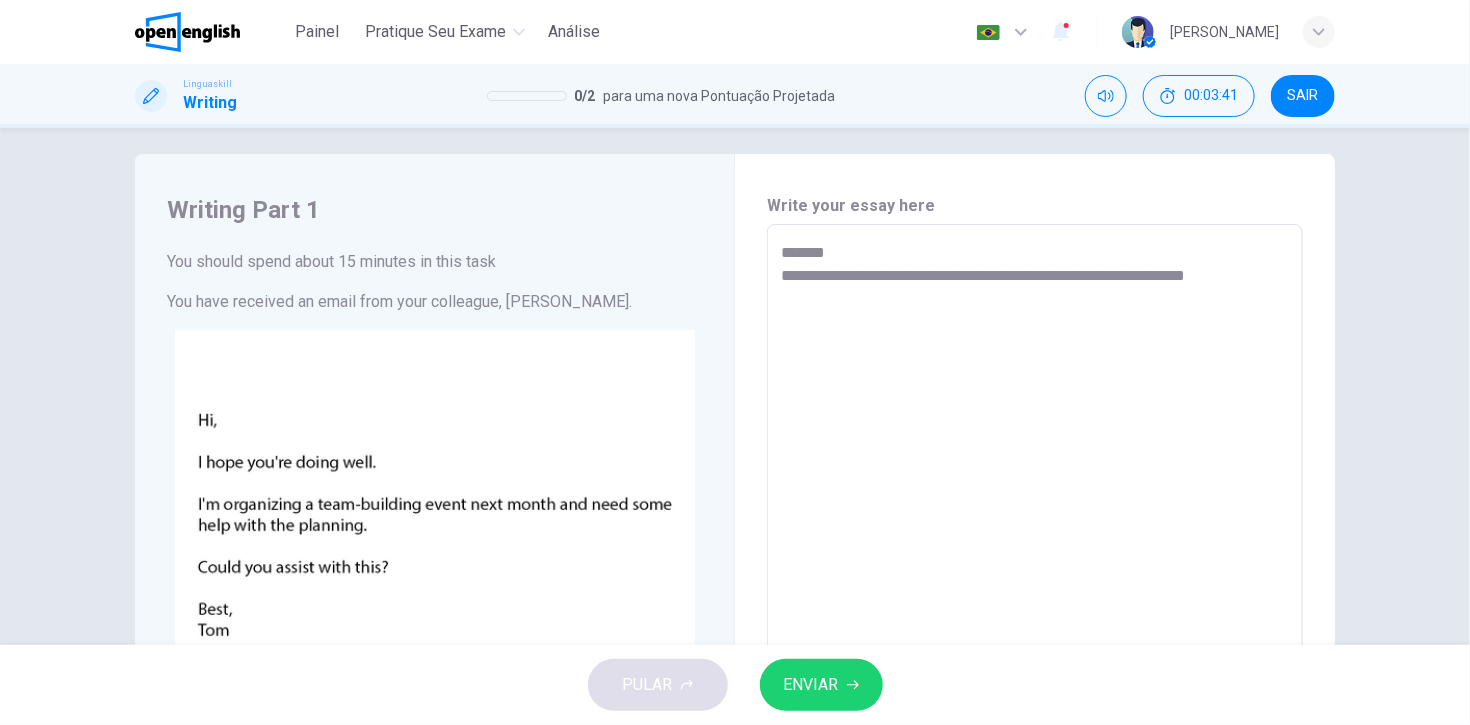 type on "*" 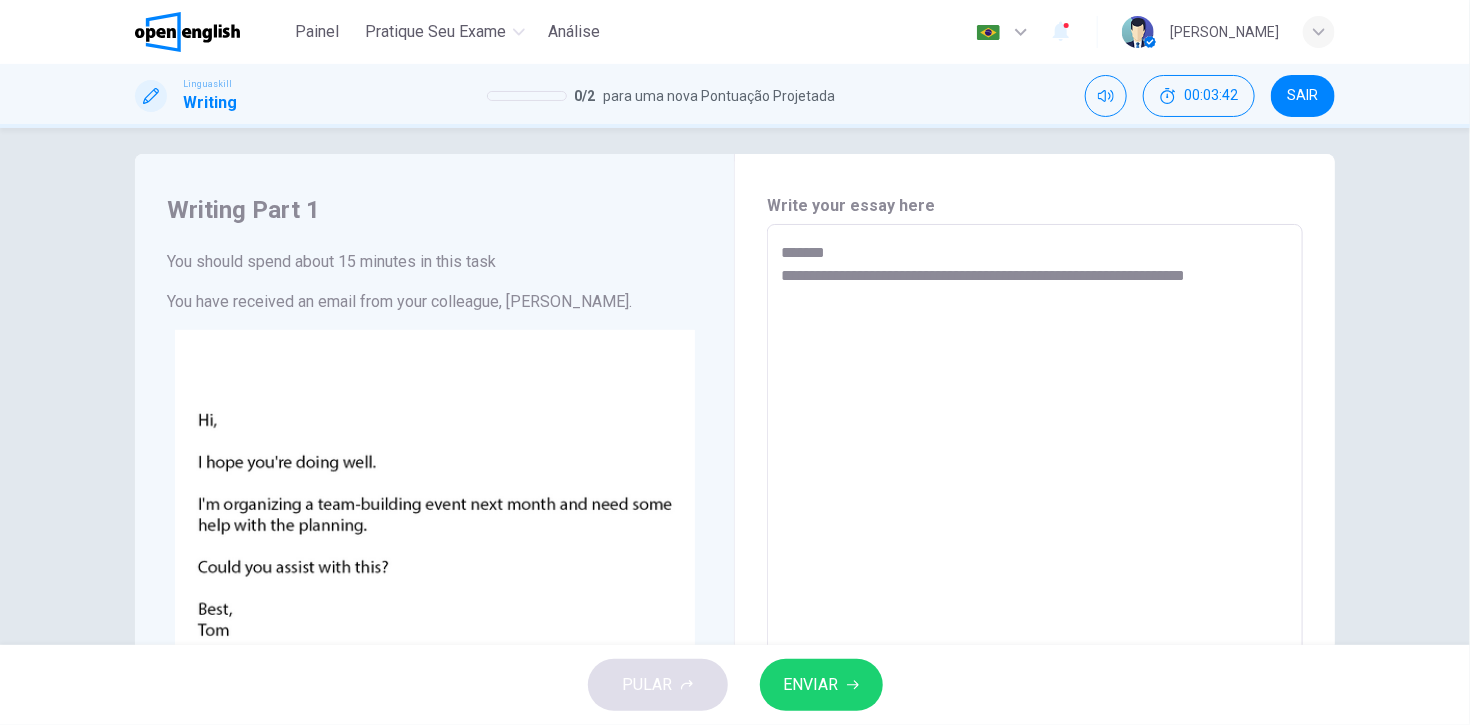 type on "**********" 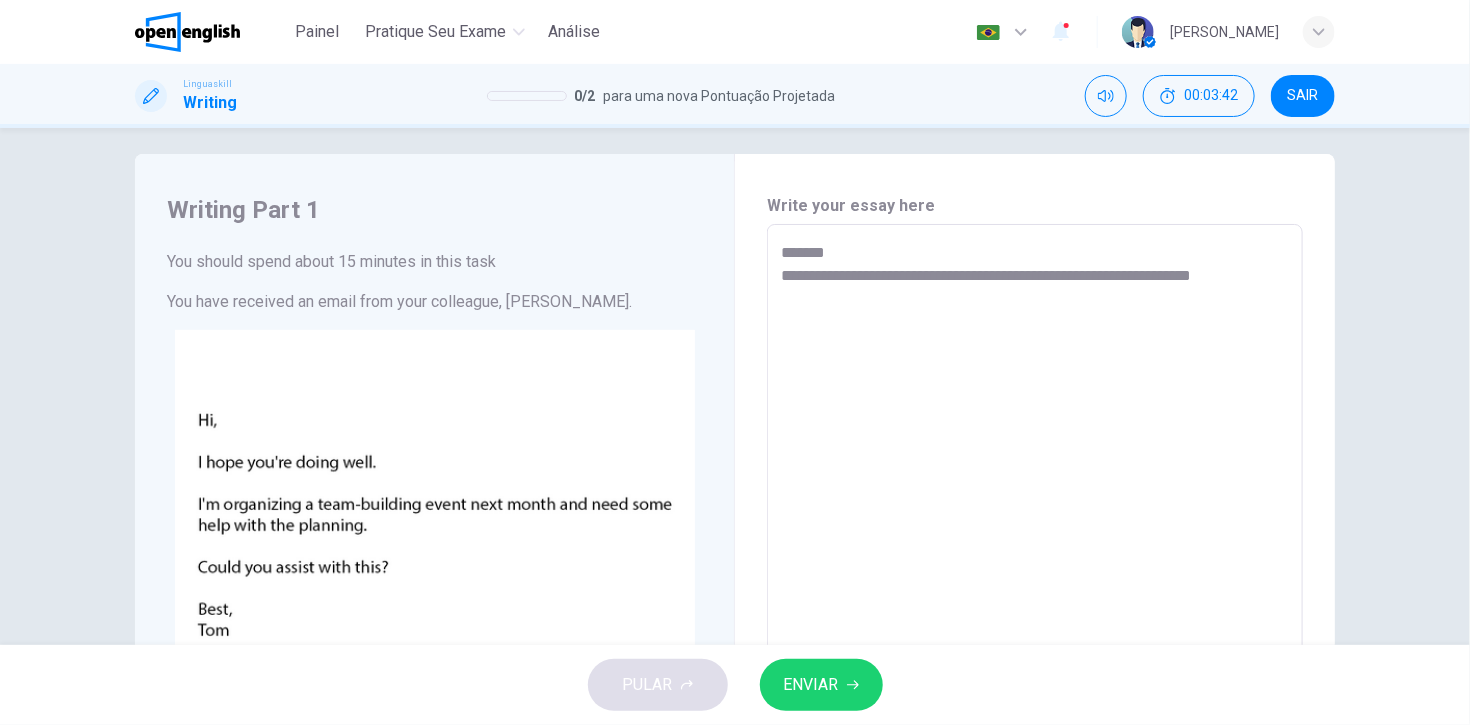 type on "*" 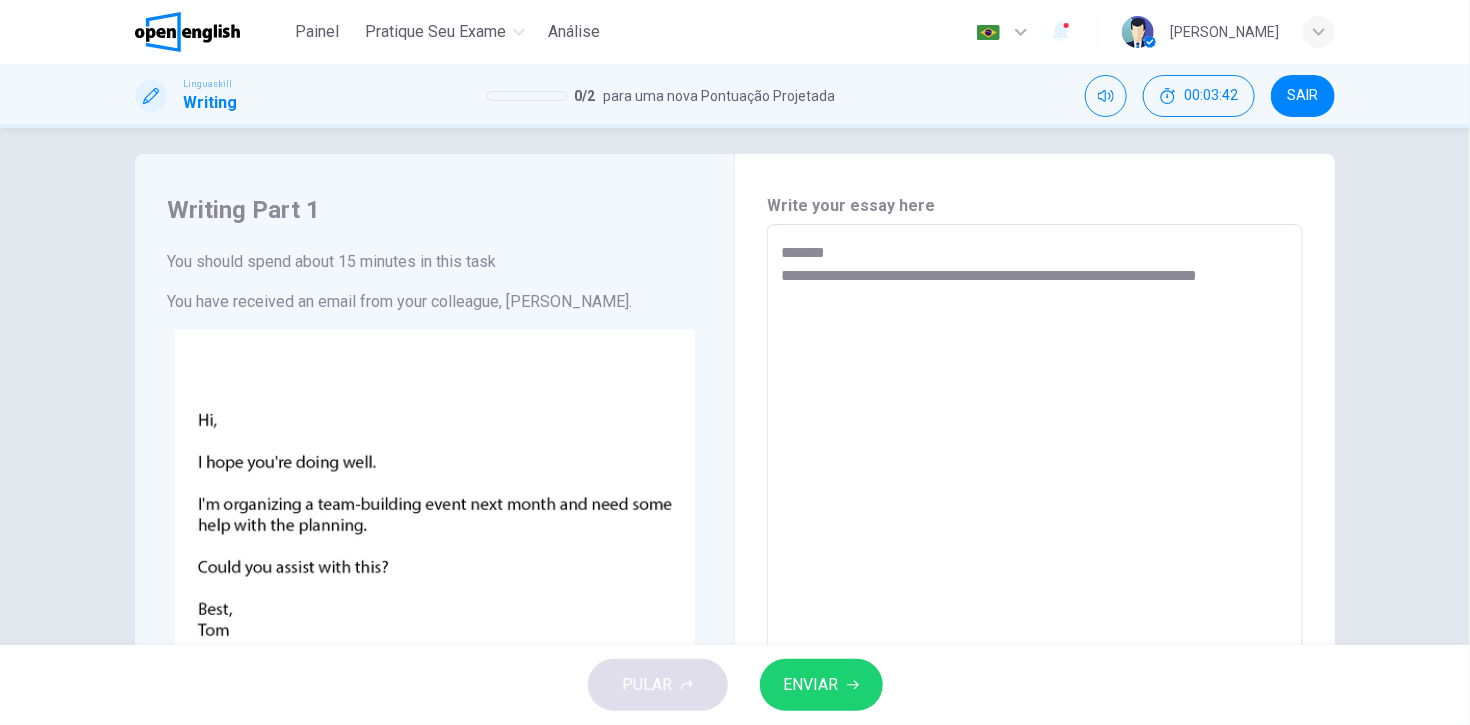 type on "**********" 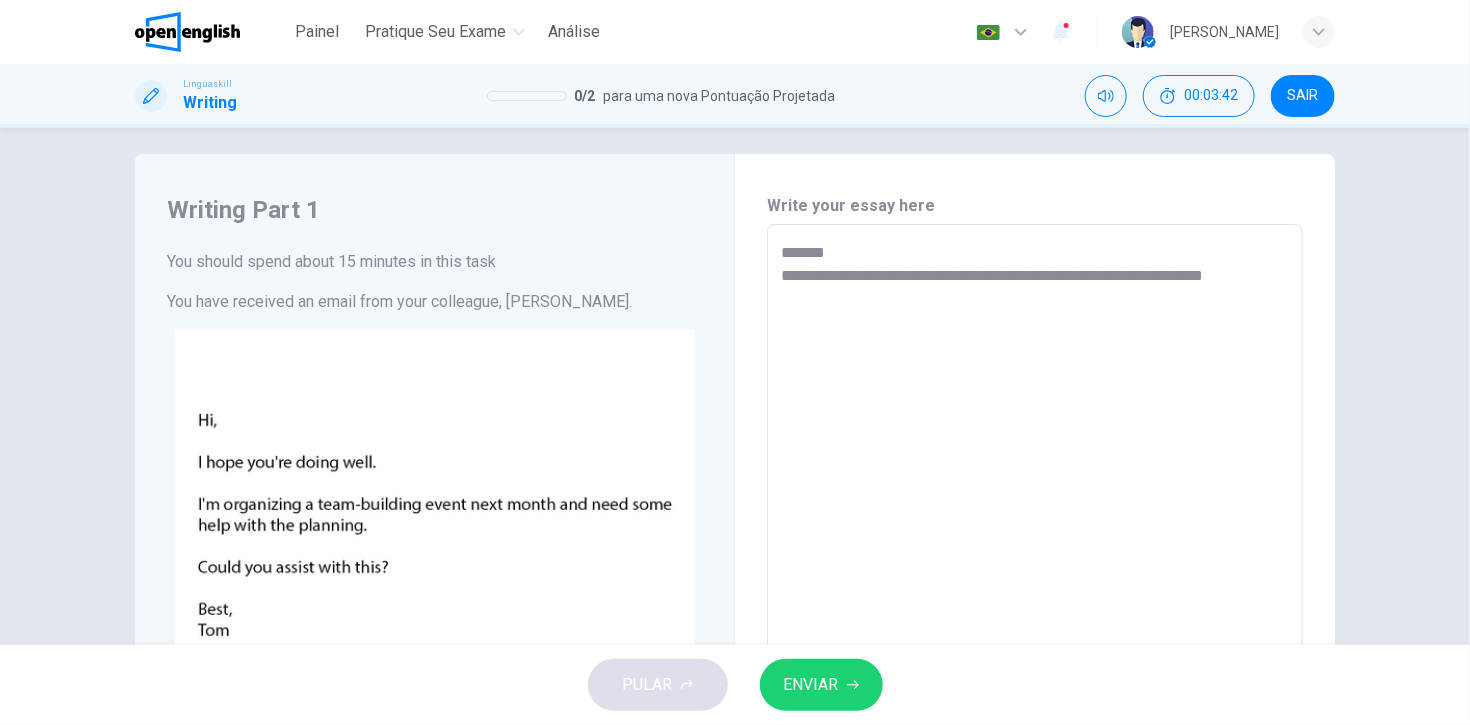 type on "*" 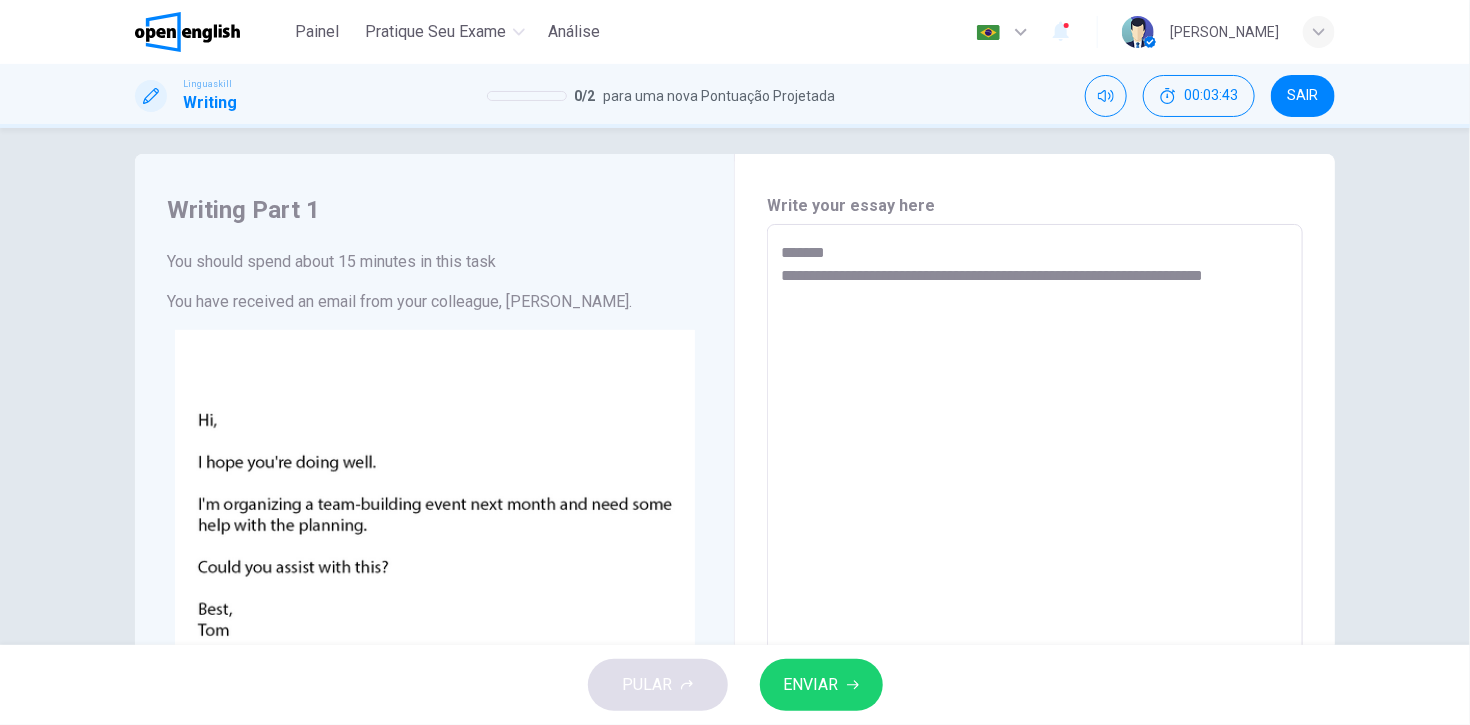 type on "**********" 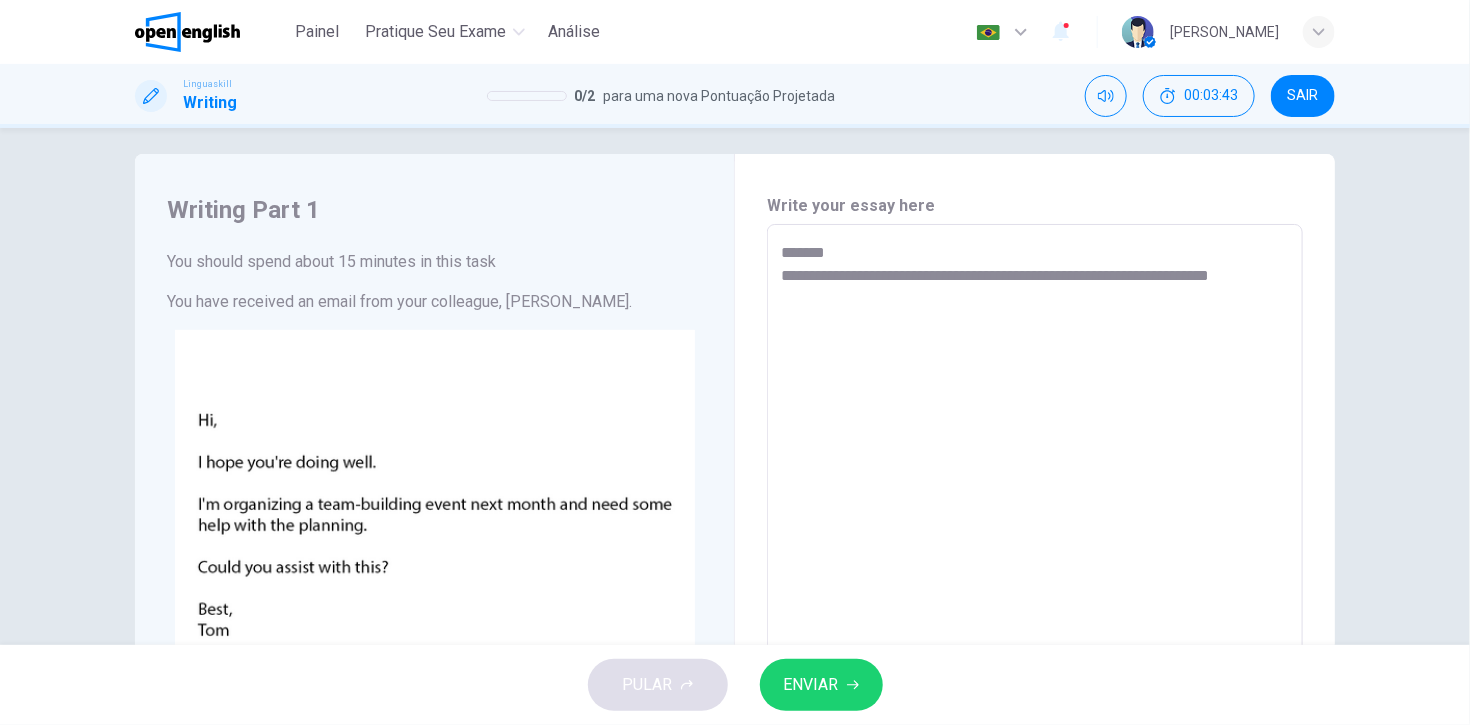 type on "*" 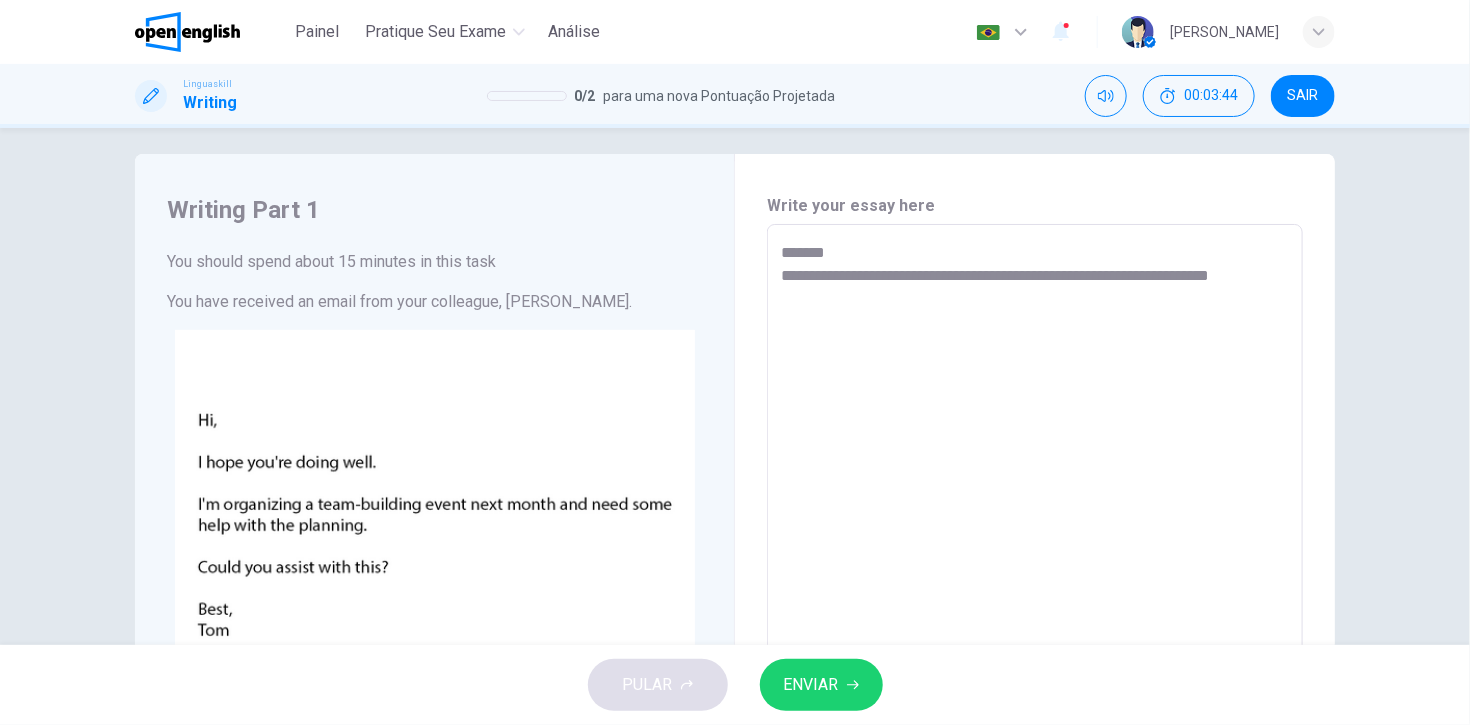 type on "**********" 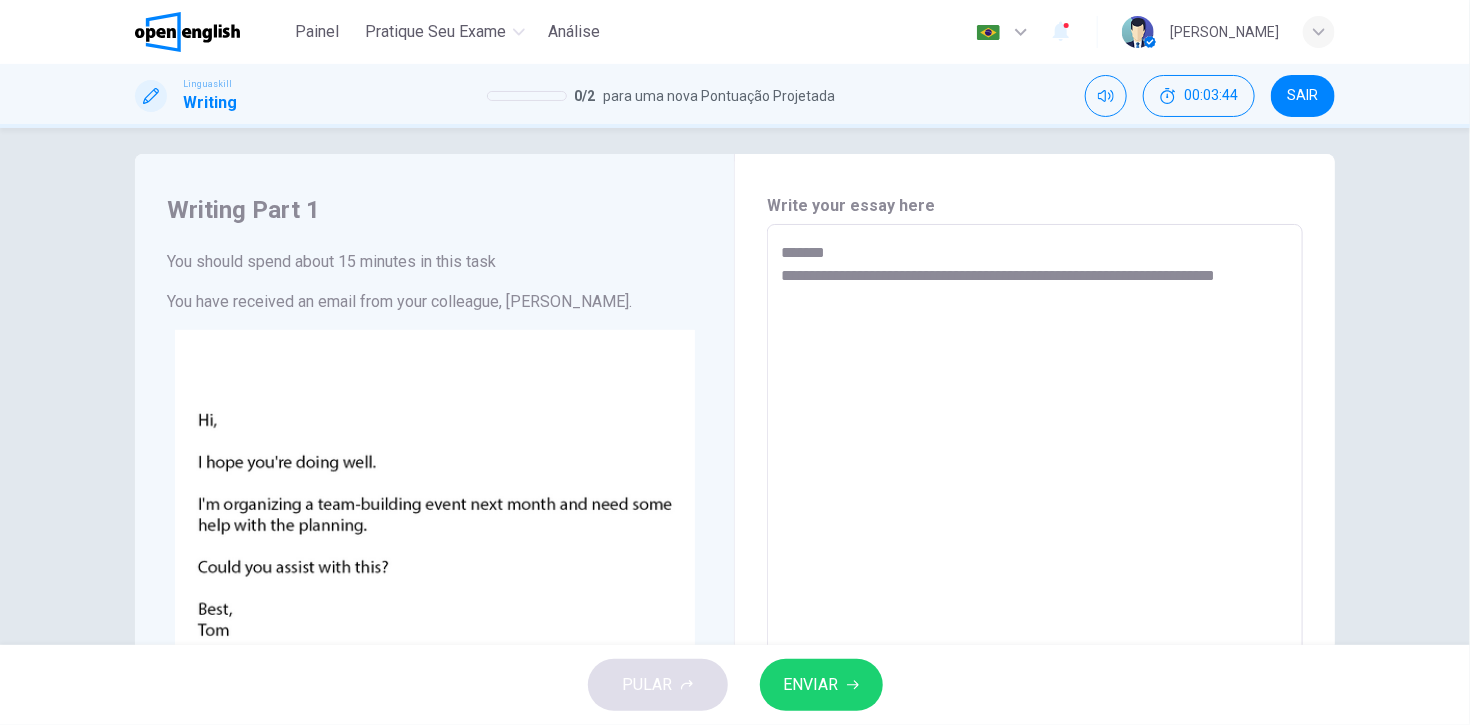type on "*" 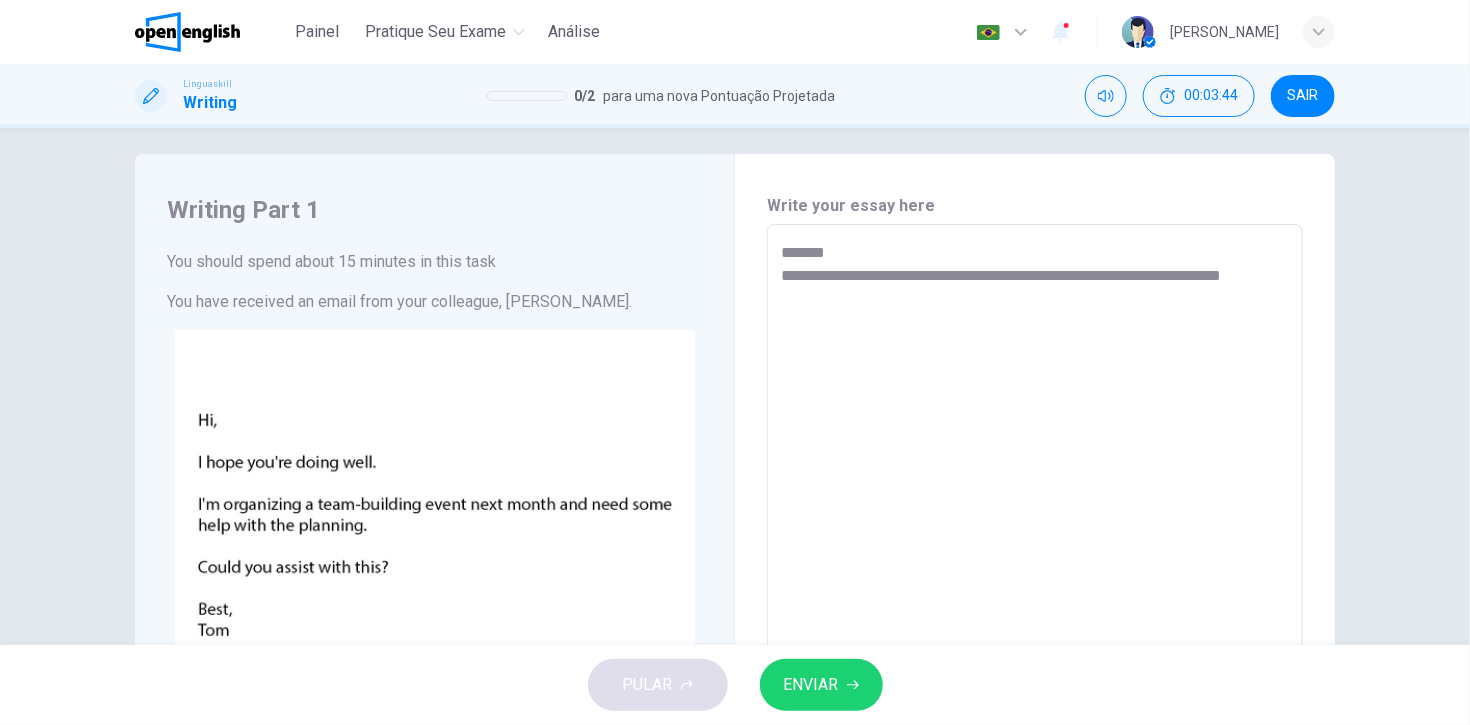 type on "*" 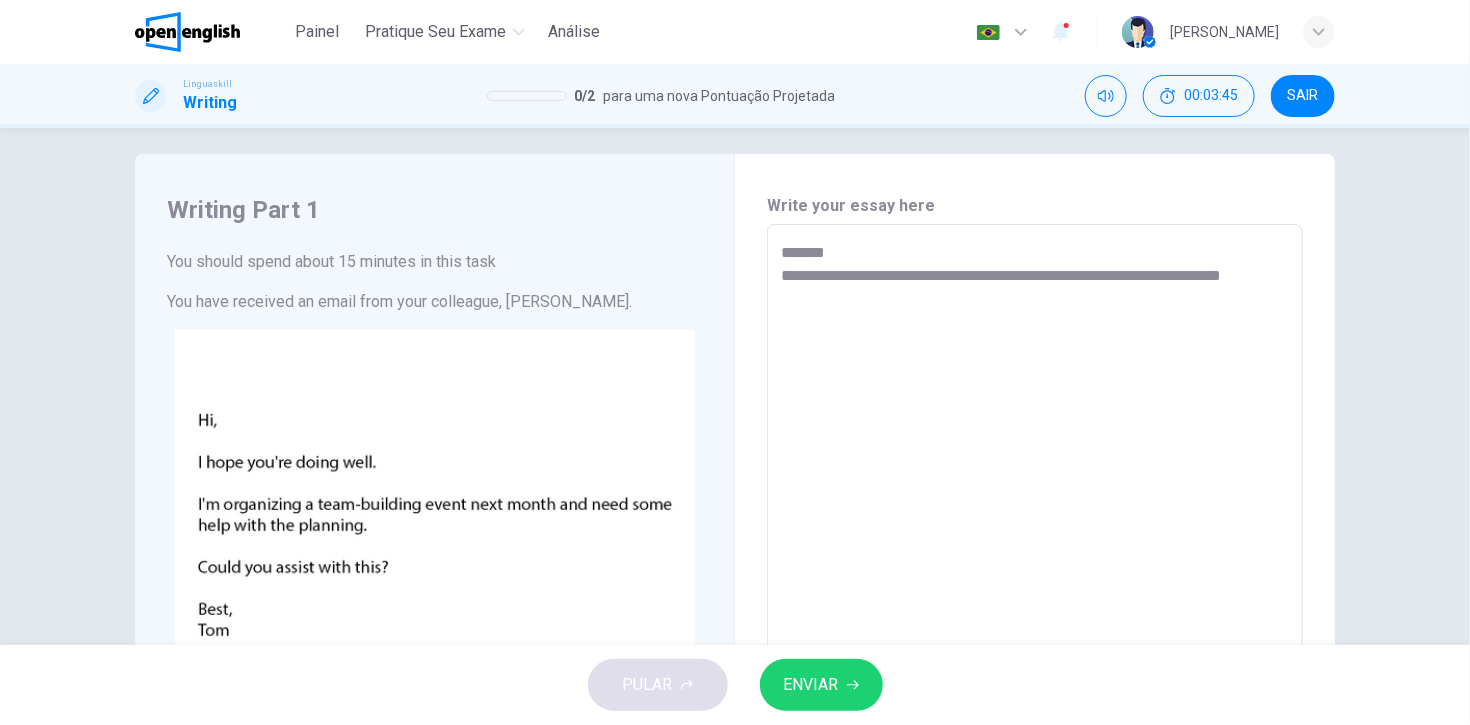 type on "**********" 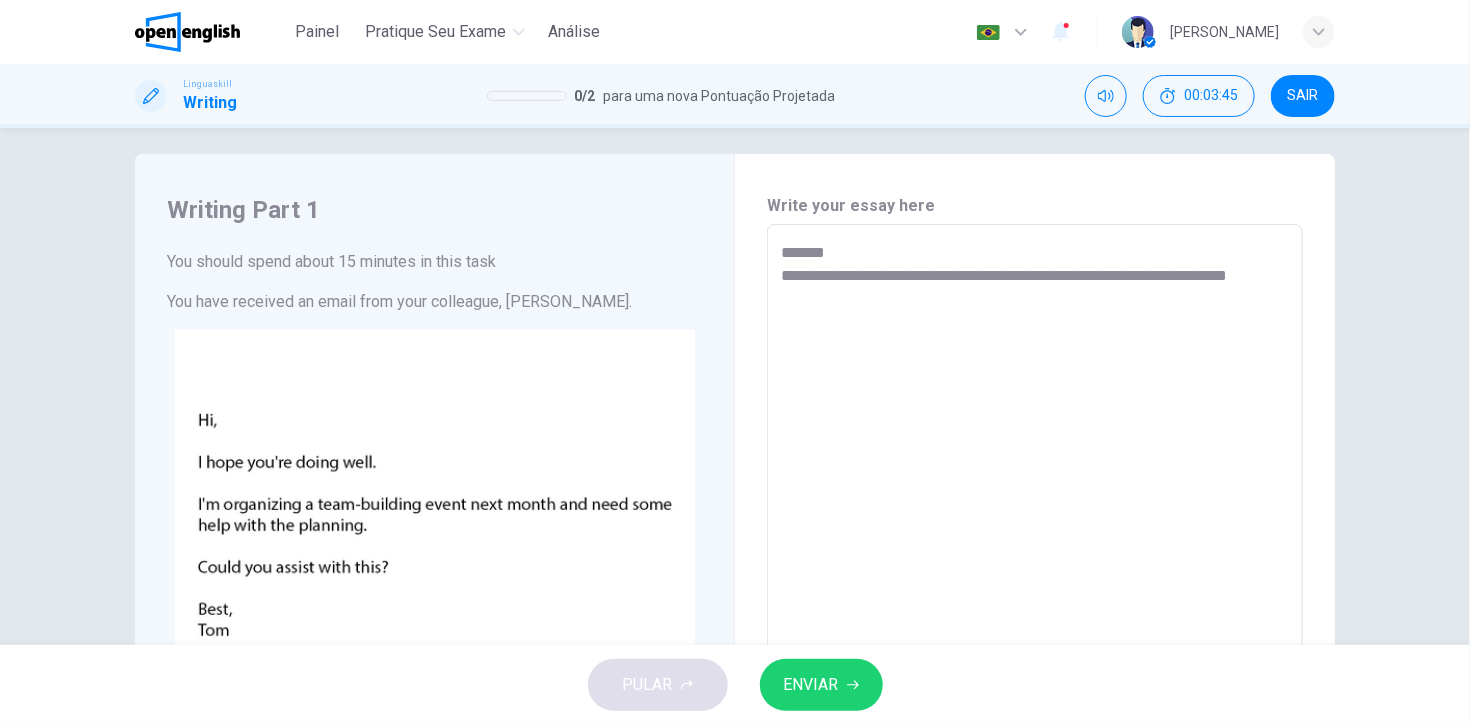 type on "**********" 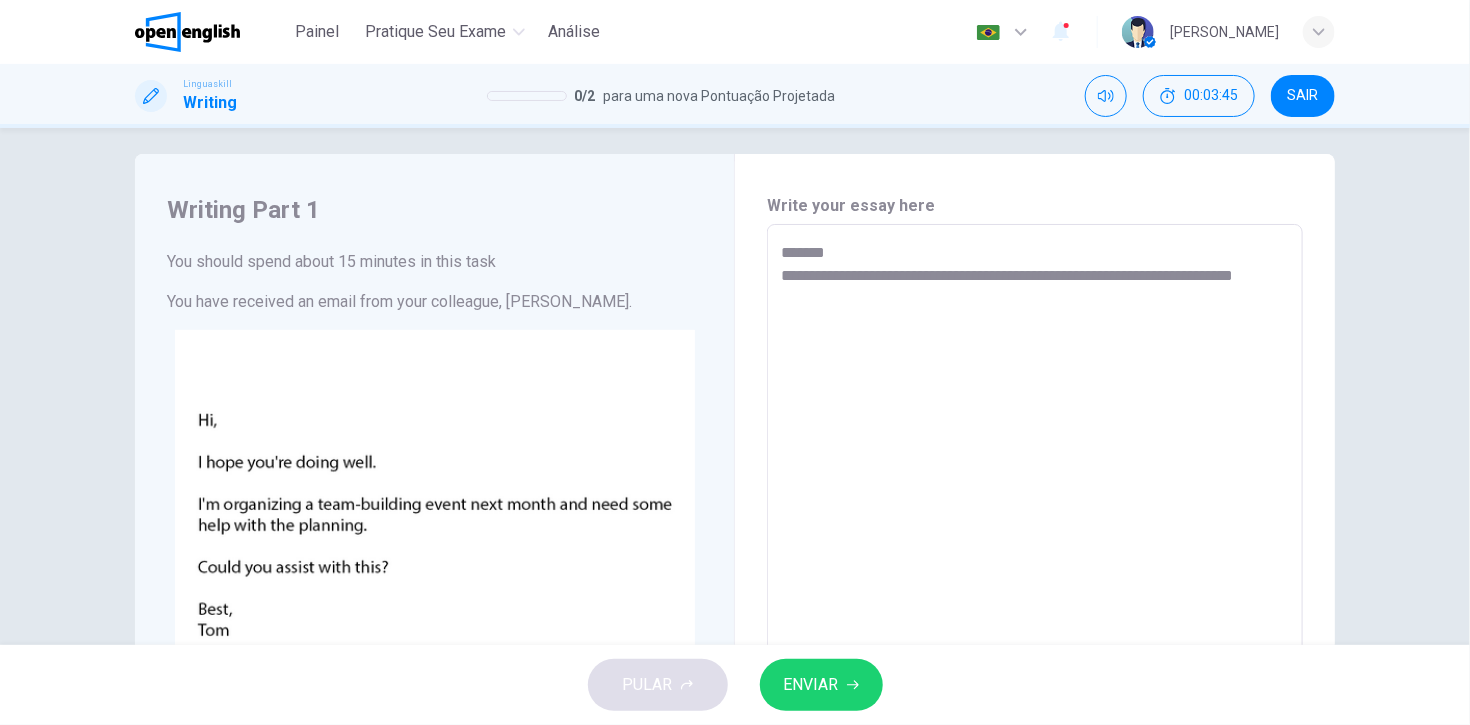 type on "*" 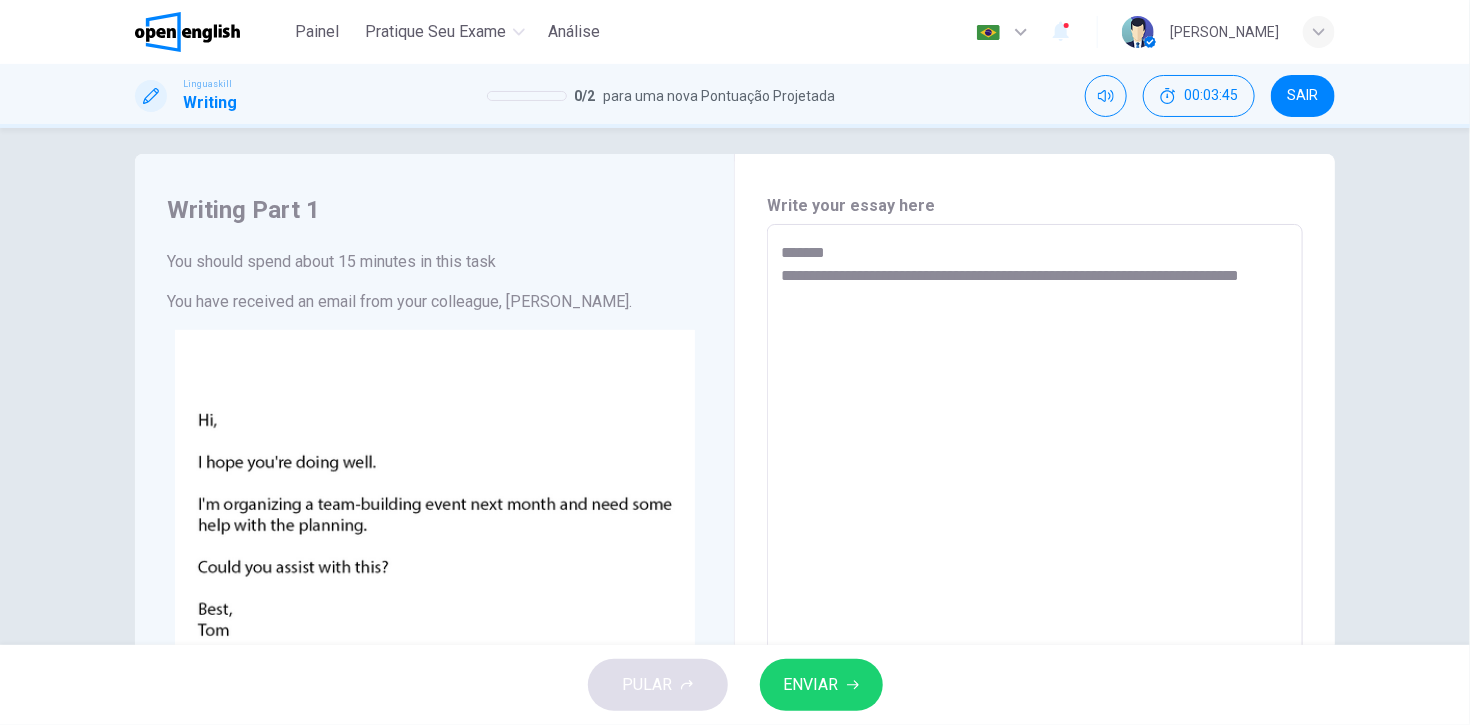 type on "**********" 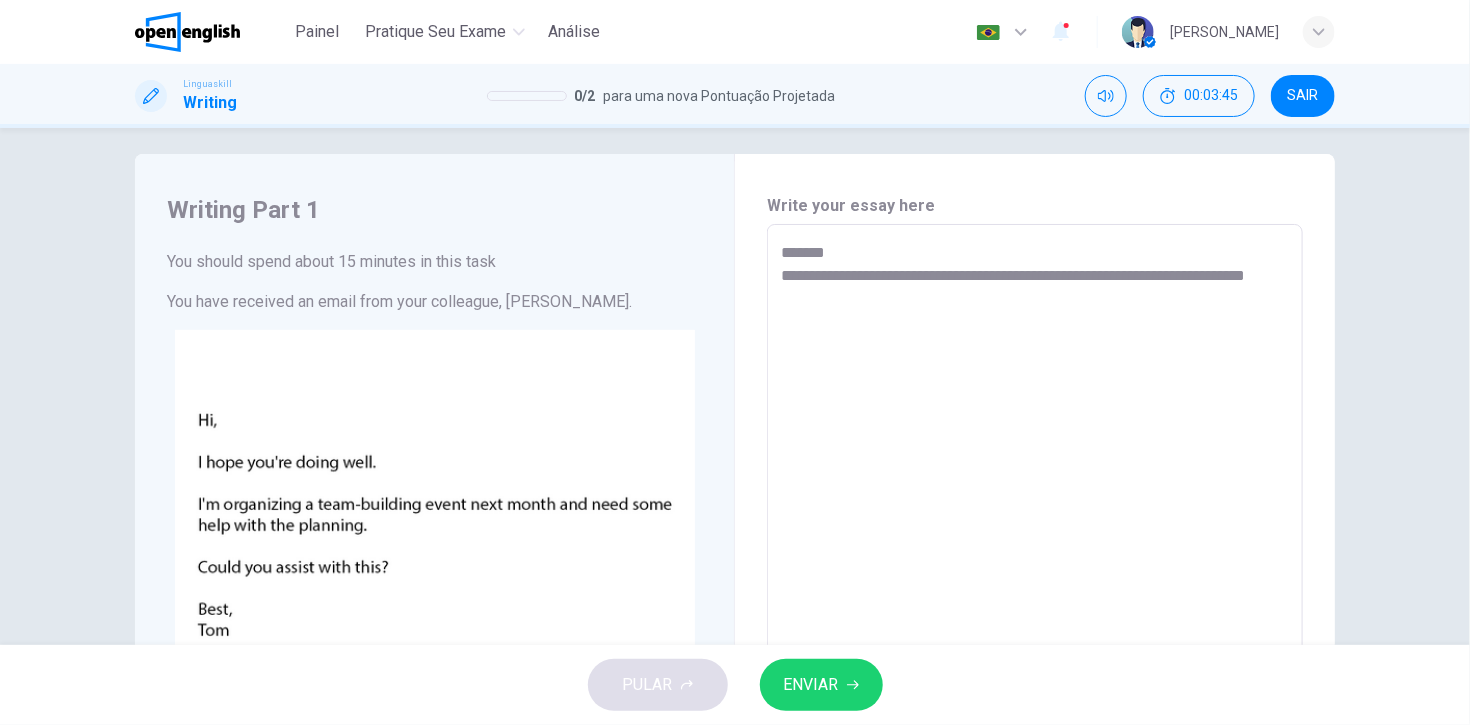 type on "*" 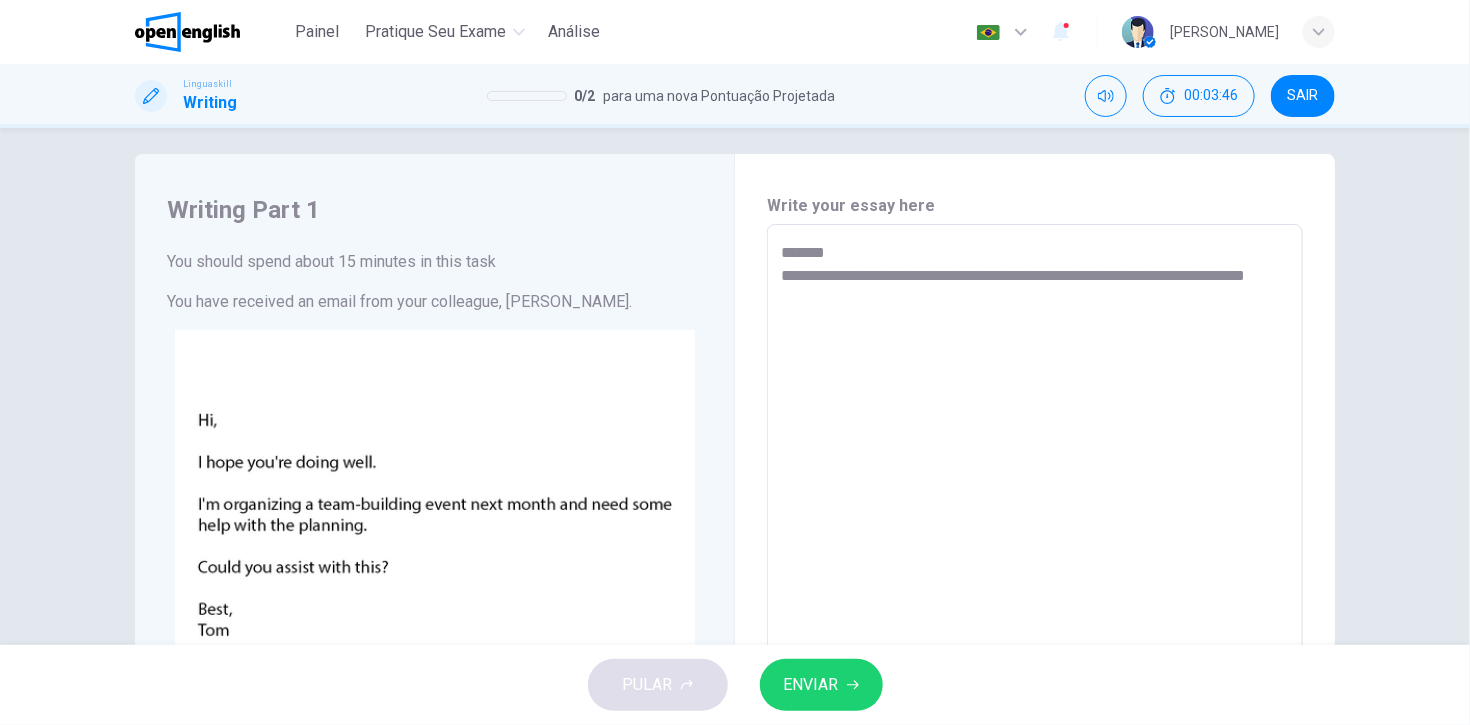 type on "**********" 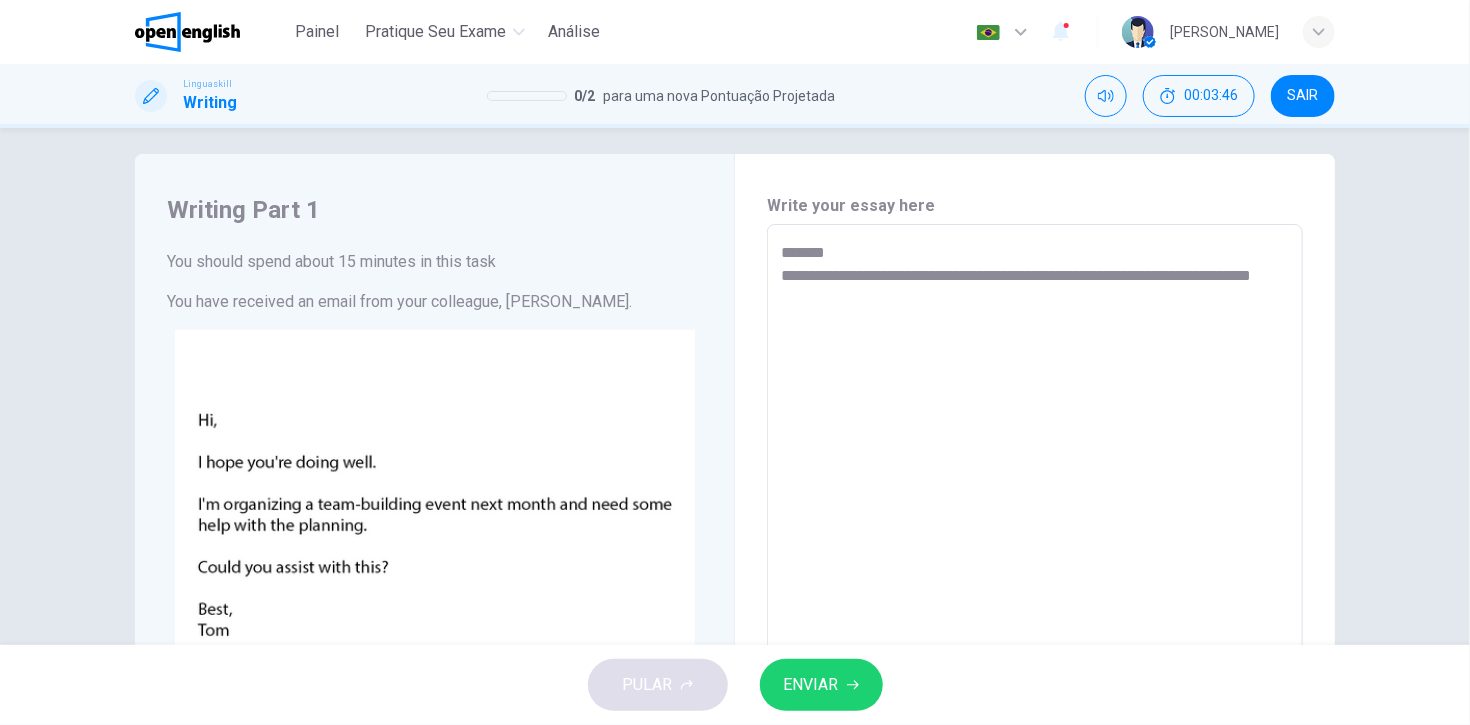 type on "*" 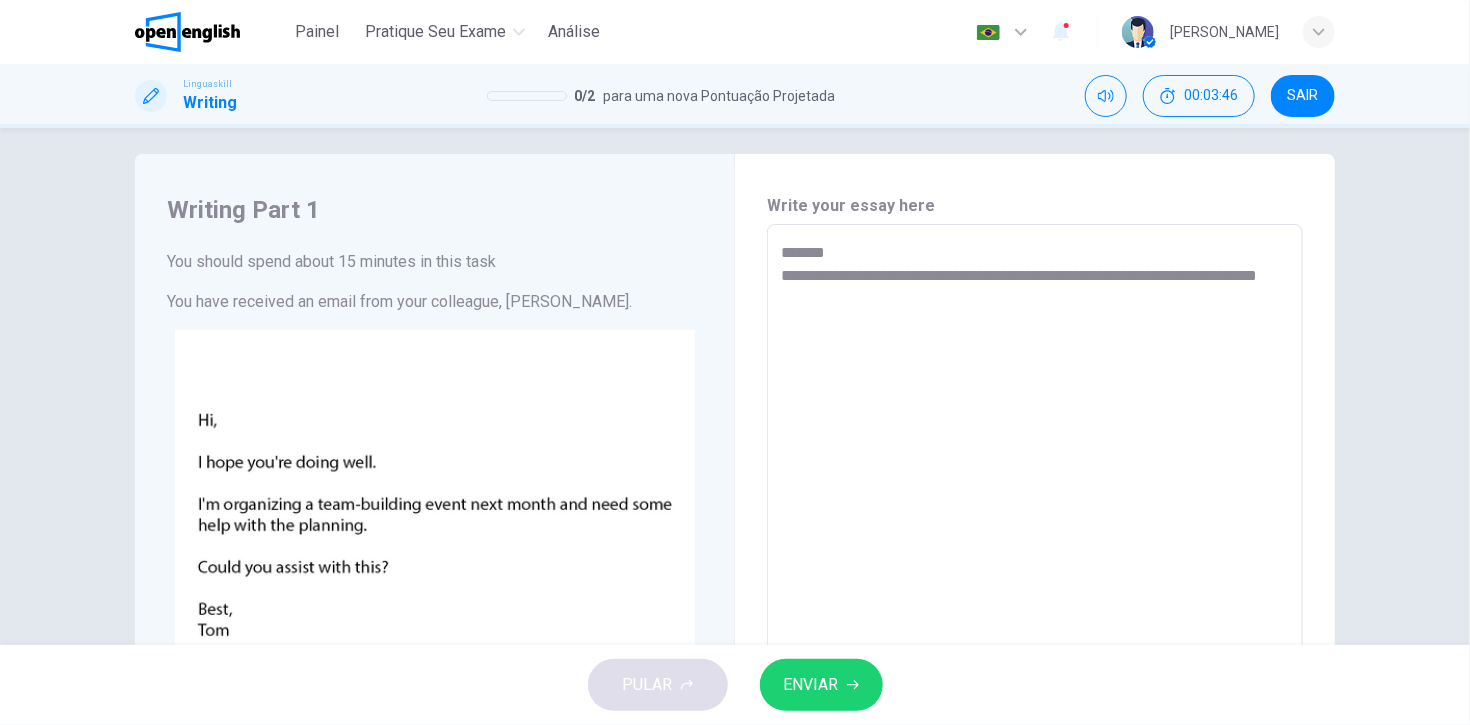 type on "*" 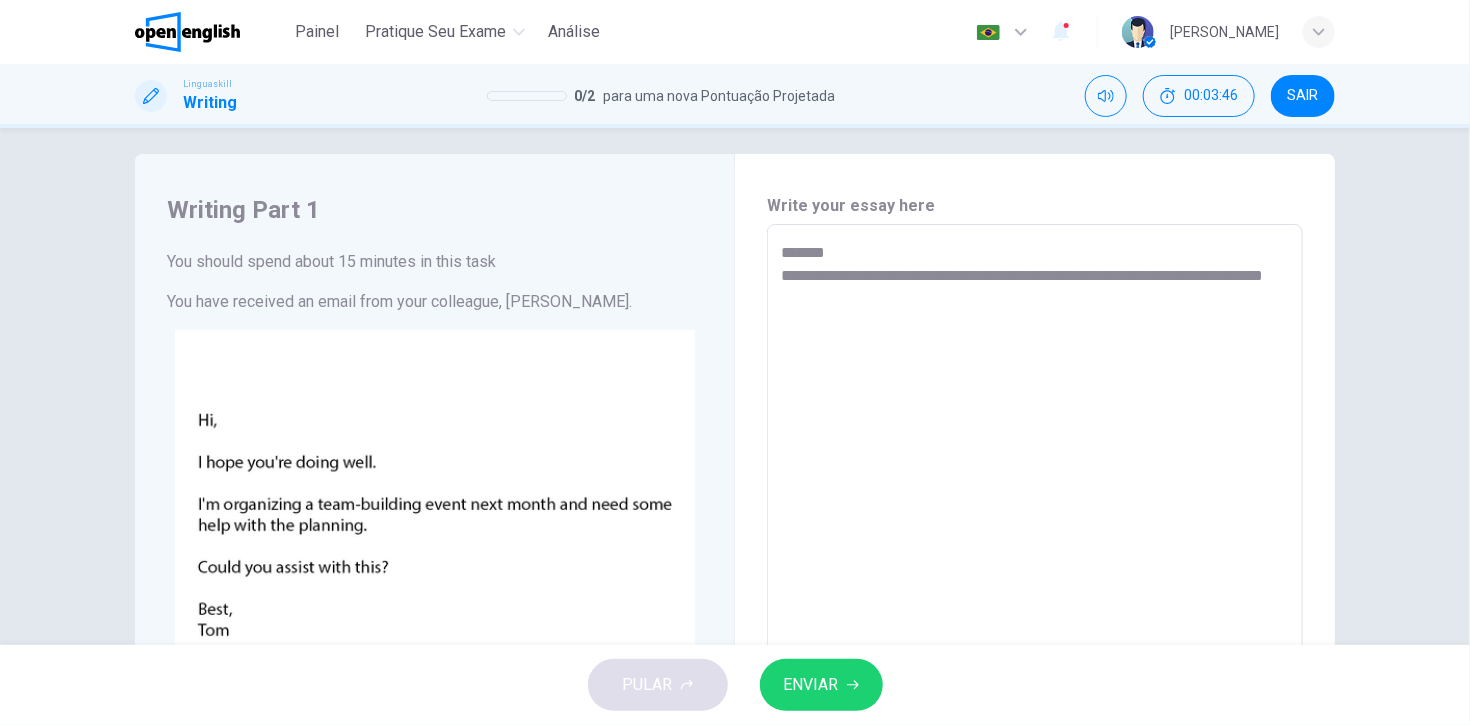 type on "*" 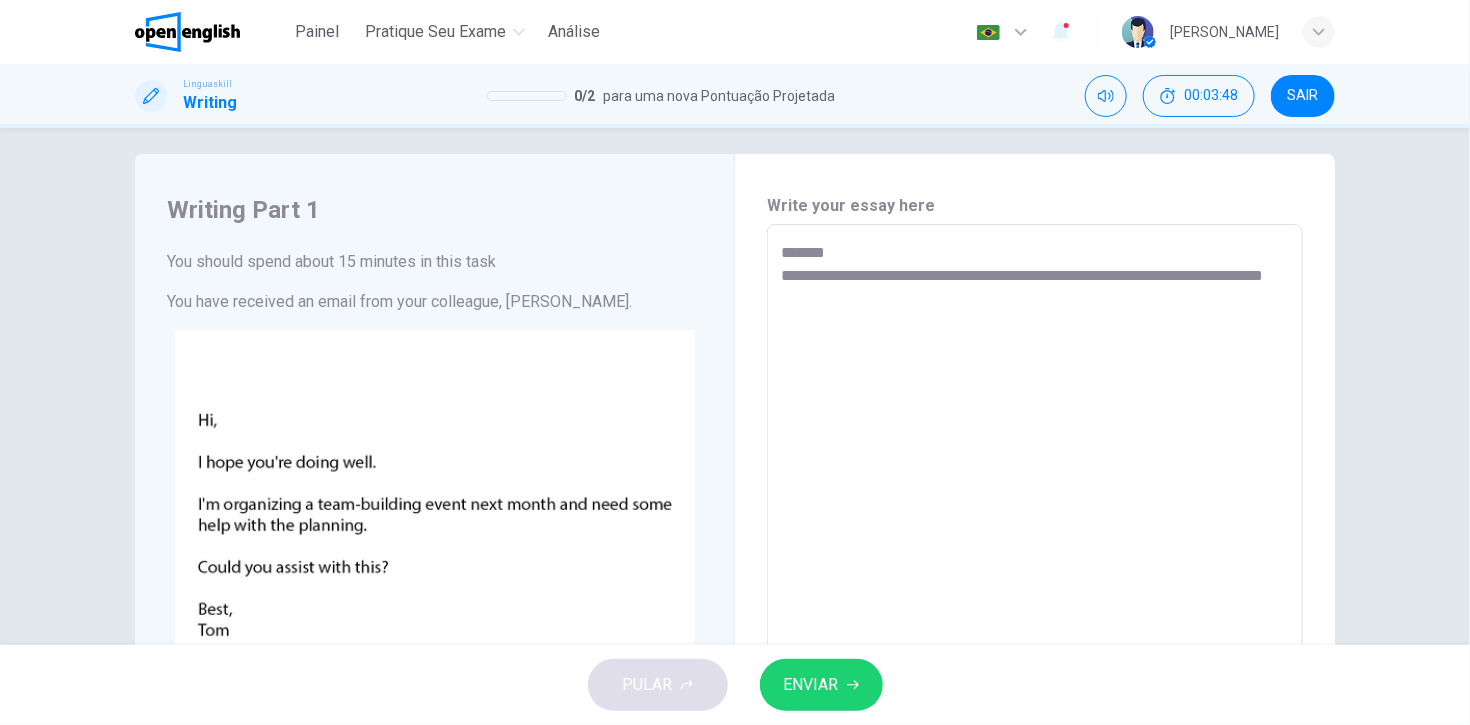 type on "**********" 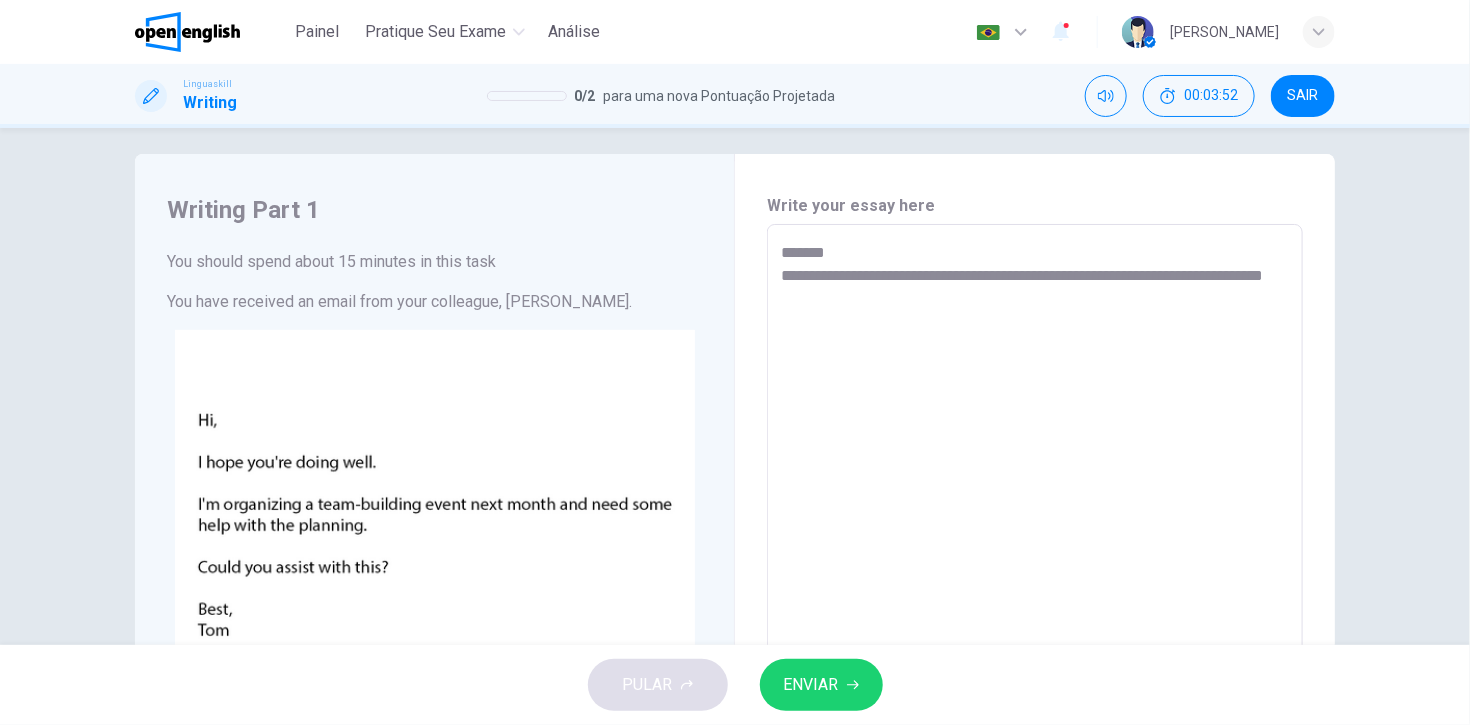 type on "*" 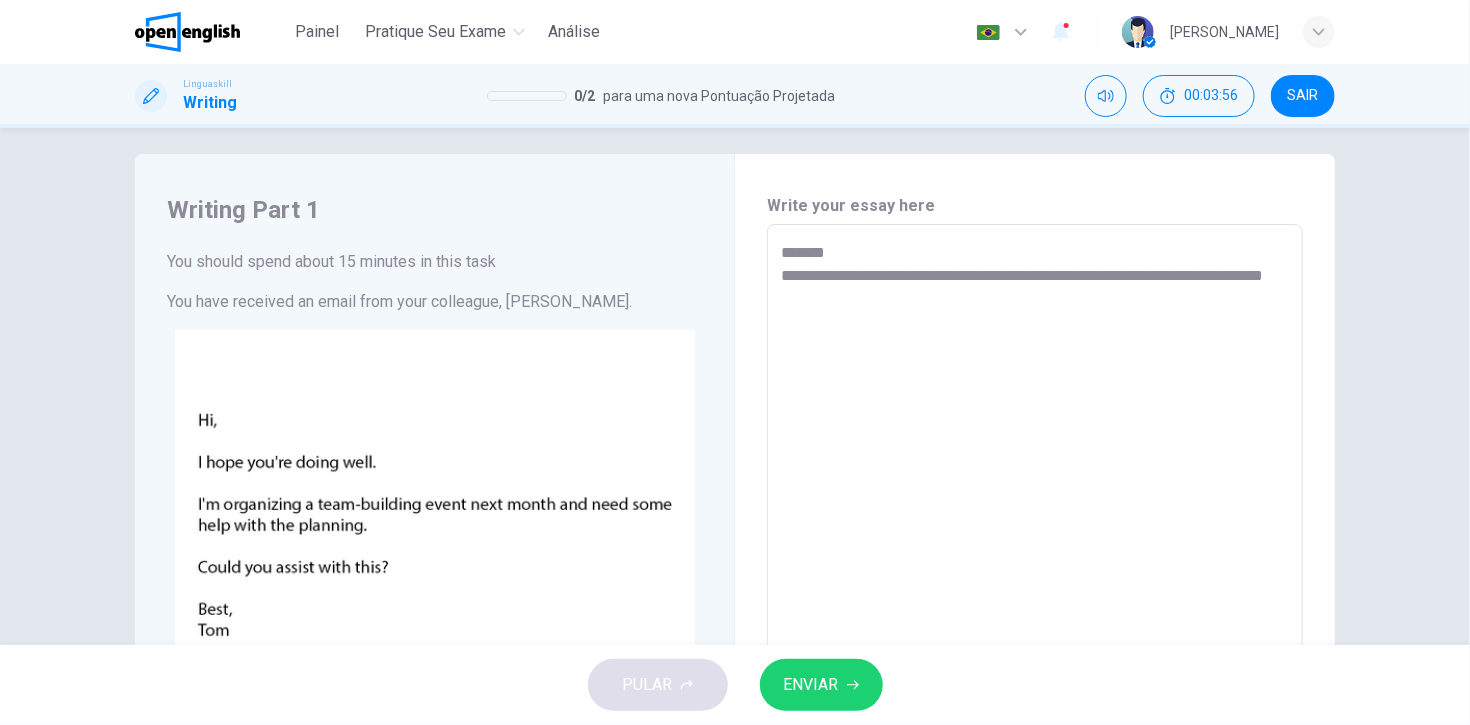 click on "**********" at bounding box center (1035, 609) 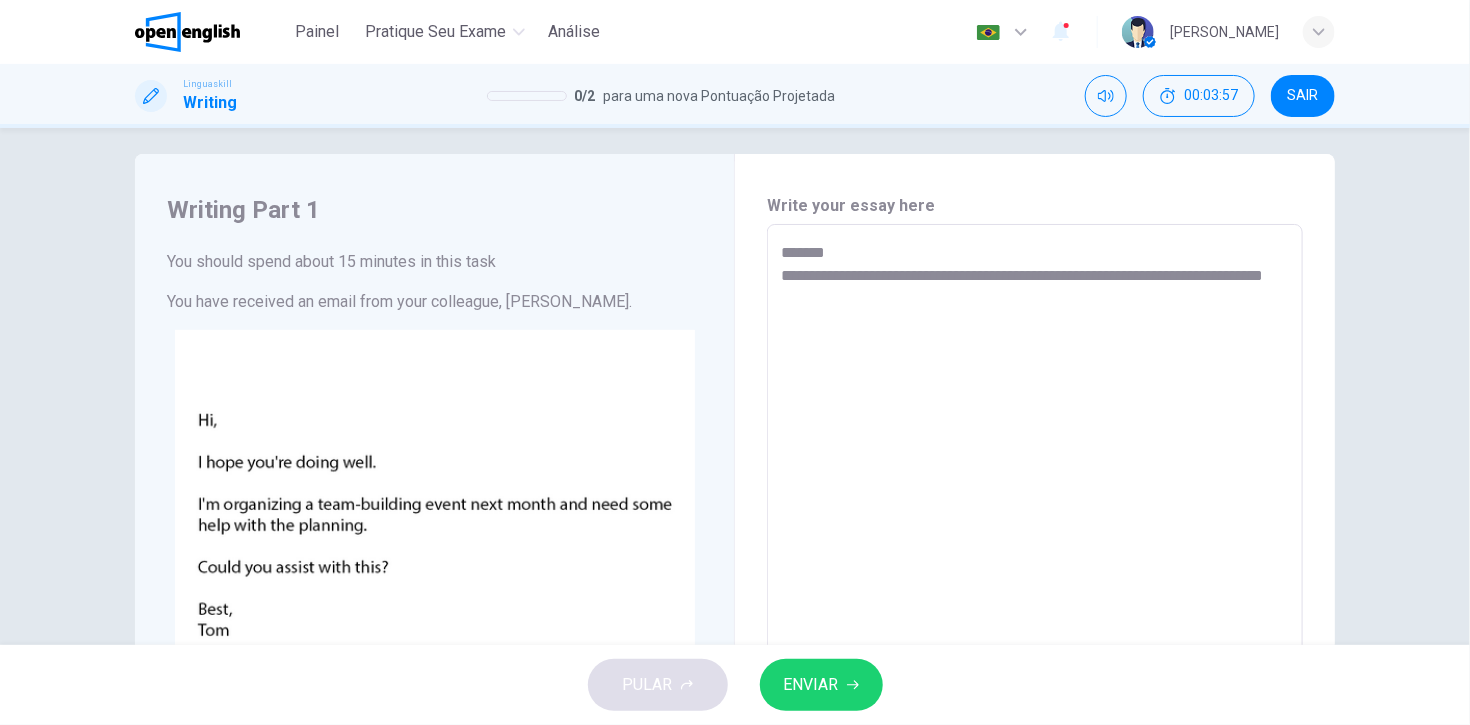 type on "**********" 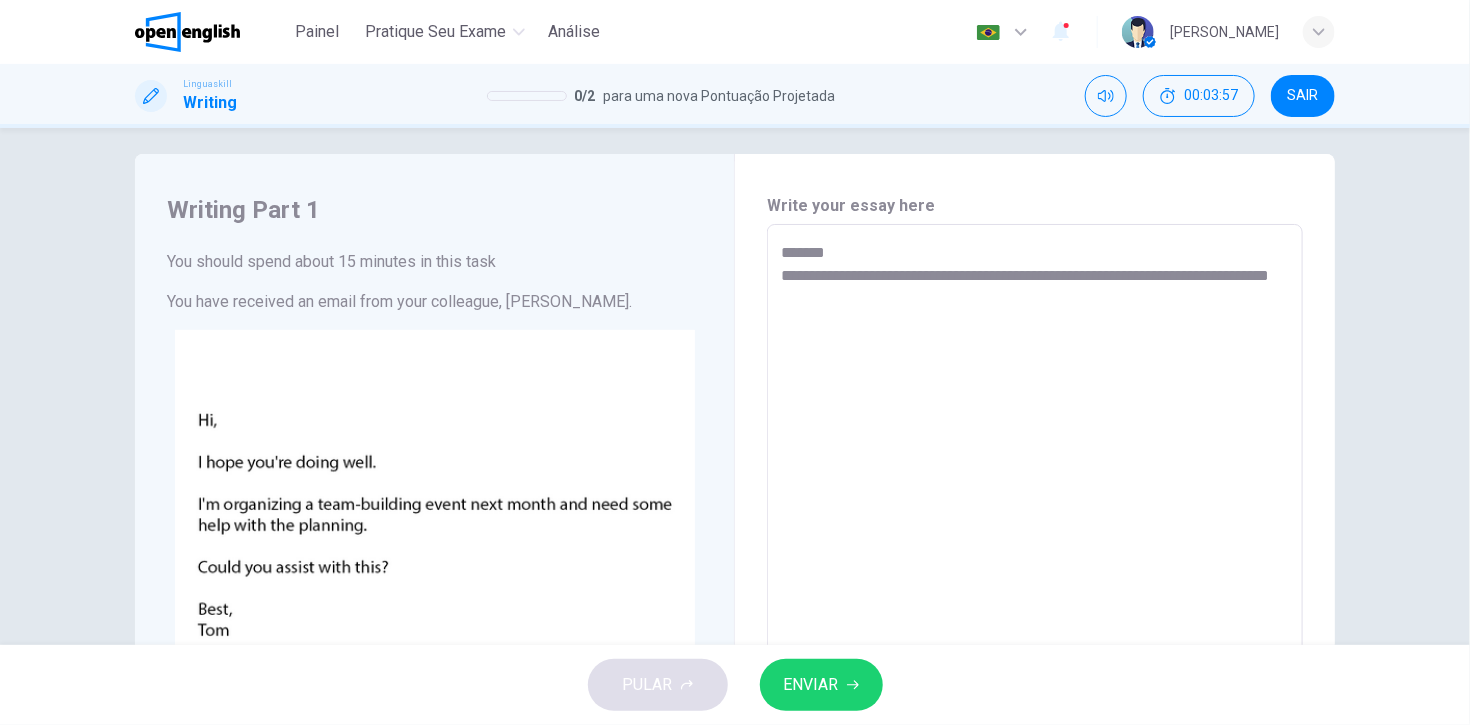 type on "*" 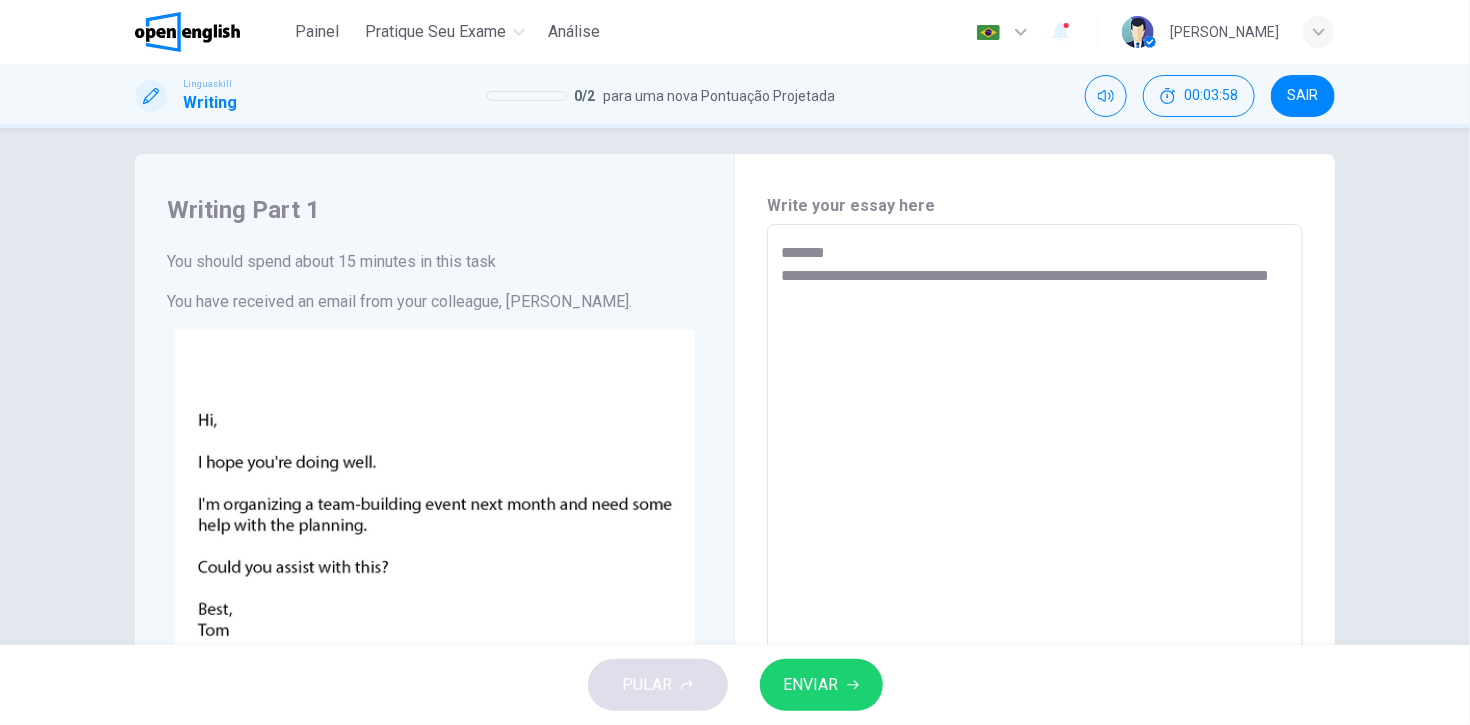 type on "**********" 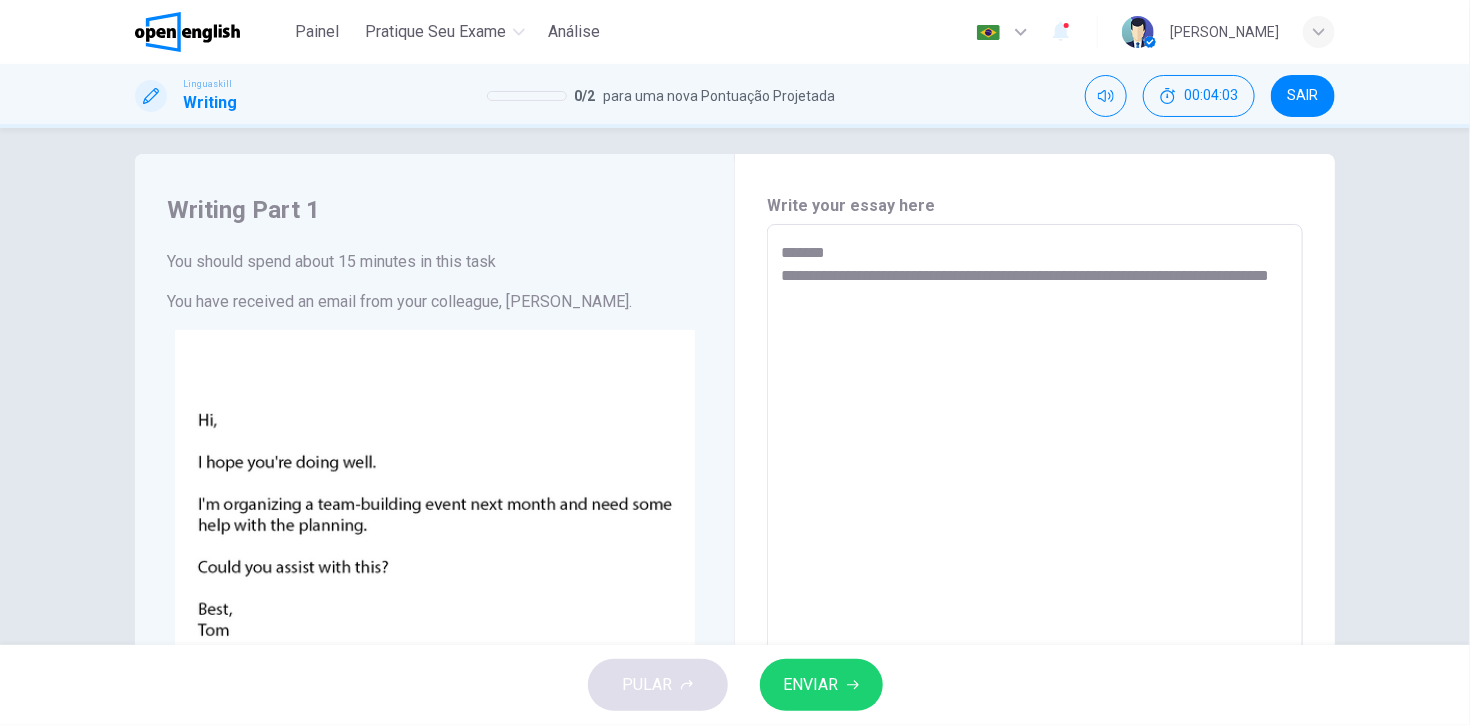 type on "*" 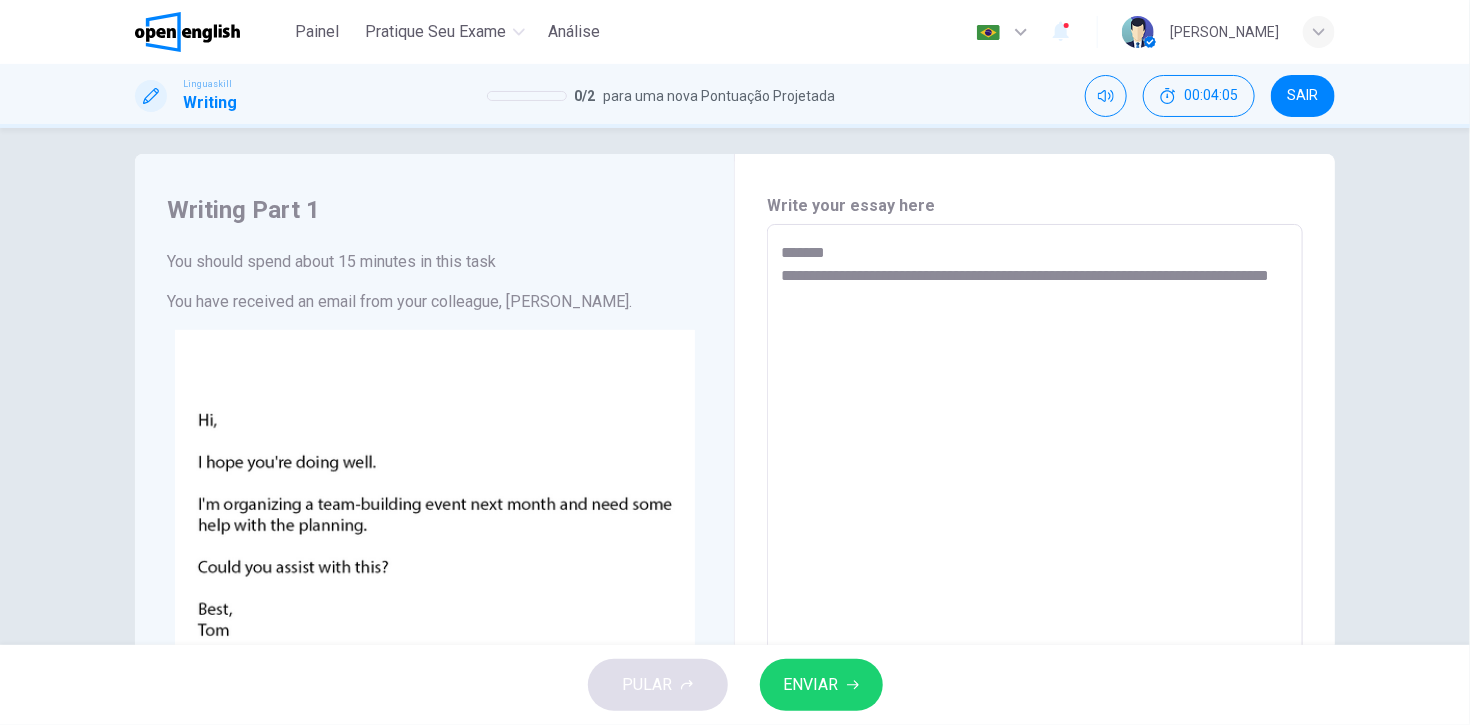 drag, startPoint x: 879, startPoint y: 293, endPoint x: 836, endPoint y: 298, distance: 43.289722 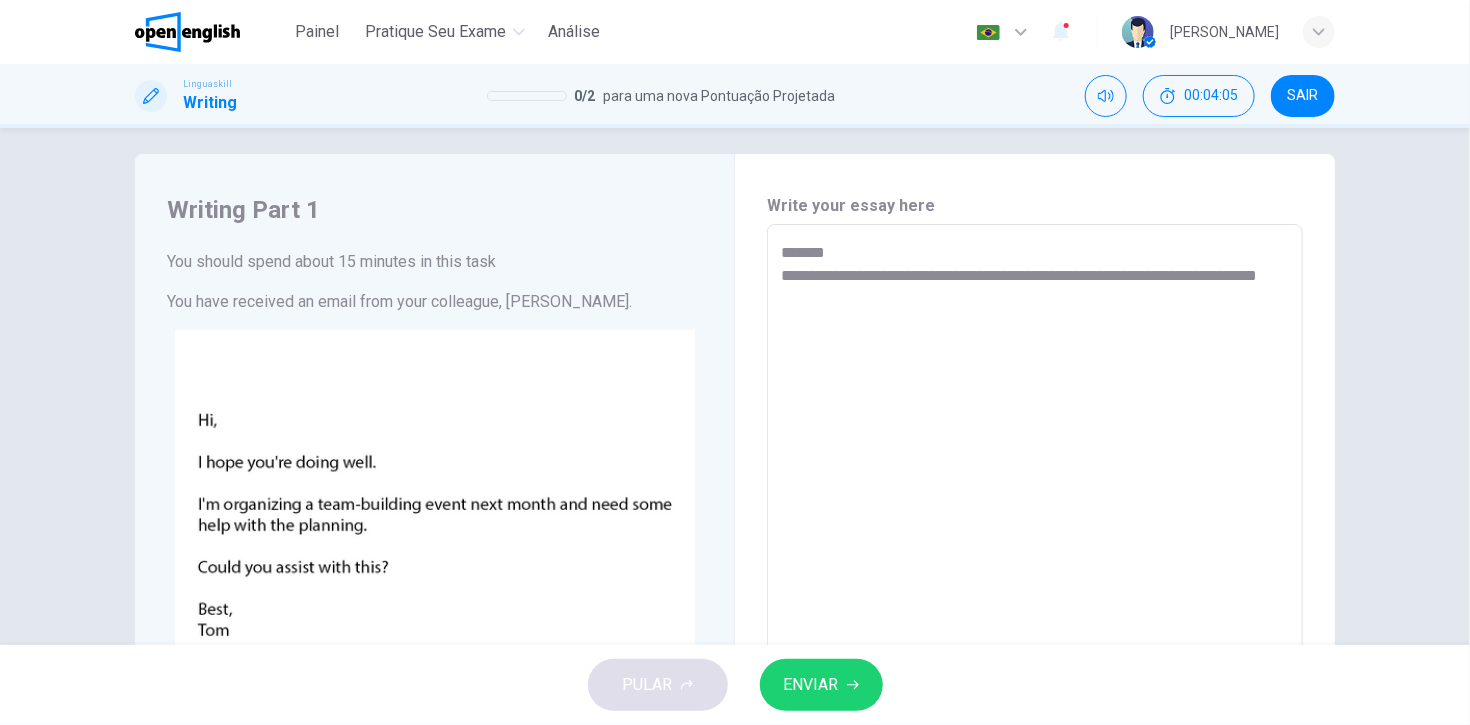 type on "*" 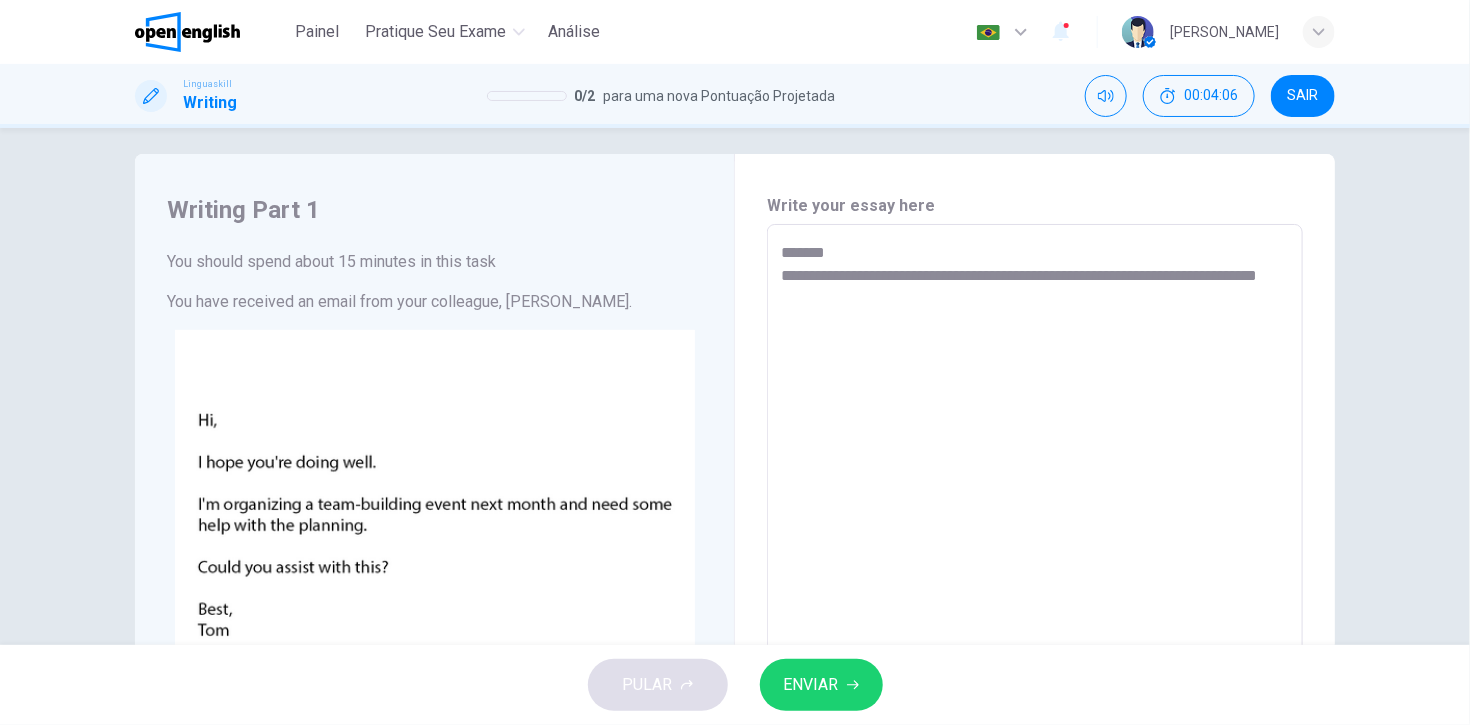 type on "**********" 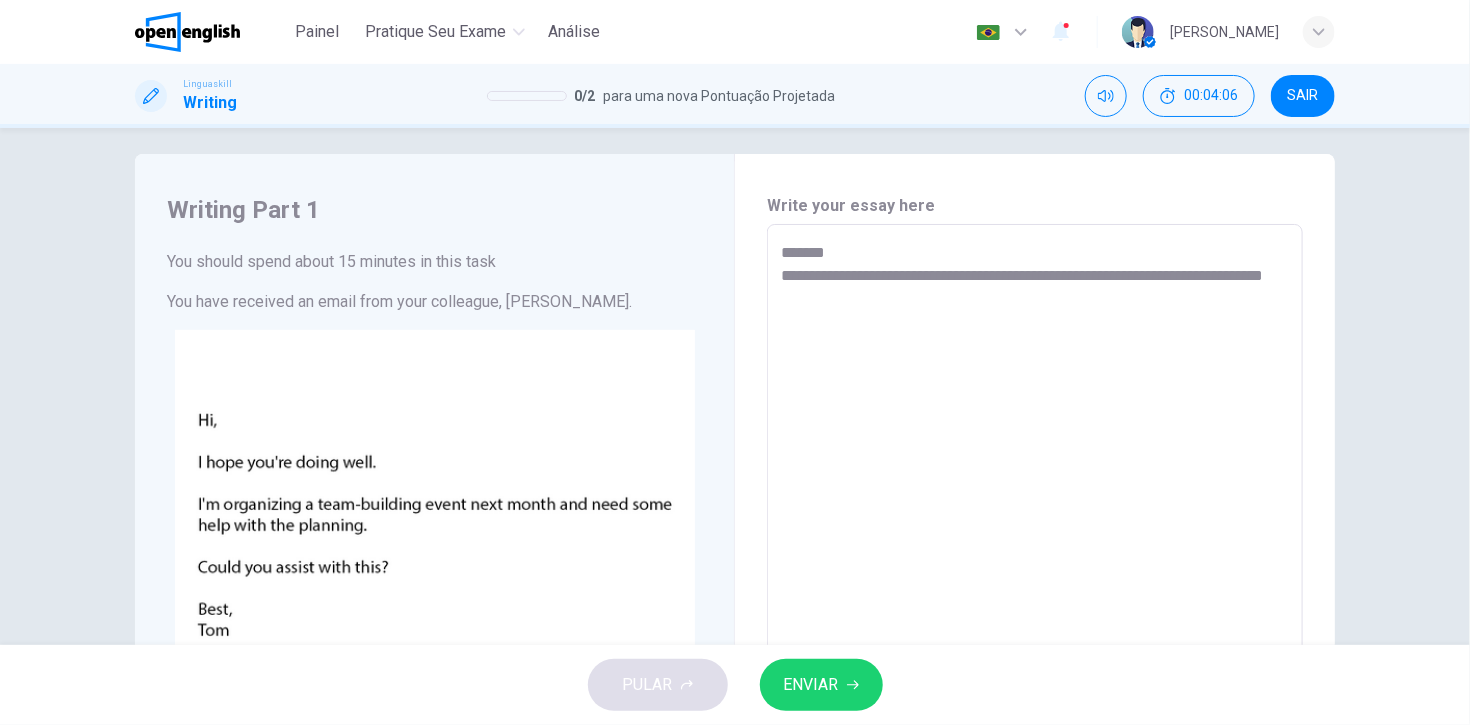 type on "**********" 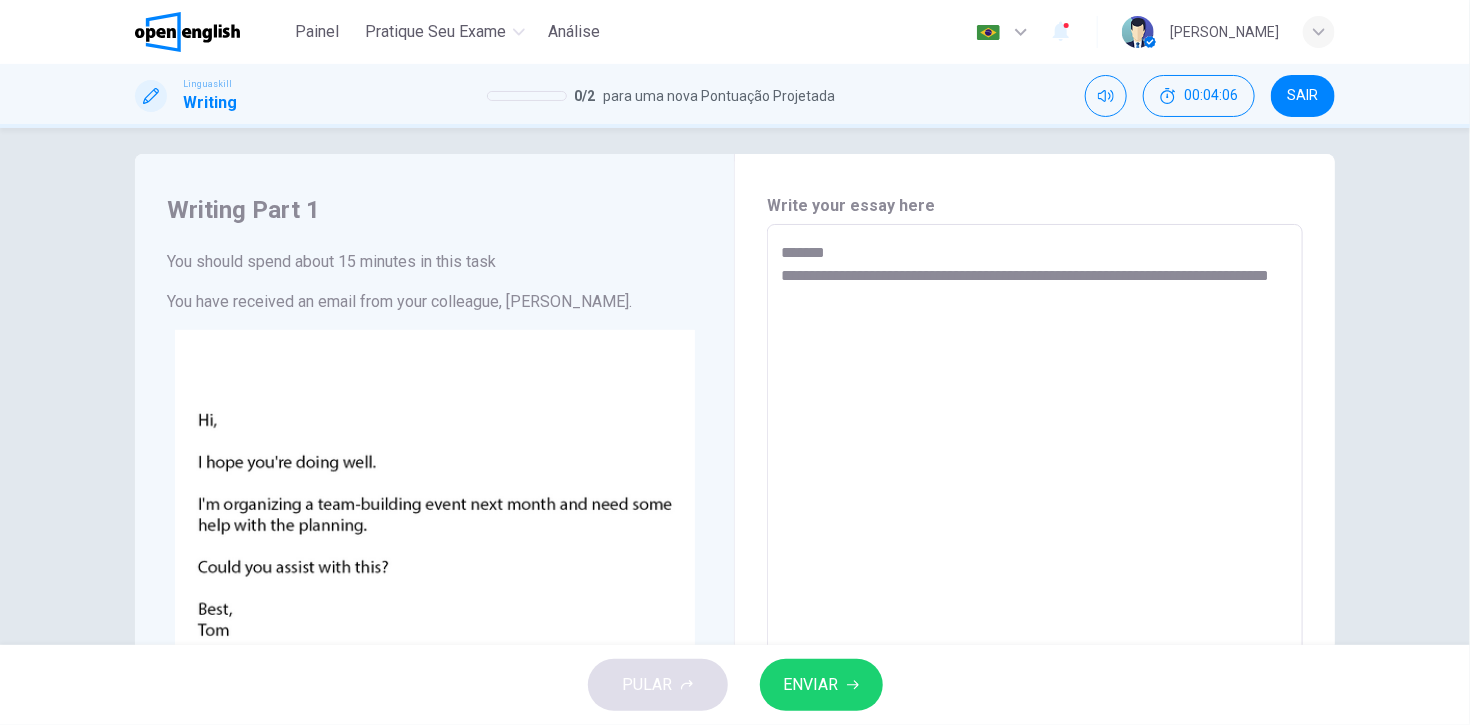 type on "*" 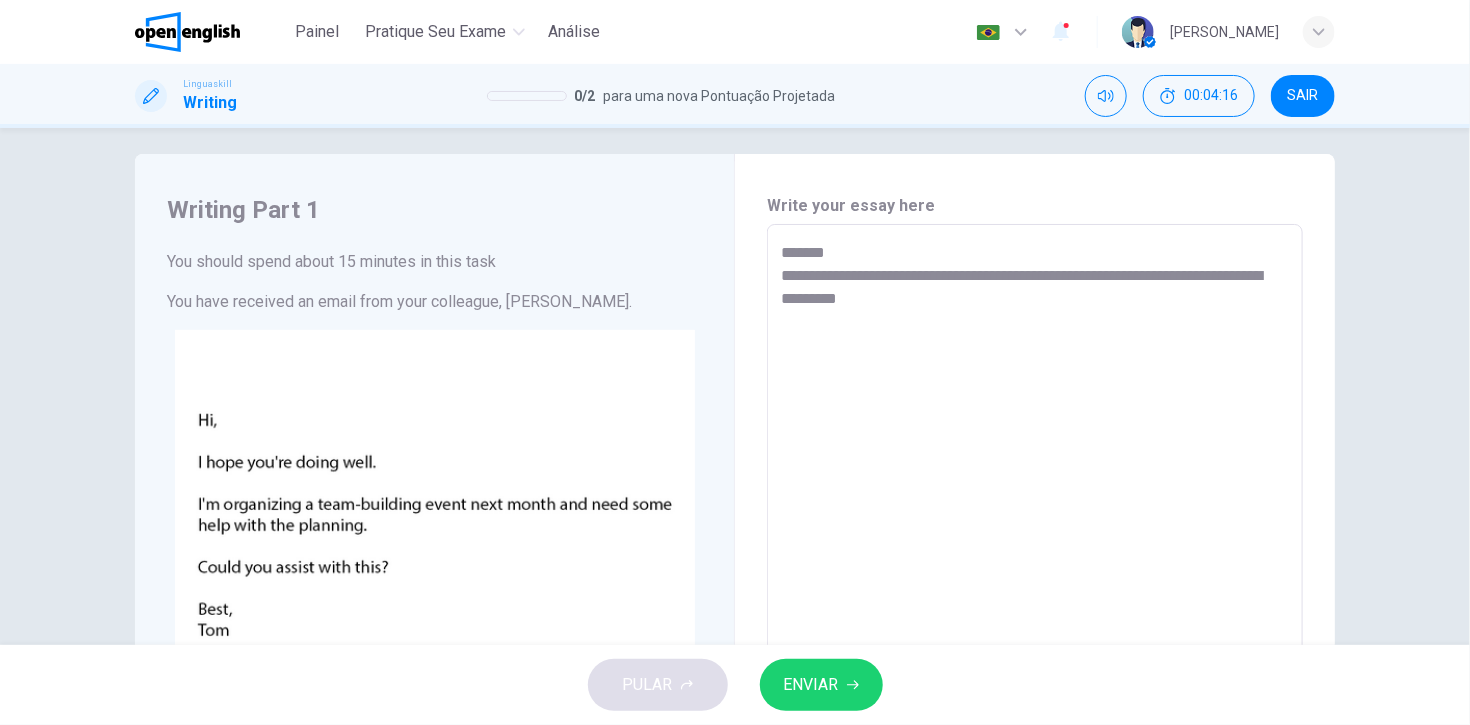 click on "**********" at bounding box center [1035, 609] 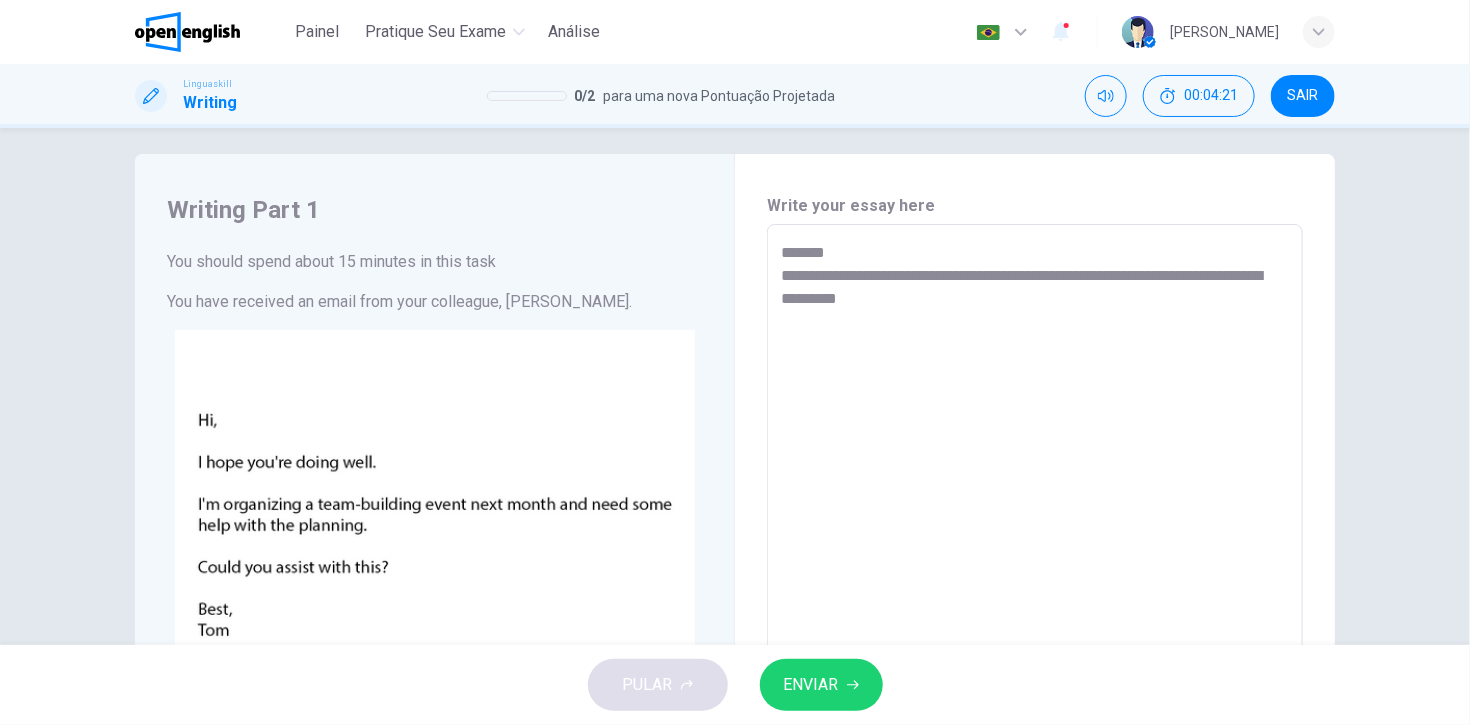 click on "**********" at bounding box center [1035, 609] 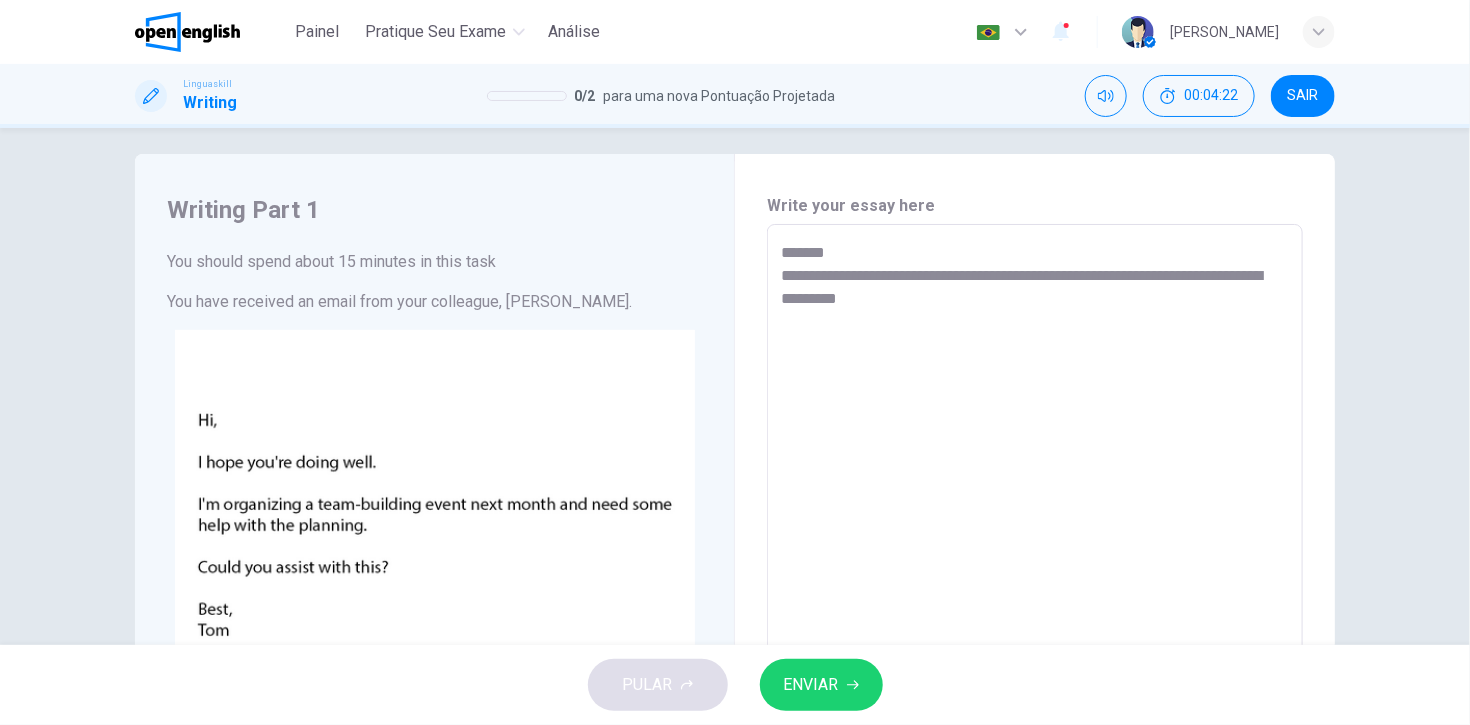 click on "**********" at bounding box center [1035, 609] 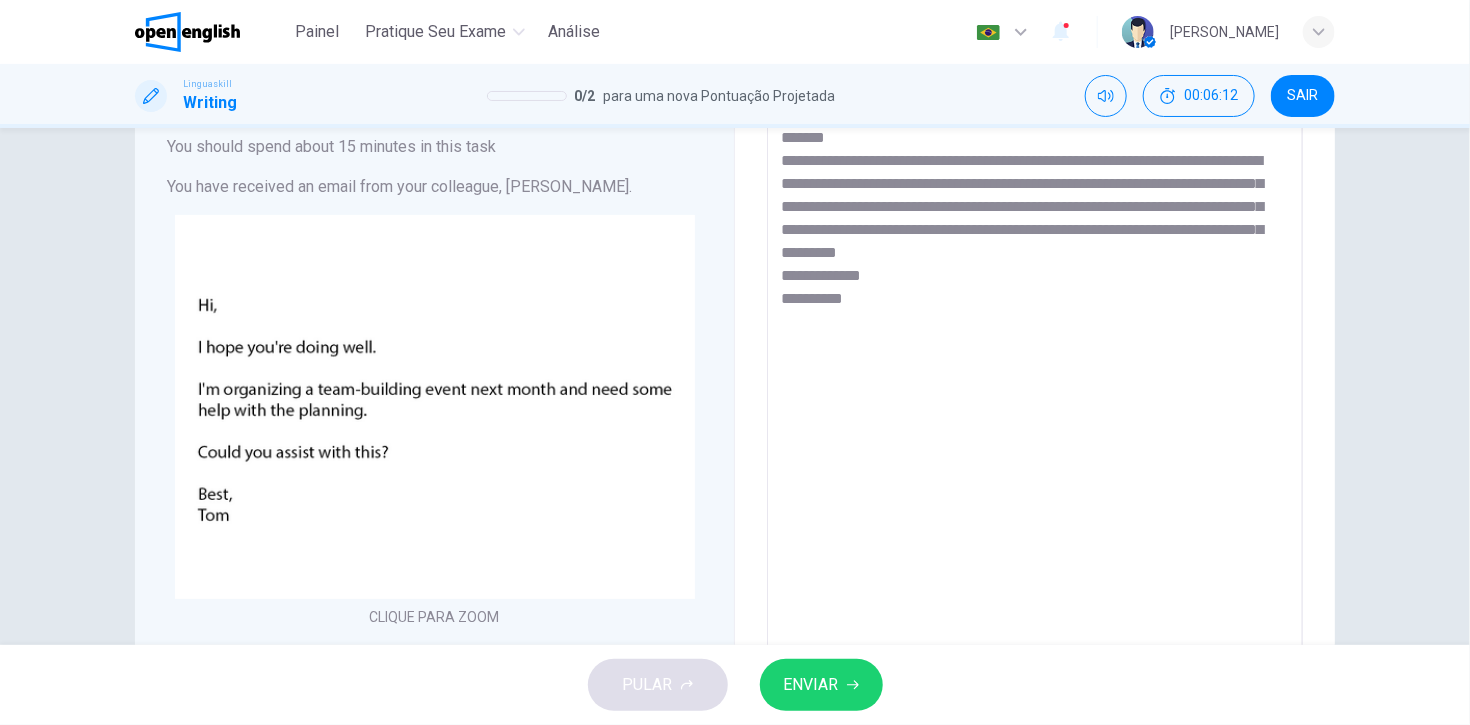 scroll, scrollTop: 0, scrollLeft: 0, axis: both 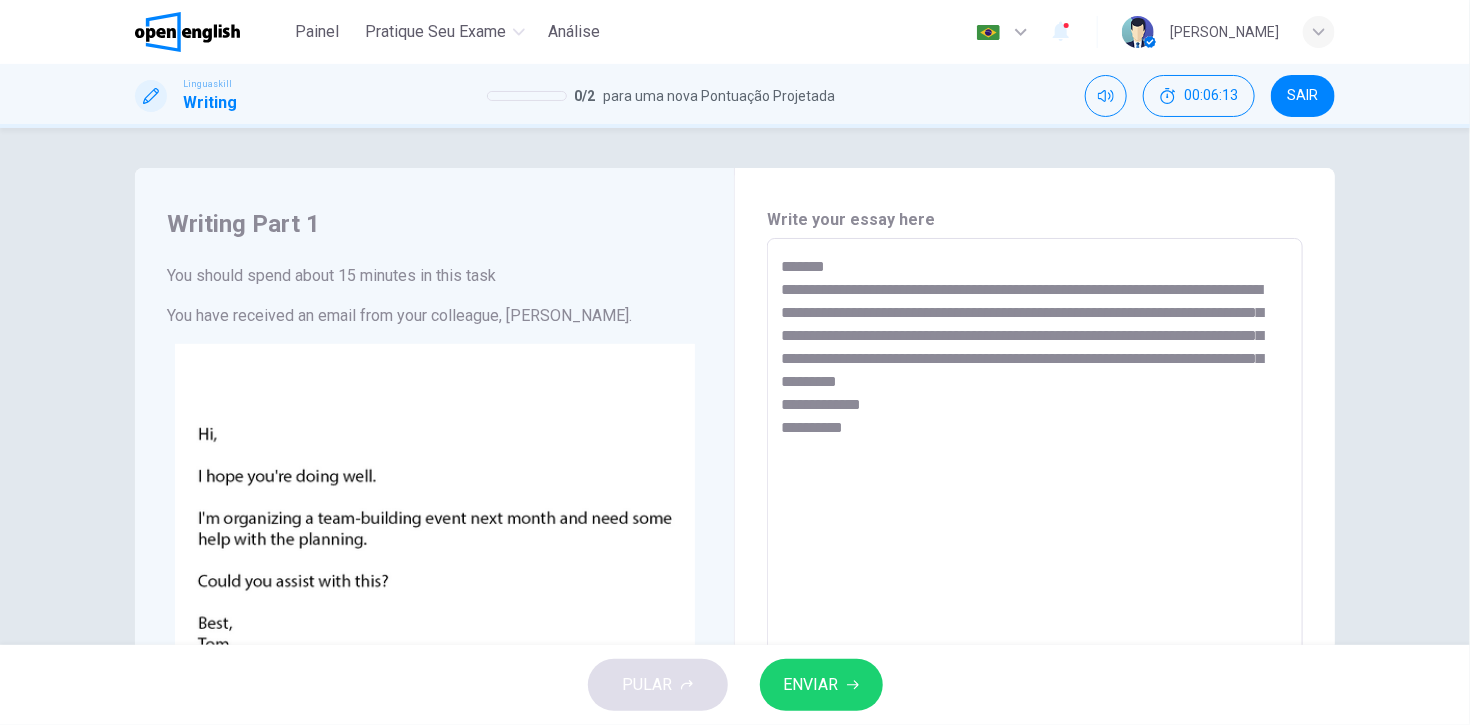 click on "ENVIAR" at bounding box center (811, 685) 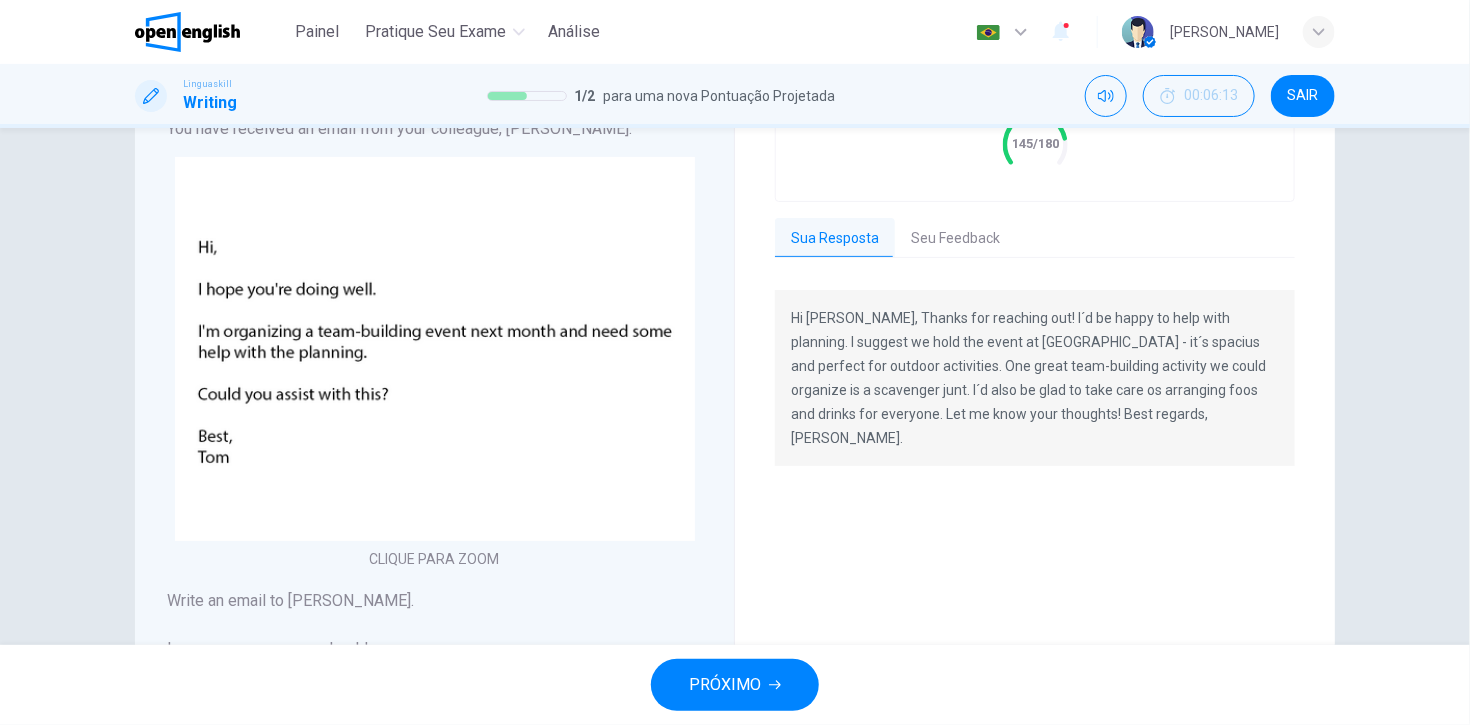 scroll, scrollTop: 230, scrollLeft: 0, axis: vertical 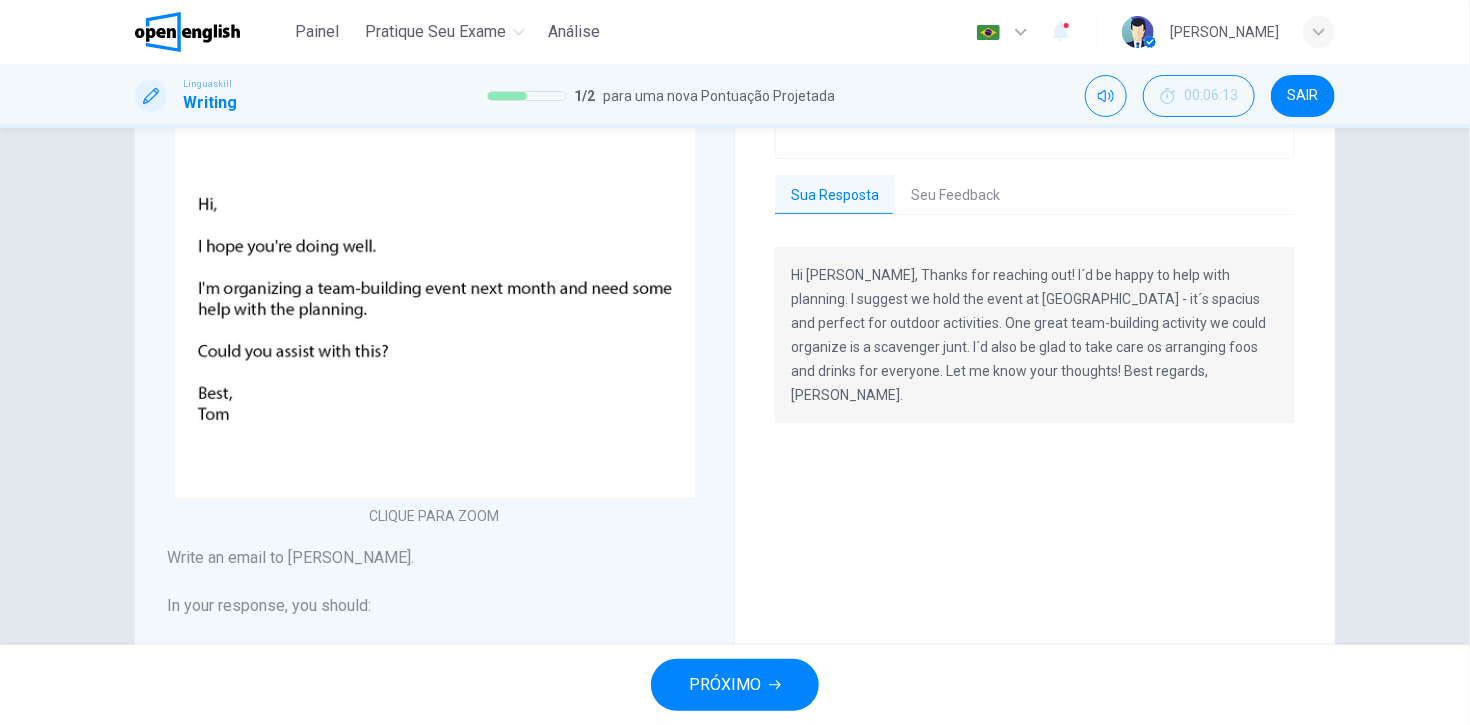click on "Seu Feedback" at bounding box center (955, 196) 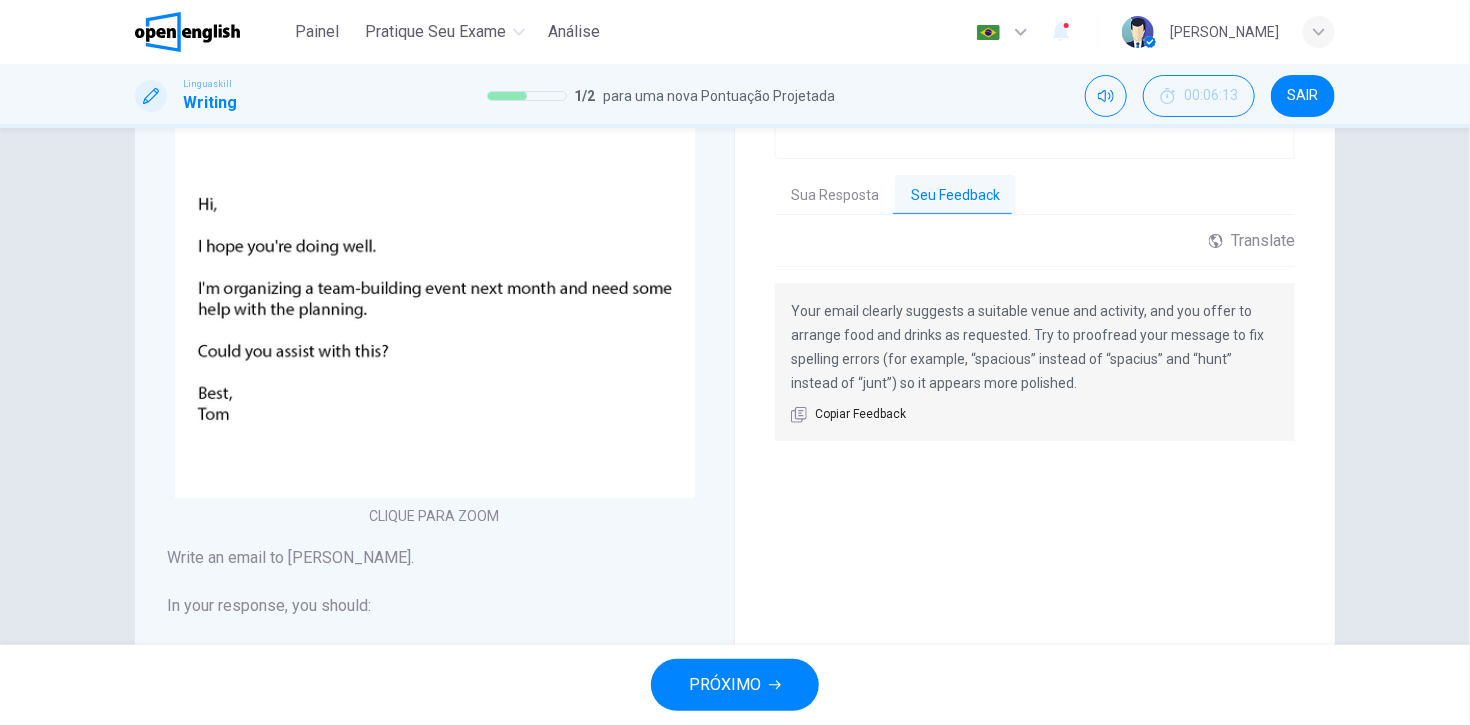 drag, startPoint x: 1040, startPoint y: 383, endPoint x: 825, endPoint y: 352, distance: 217.22339 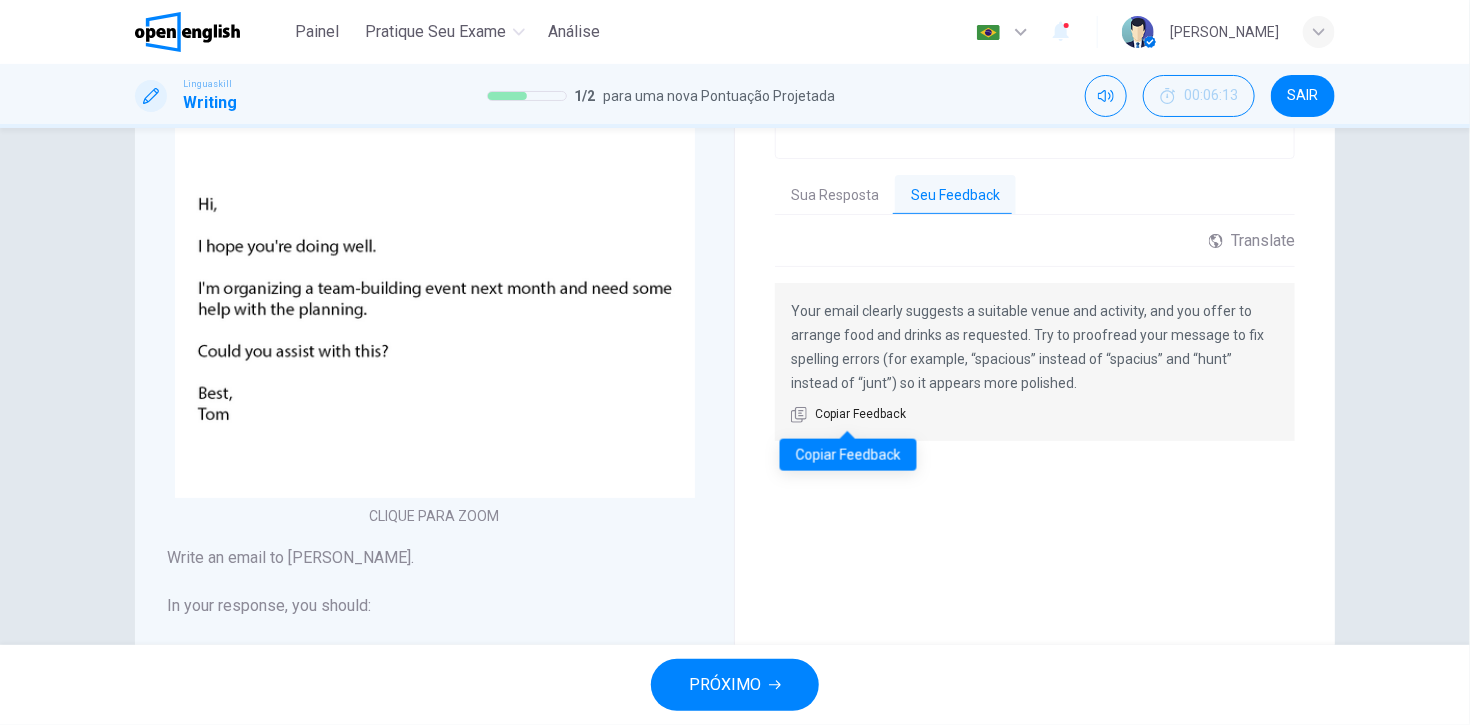click on "Copiar Feedback" at bounding box center (860, 415) 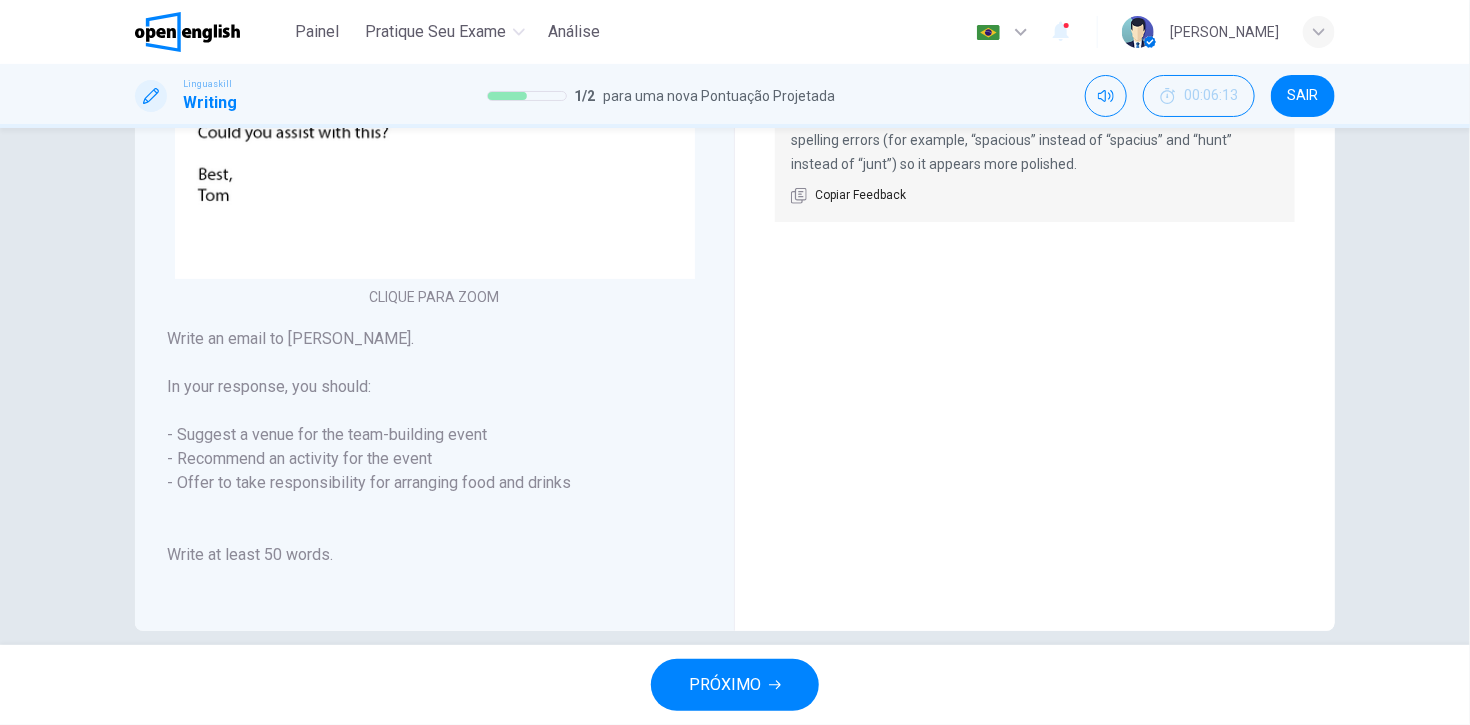 scroll, scrollTop: 460, scrollLeft: 0, axis: vertical 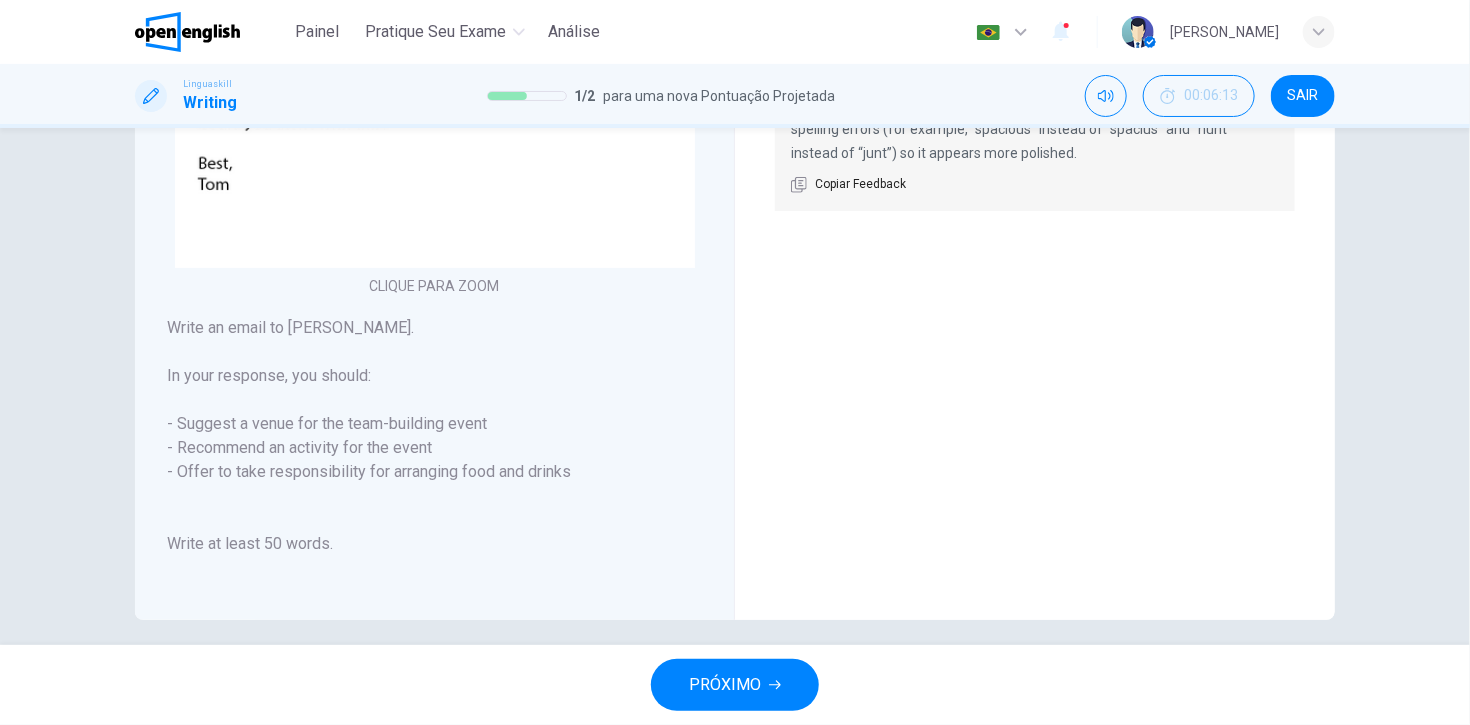 click on "PRÓXIMO" at bounding box center (735, 685) 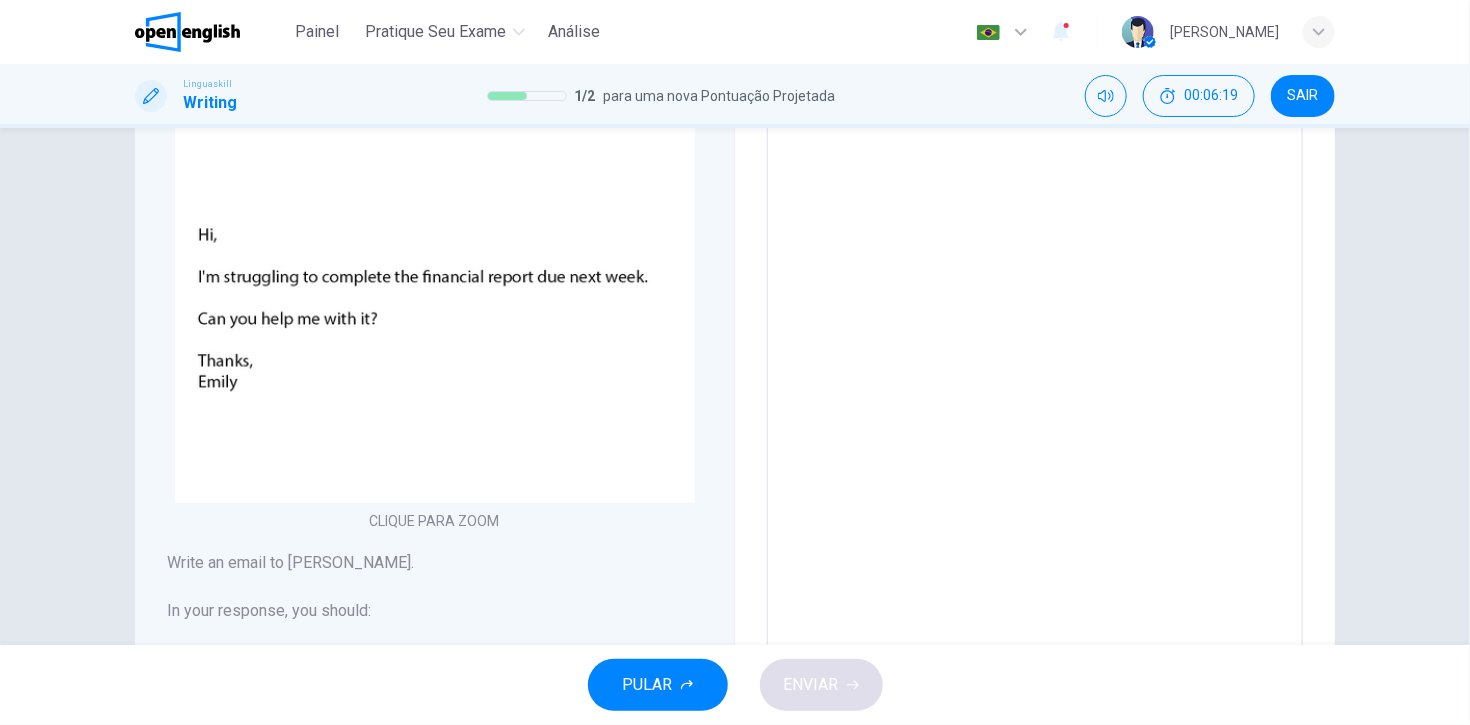 scroll, scrollTop: 230, scrollLeft: 0, axis: vertical 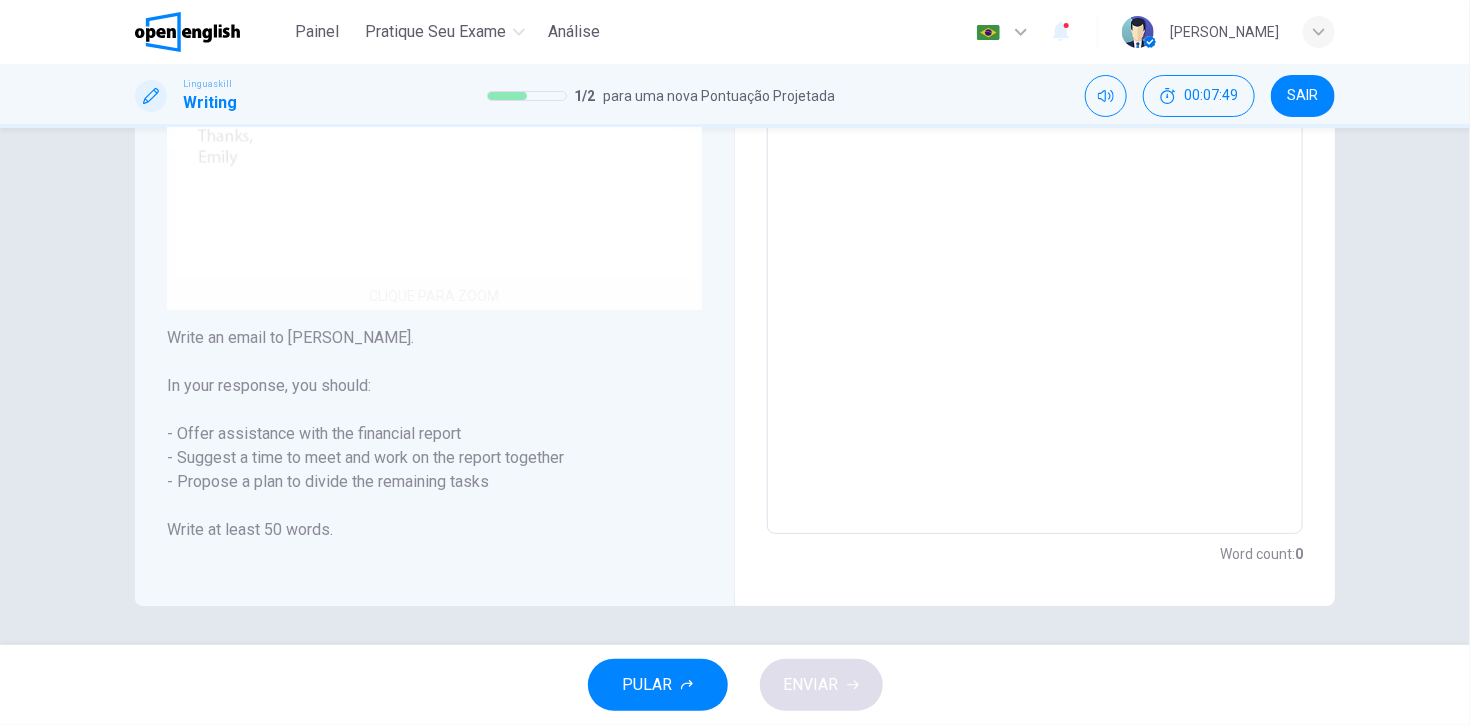 click on "Clique para Zoom" at bounding box center (434, 102) 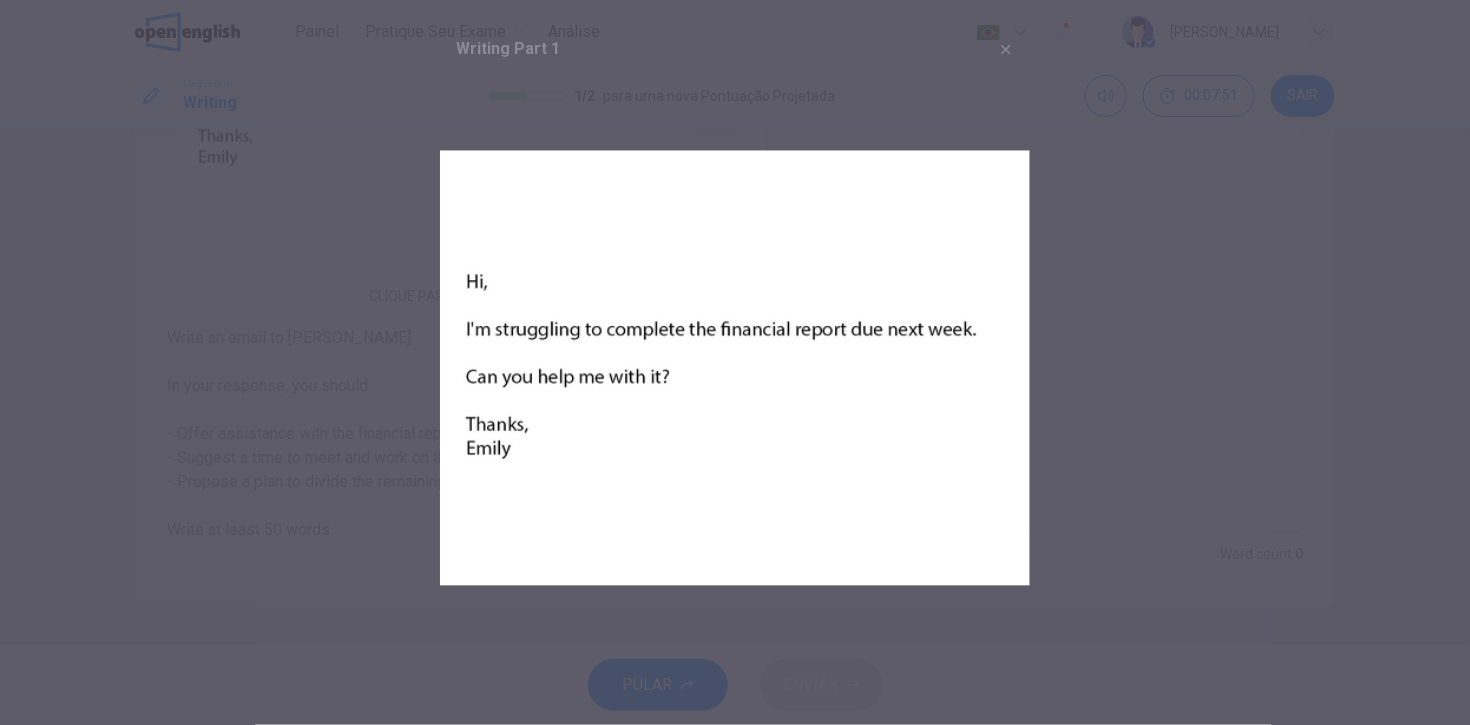 click at bounding box center [735, 362] 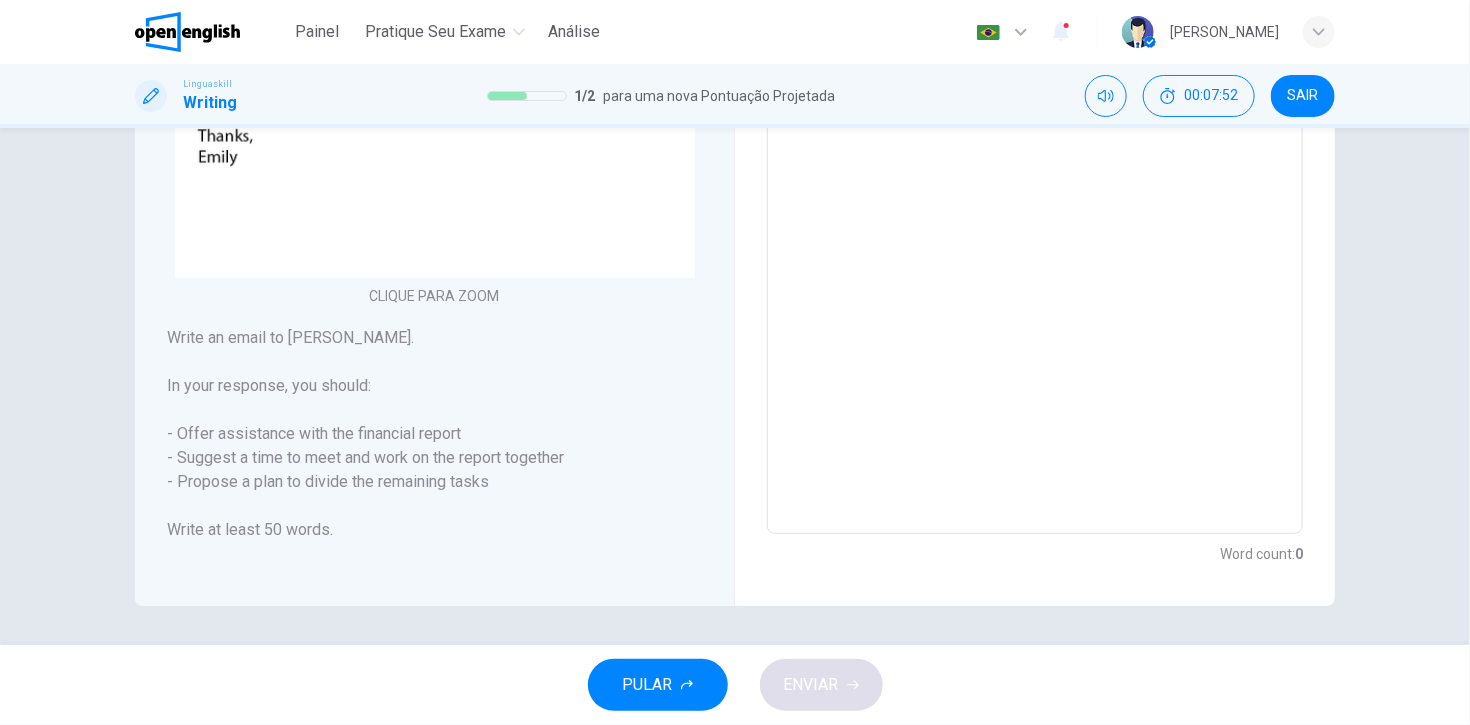 click at bounding box center [1035, 161] 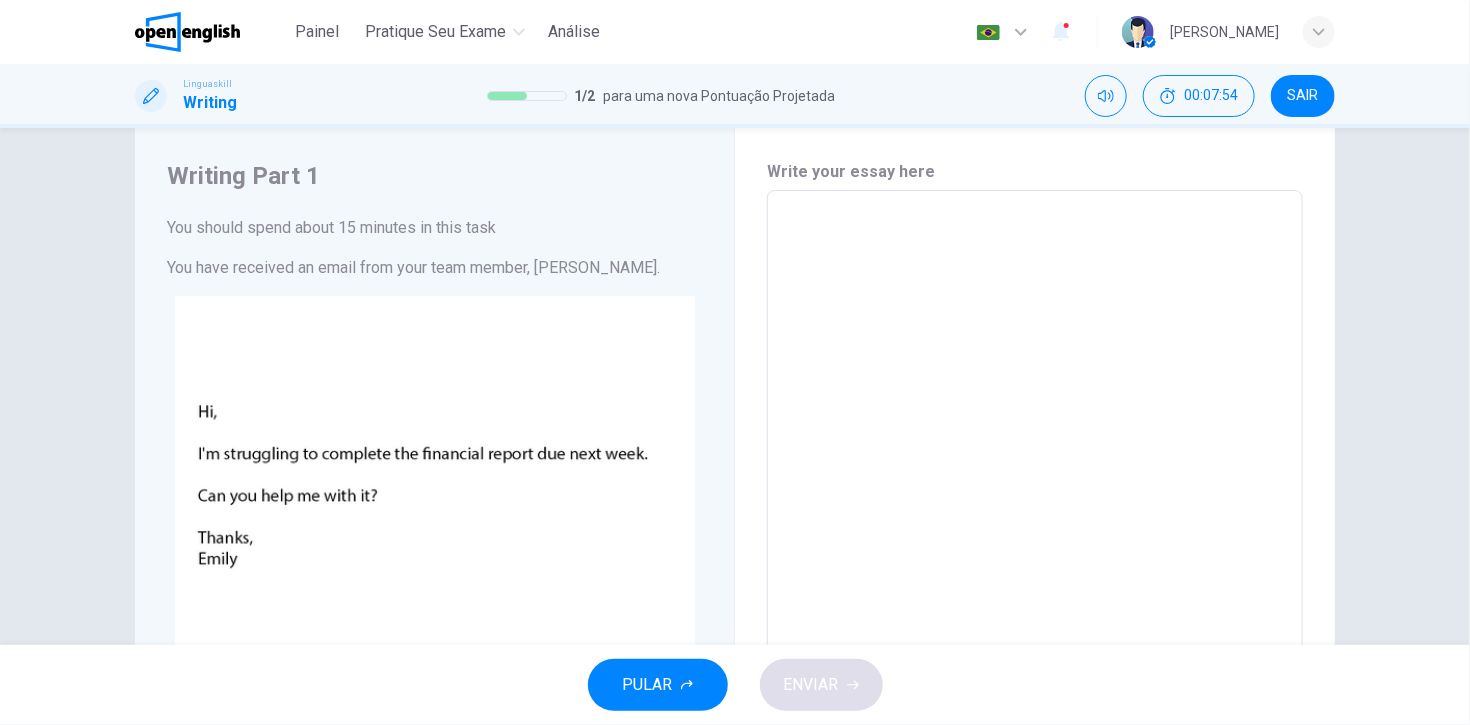 scroll, scrollTop: 0, scrollLeft: 0, axis: both 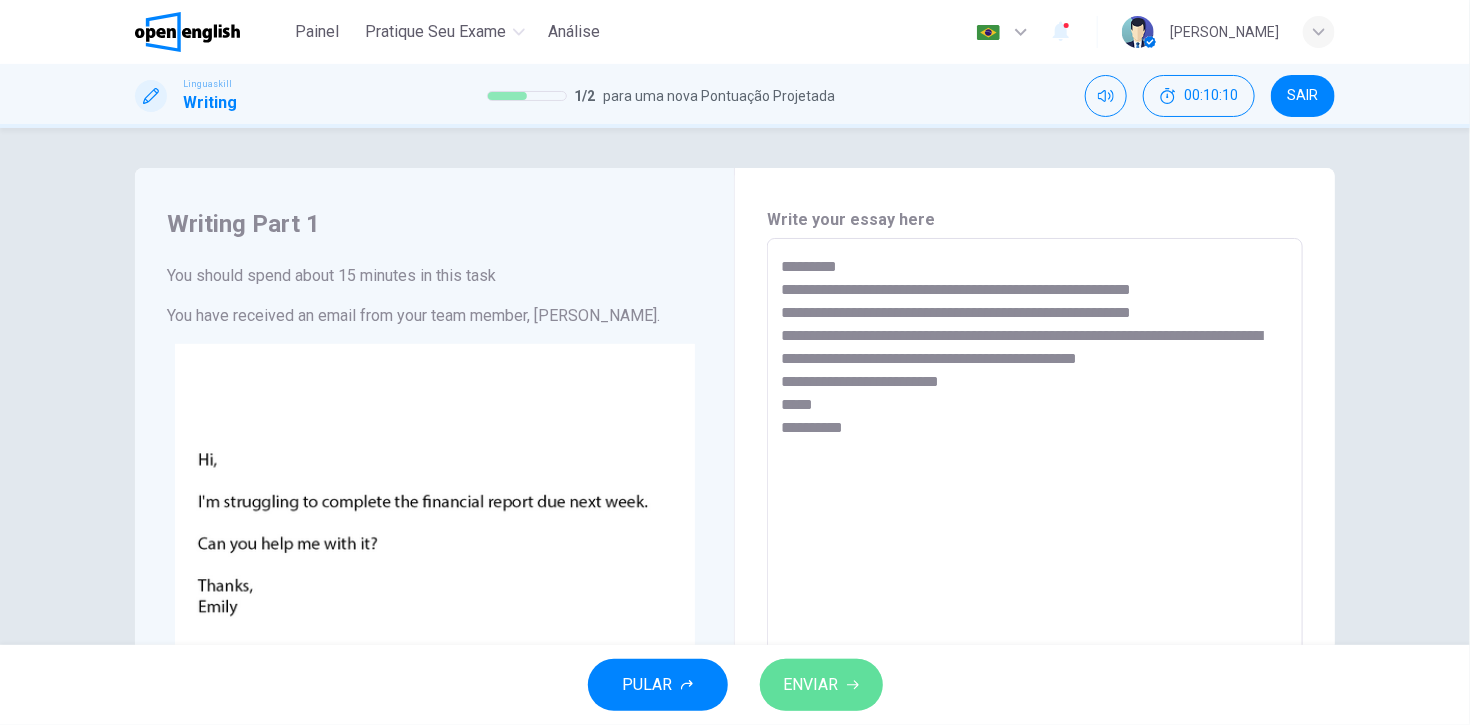 click on "ENVIAR" at bounding box center (811, 685) 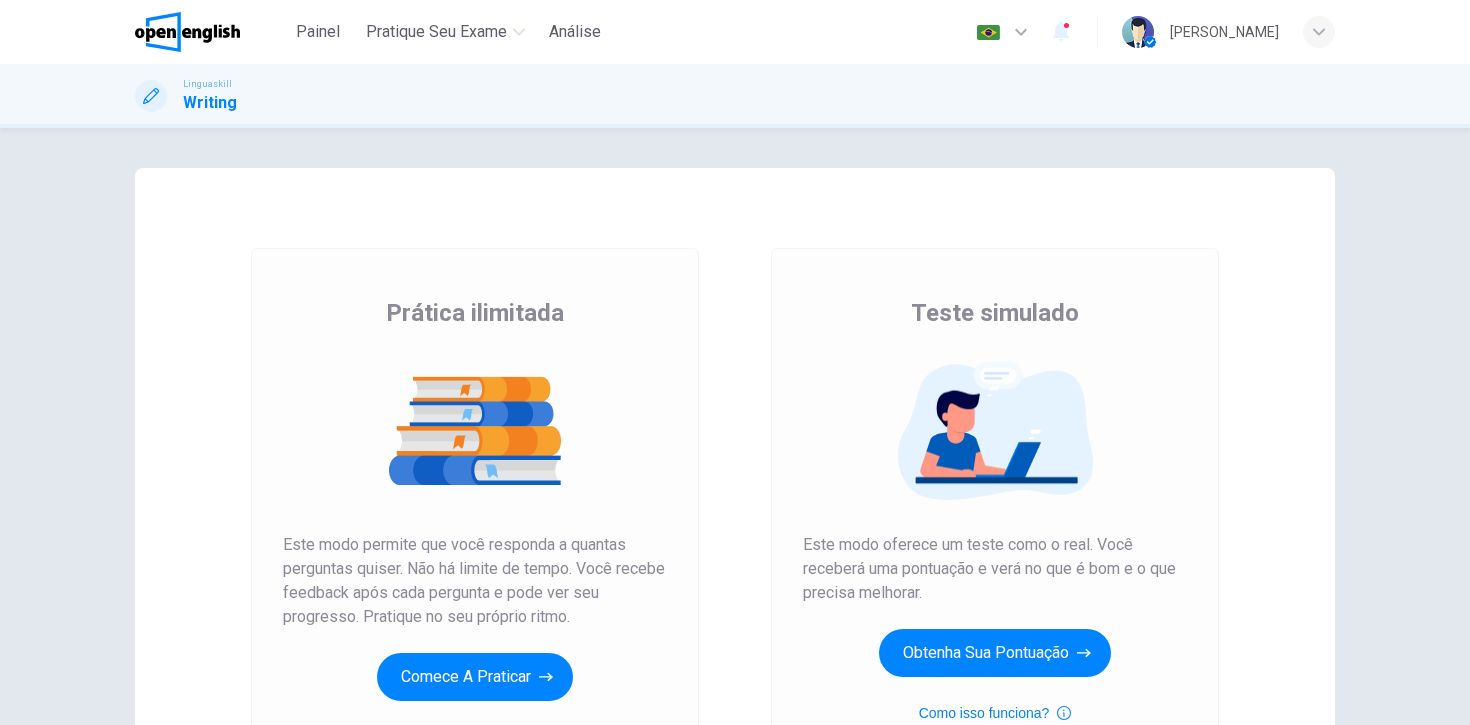scroll, scrollTop: 0, scrollLeft: 0, axis: both 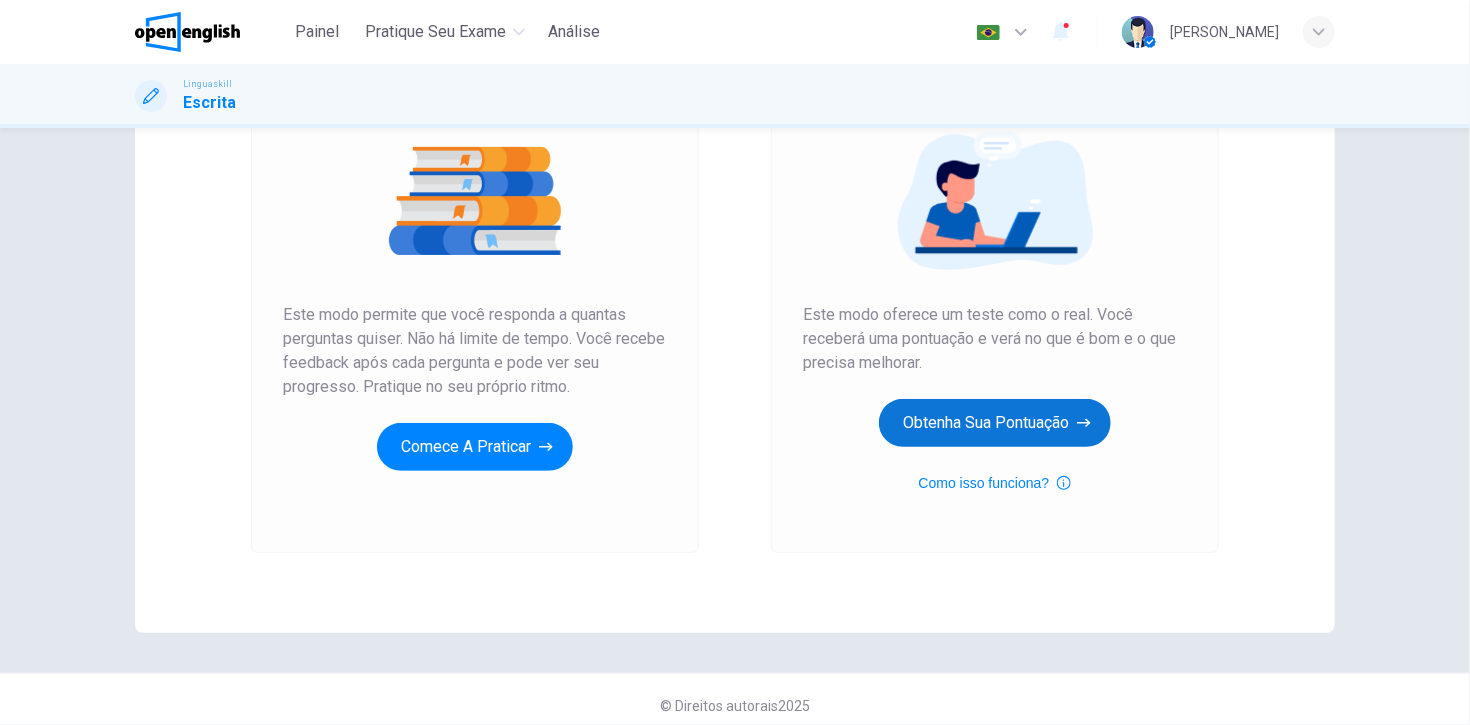 click on "Obtenha sua pontuação" at bounding box center (995, 423) 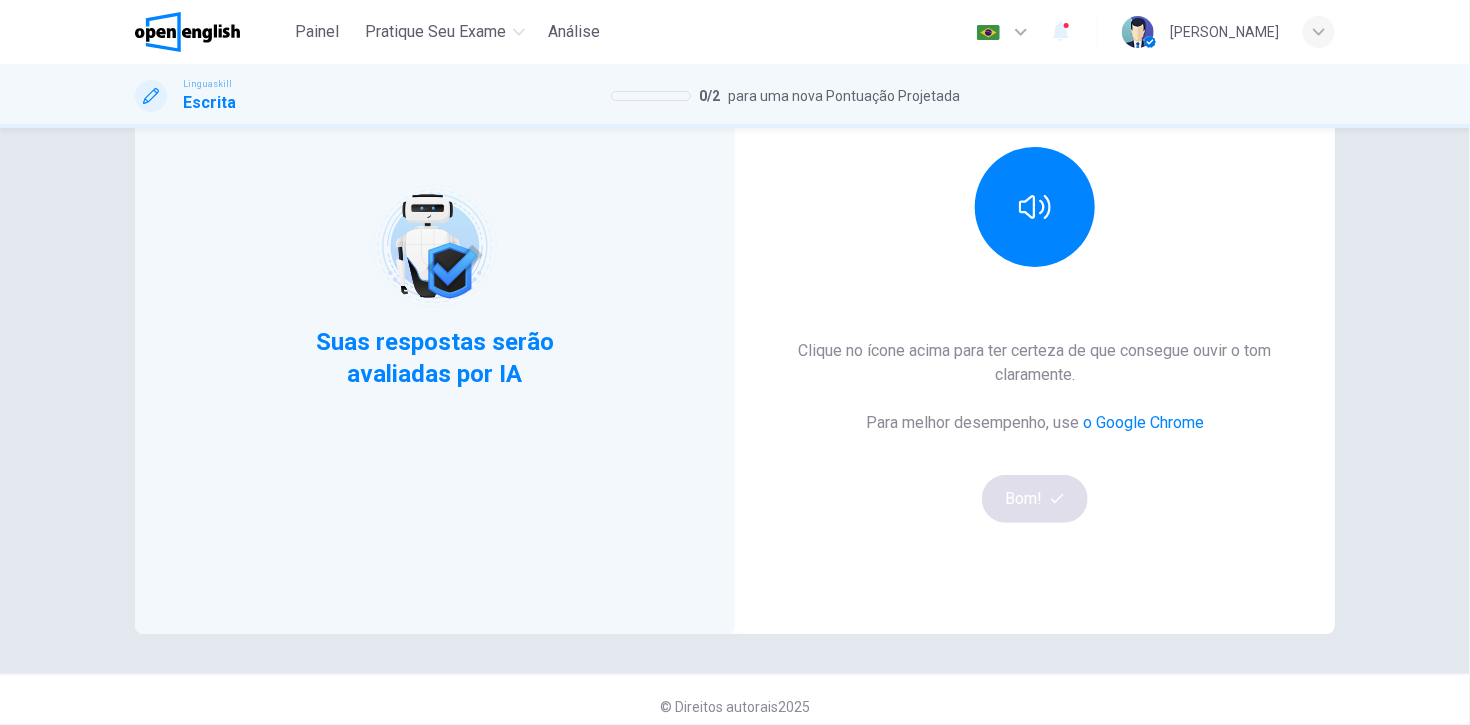 scroll, scrollTop: 230, scrollLeft: 0, axis: vertical 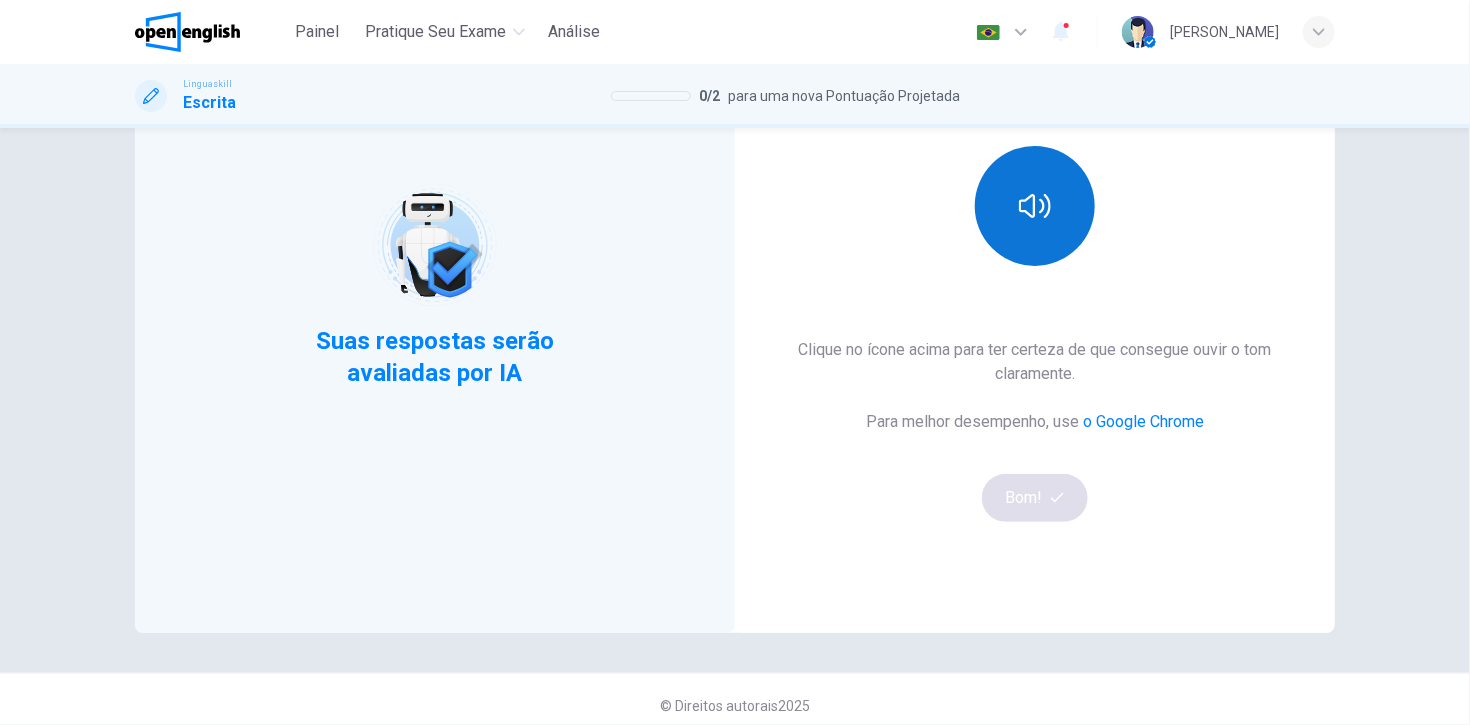 click at bounding box center (1035, 206) 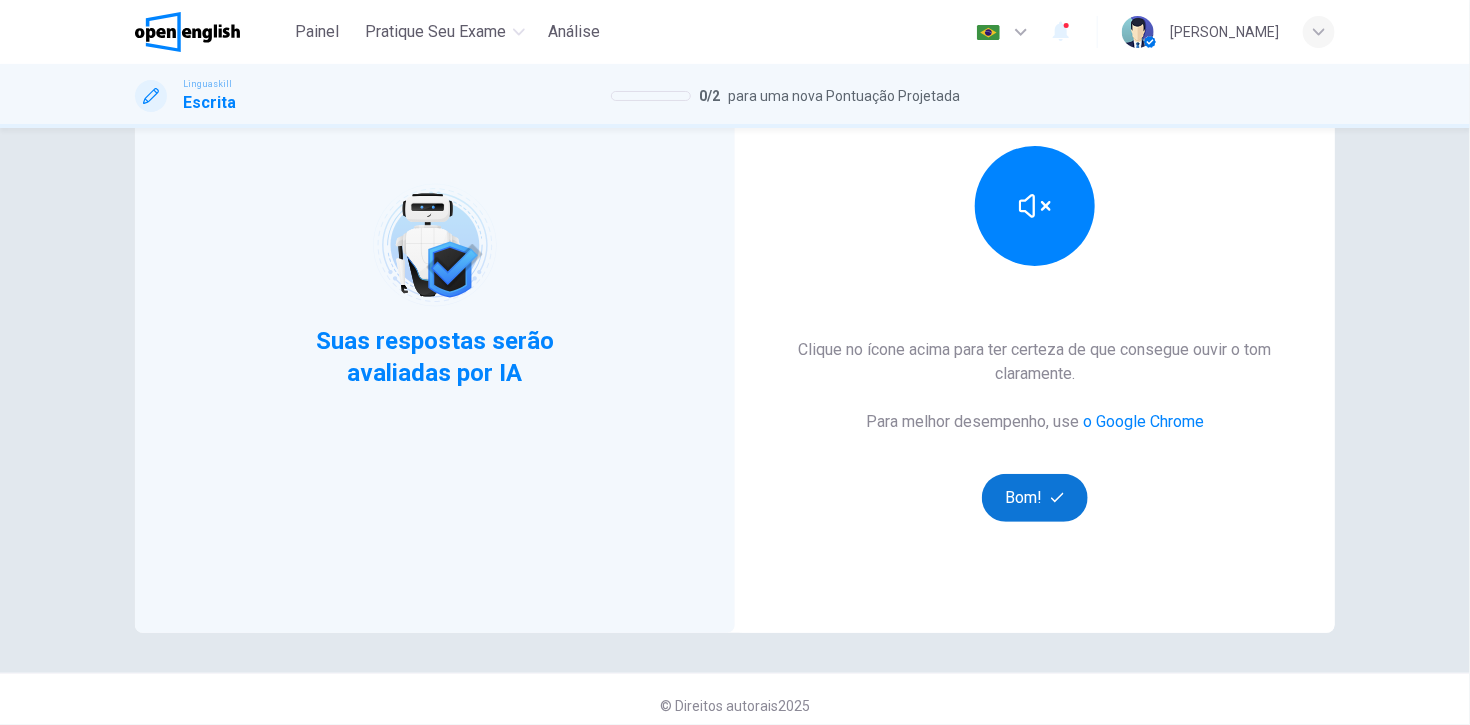 click on "Bom!" at bounding box center [1035, 498] 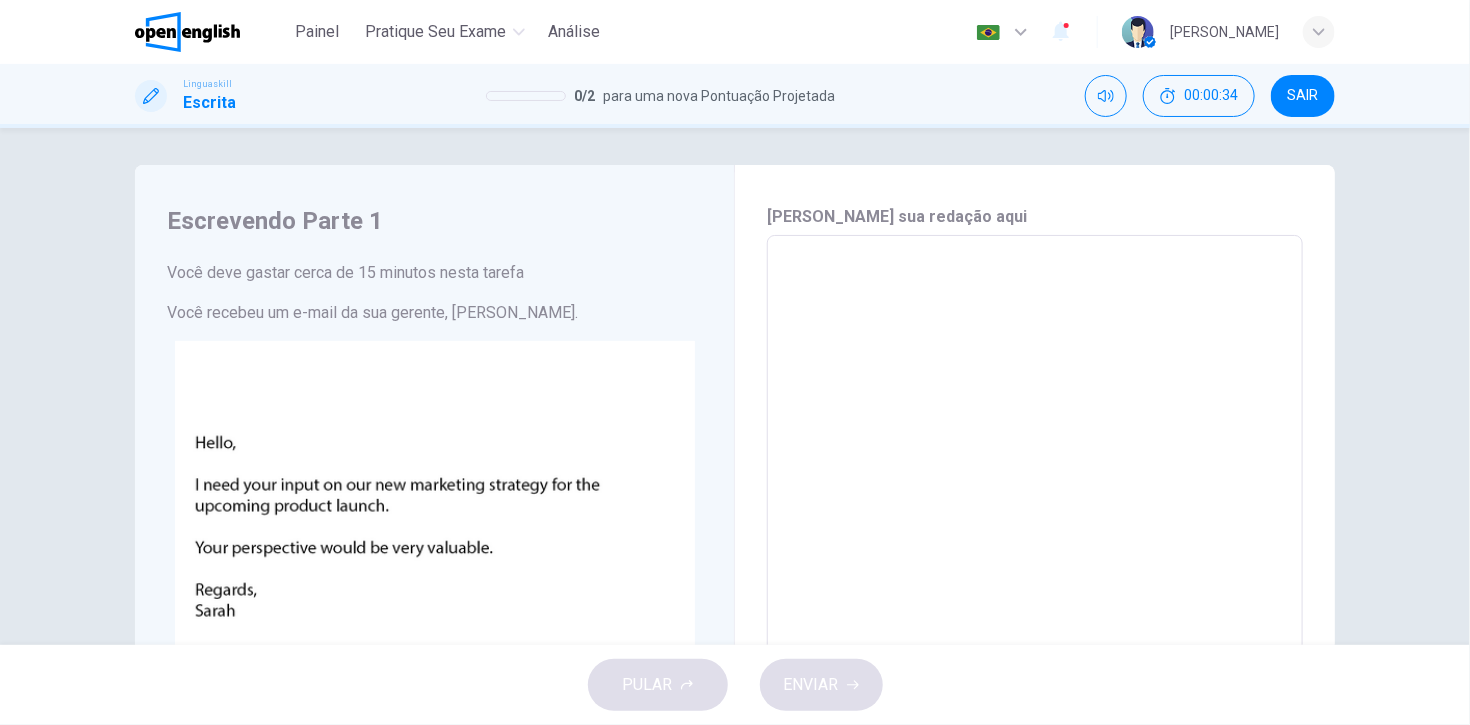 scroll, scrollTop: 0, scrollLeft: 0, axis: both 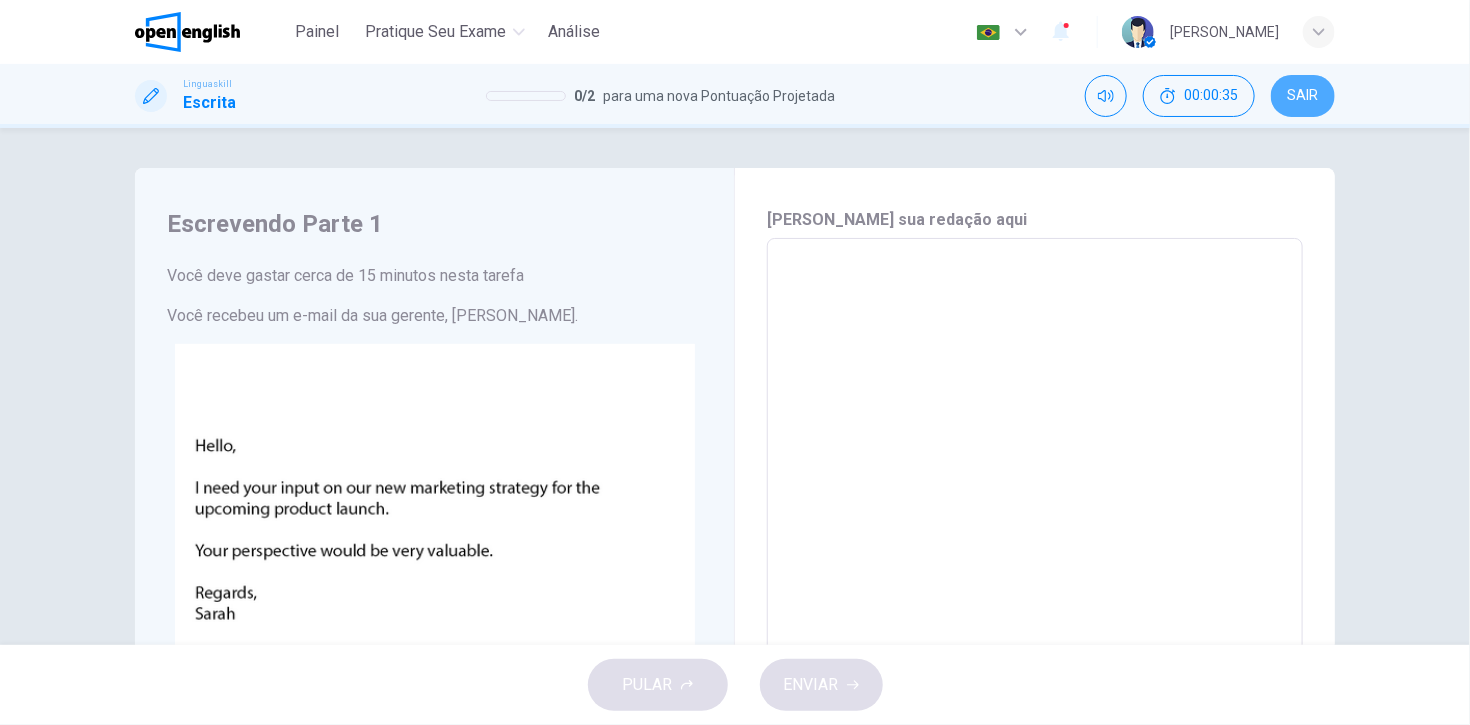 click on "SAIR" at bounding box center [1303, 96] 